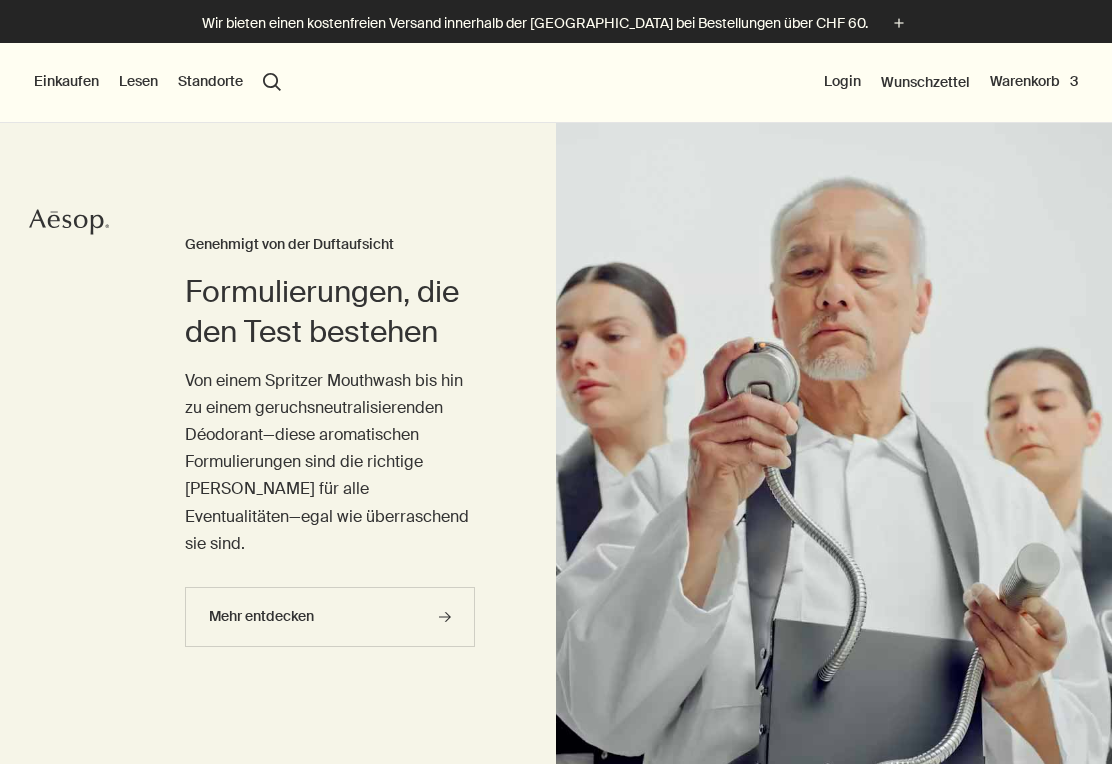 scroll, scrollTop: 0, scrollLeft: 0, axis: both 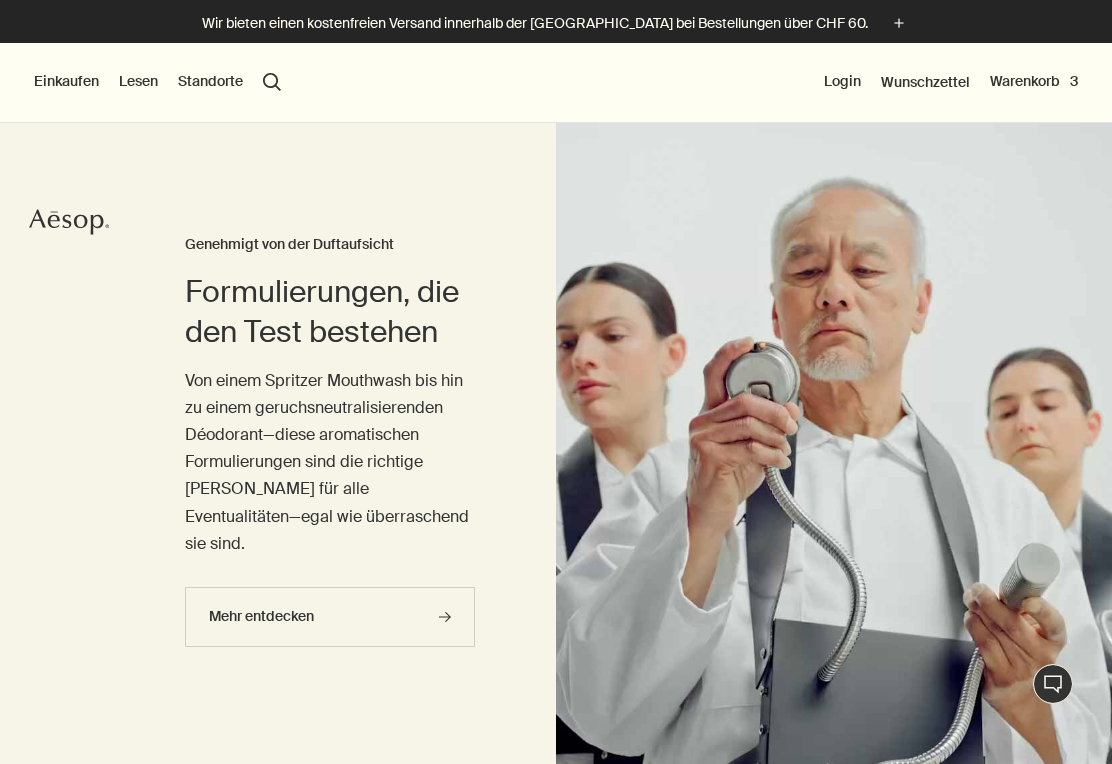 click on "Warenkorb 3" at bounding box center (1034, 82) 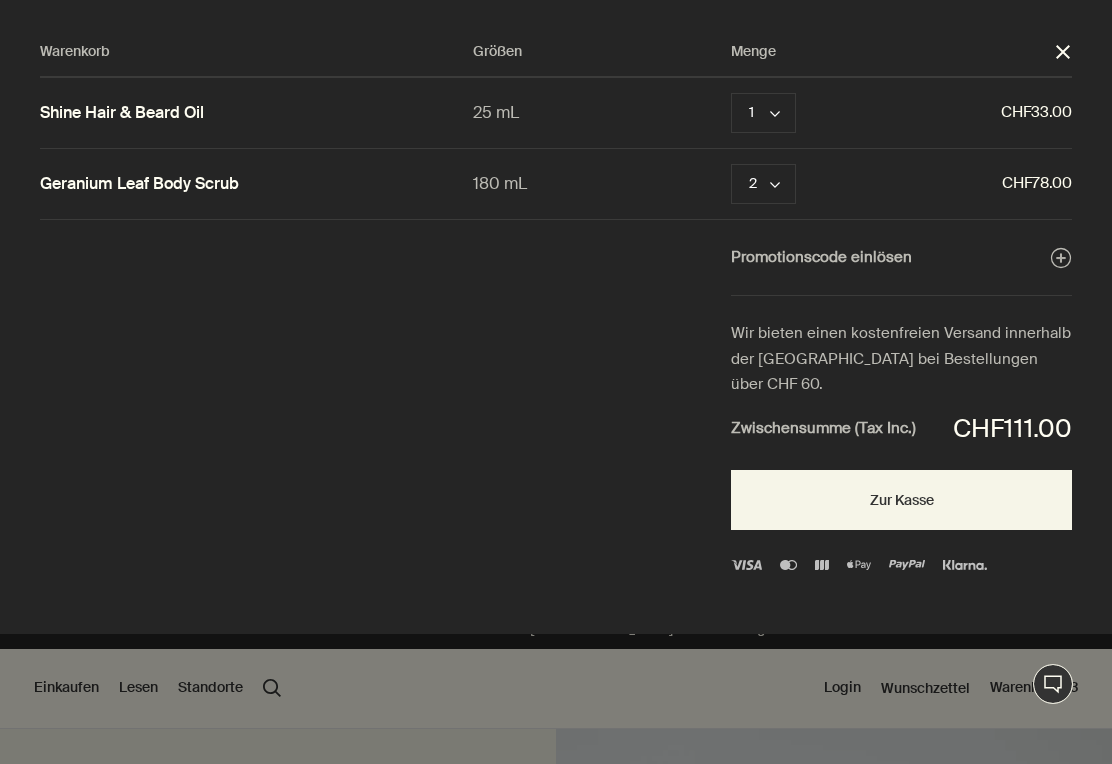 scroll, scrollTop: 0, scrollLeft: 0, axis: both 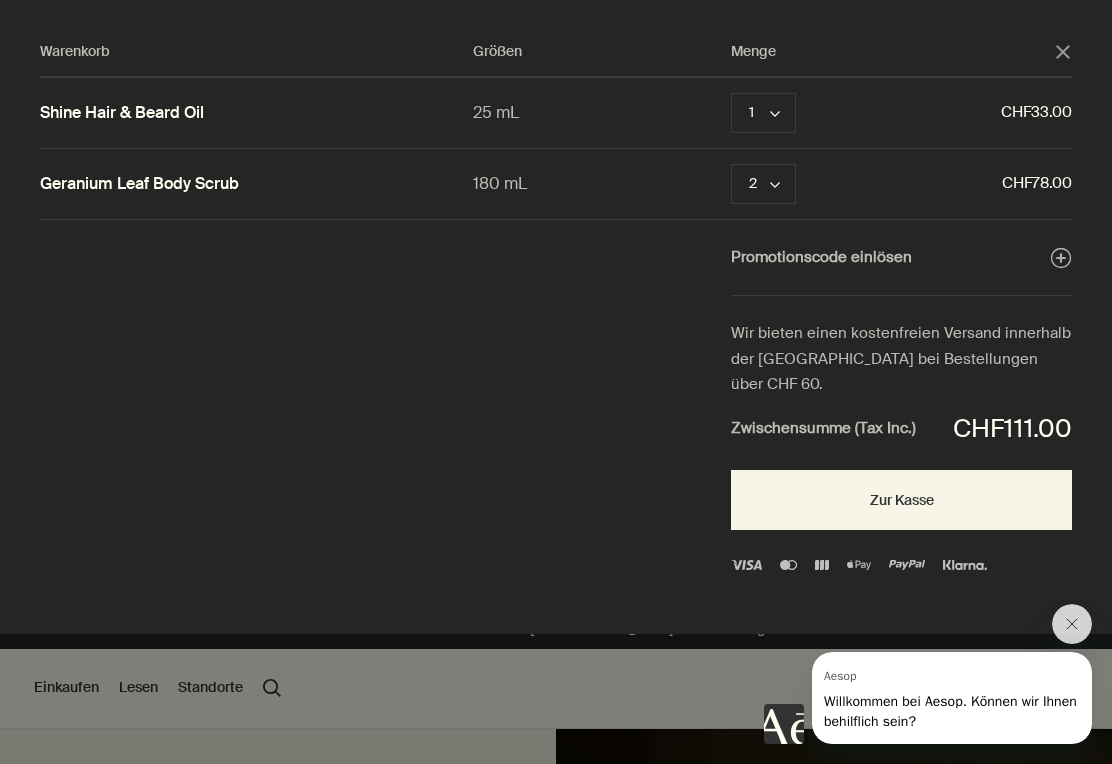 click on "chevron" 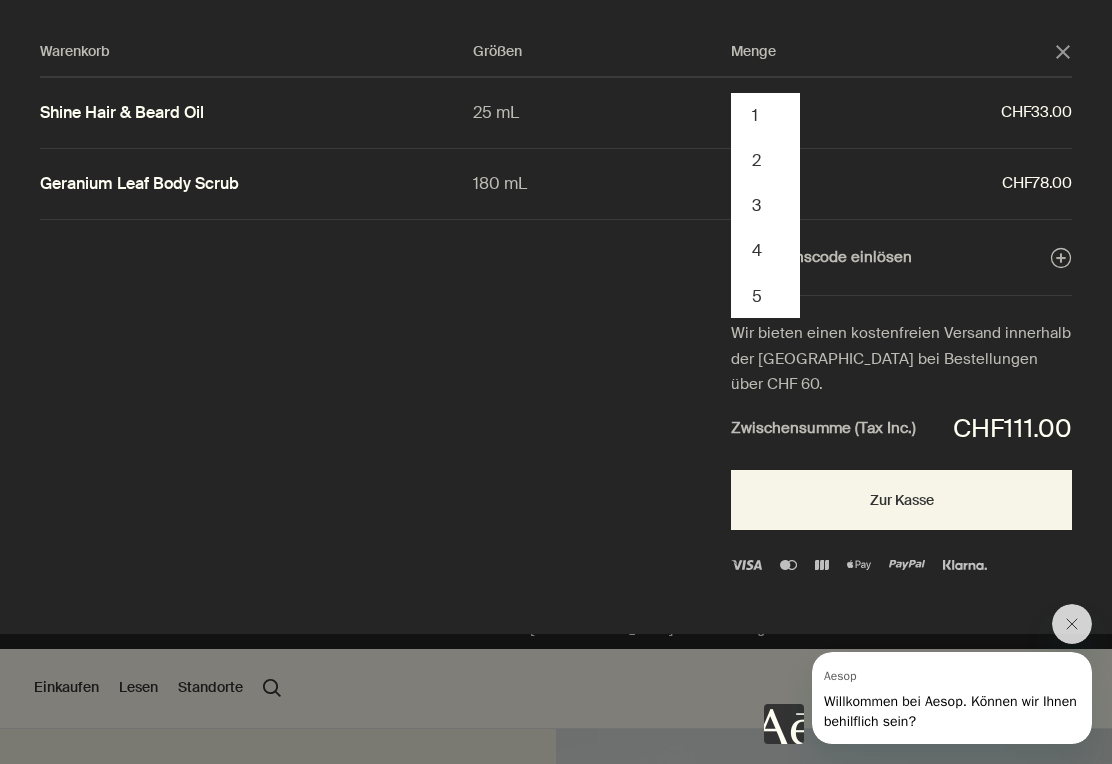 click on "2" at bounding box center (765, 160) 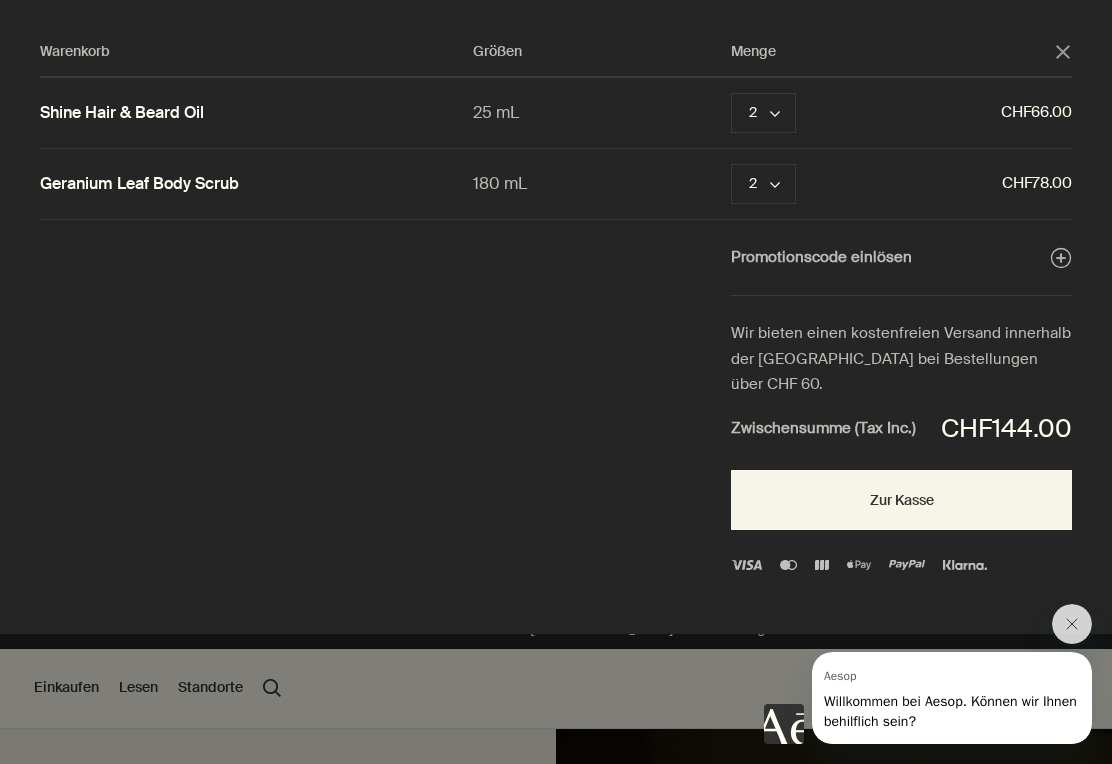 click at bounding box center [1072, 624] 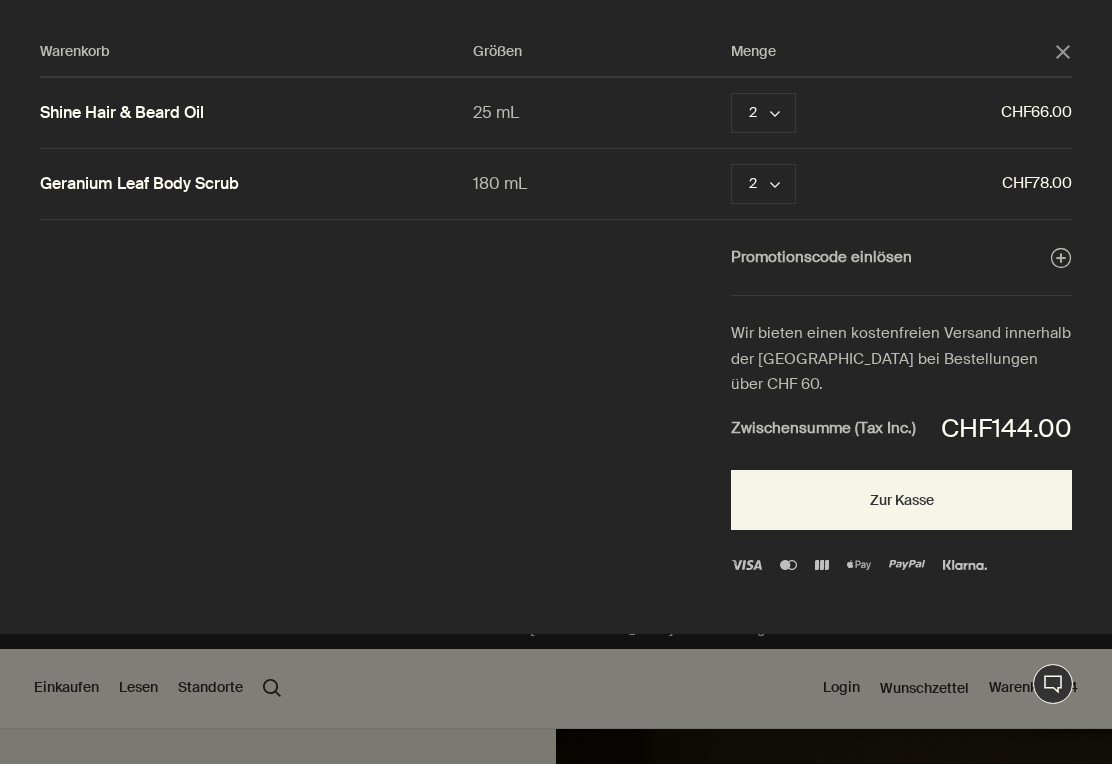 click on "Menge" at bounding box center [892, 52] 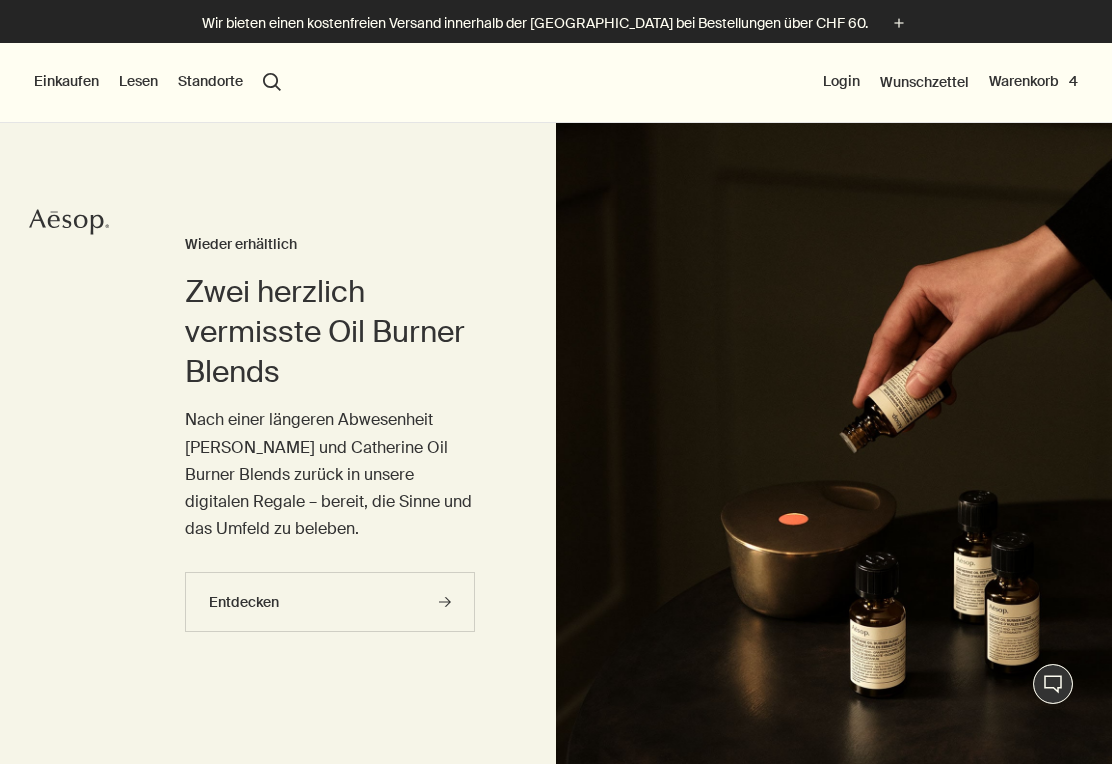 click on "Skip to main content Wir bieten einen kostenfreien Versand innerhalb der Schweiz bei Bestellungen über CHF 60.  plus Einkaufen Neu & Beachtenswert Hautpflege Hände & Körper Zuhause Haar Duft Sets & Reisen Geschenke Live-Assistenz Lesen Über Unsere Geschichte Karriere Die Aesop Foundation Hilfe   rightUpArrow Philosophie Design Produkte Standorte search Suchen Login Wunschzettel Warenkorb 4 Aesop Live-Support Chat Warenkorb Größen Menge close Shine Hair & Beard Oil 25 mL  2 chevron Entfernen CHF66.00 Geranium Leaf Body Scrub 180 mL 2 chevron Entfernen CHF78.00 Promotionscode einlösen plusAndCloseWithCircle Wir bieten einen kostenfreien Versand innerhalb der Schweiz bei Bestellungen über CHF 60. Zwischensumme (Tax Inc.) CHF144.00 Zur Kasse Formulierungen, die den Test bestehen Genehmigt von der Duftaufsicht Mehr entdecken   rightArrow Zwei herzlich vermisste Oil Burner Blends Wieder erhältlich Entdecken   rightArrow chevron 2  /  2 chevron pauseSlim chevron Langjährige Favoriten   rightArrow Shampoo" at bounding box center [556, 382] 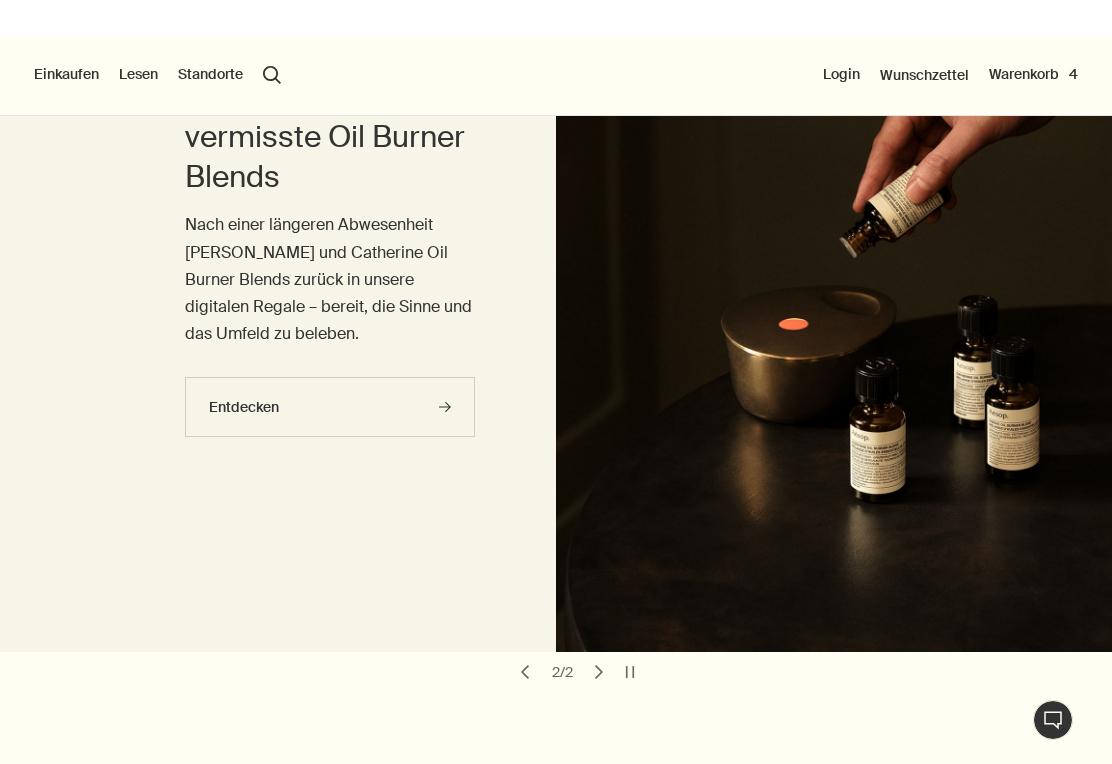 scroll, scrollTop: 0, scrollLeft: 0, axis: both 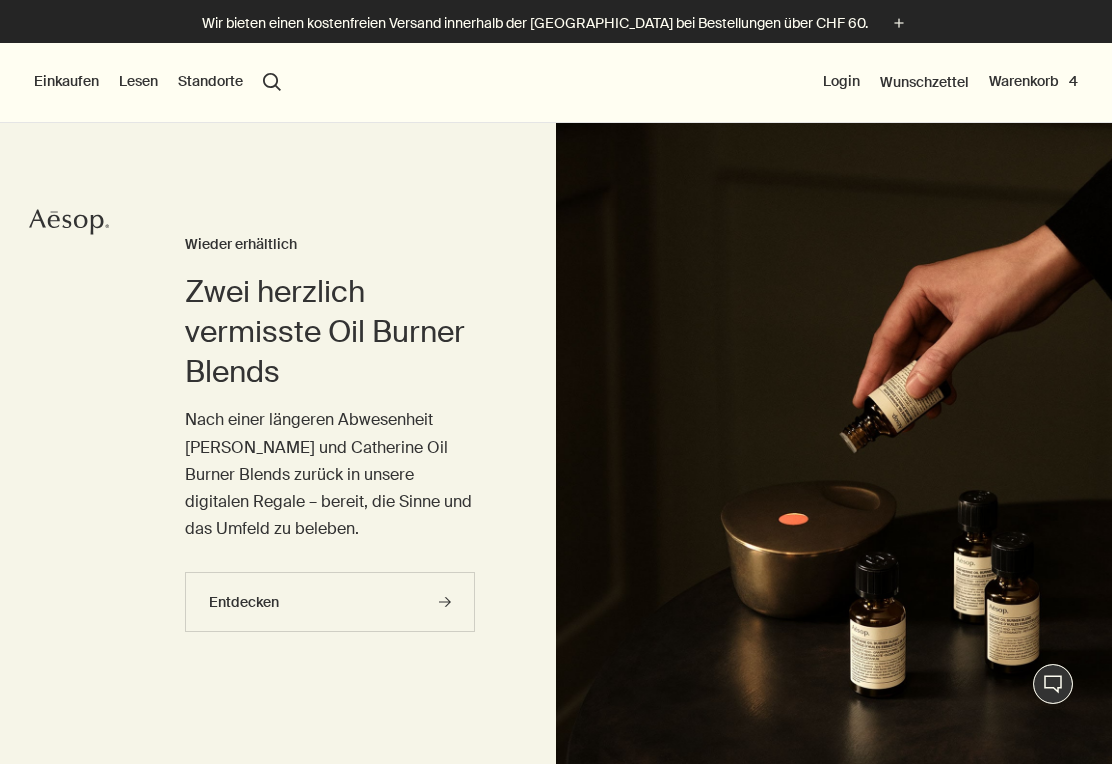 click on "Warenkorb 4" at bounding box center [1033, 82] 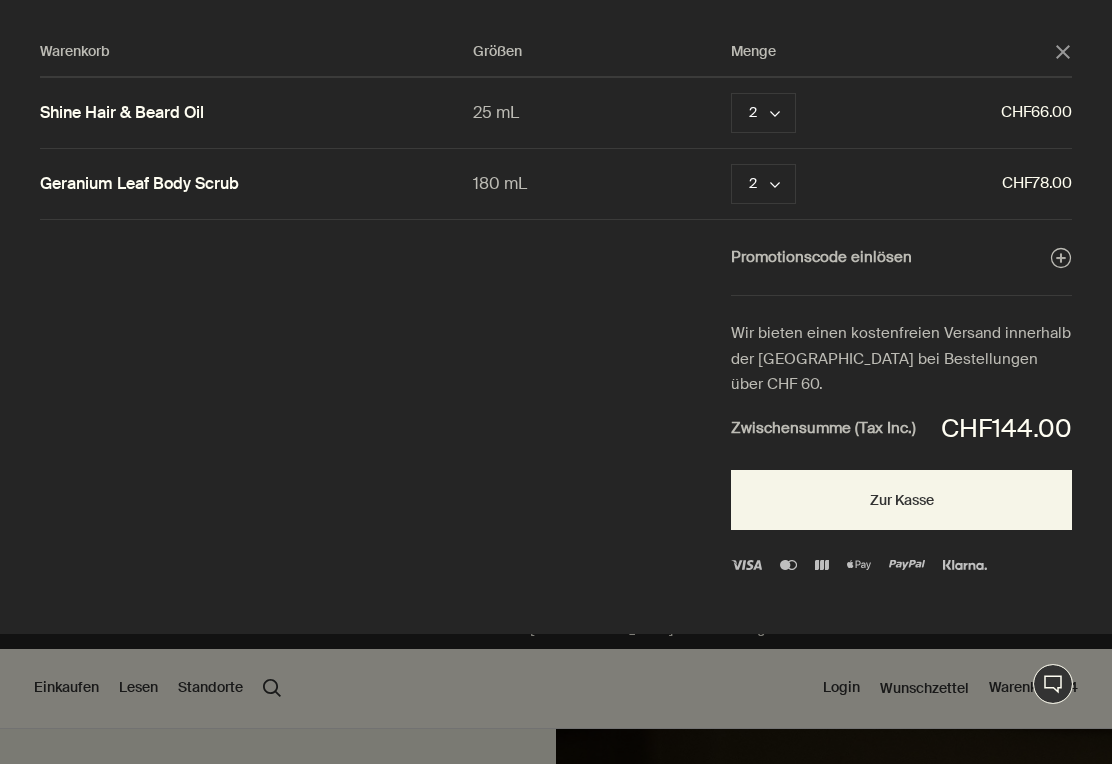 click on "180 mL" at bounding box center (602, 183) 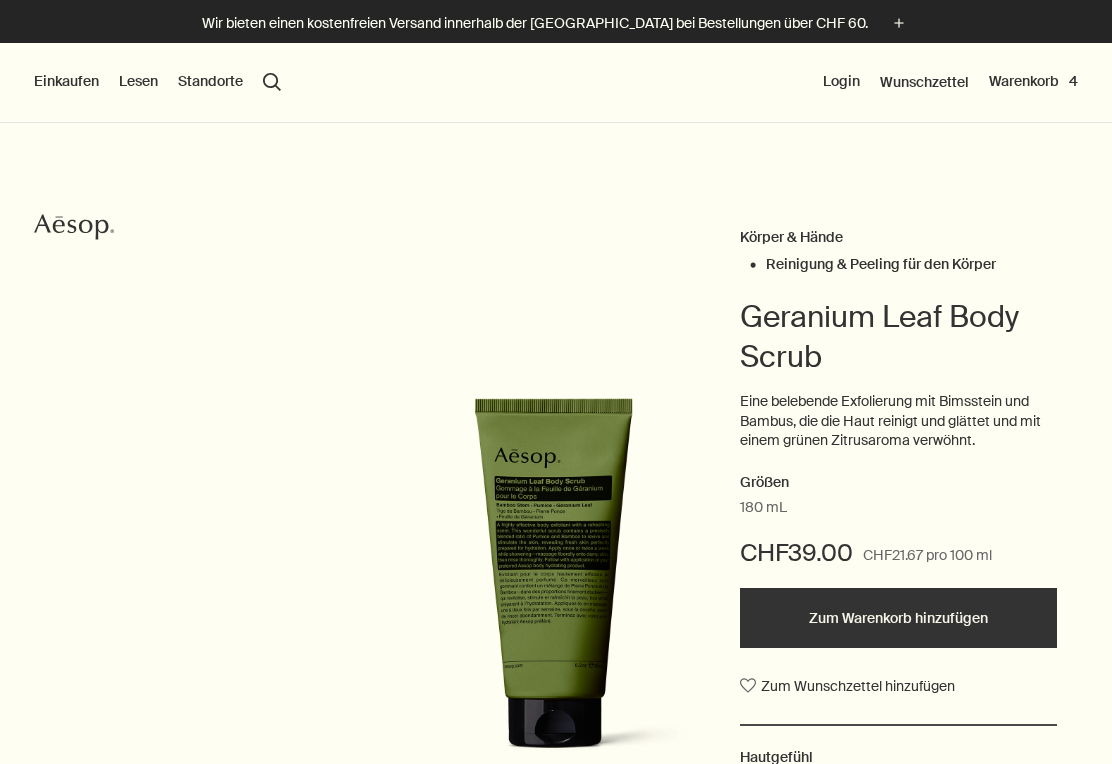 scroll, scrollTop: 0, scrollLeft: 0, axis: both 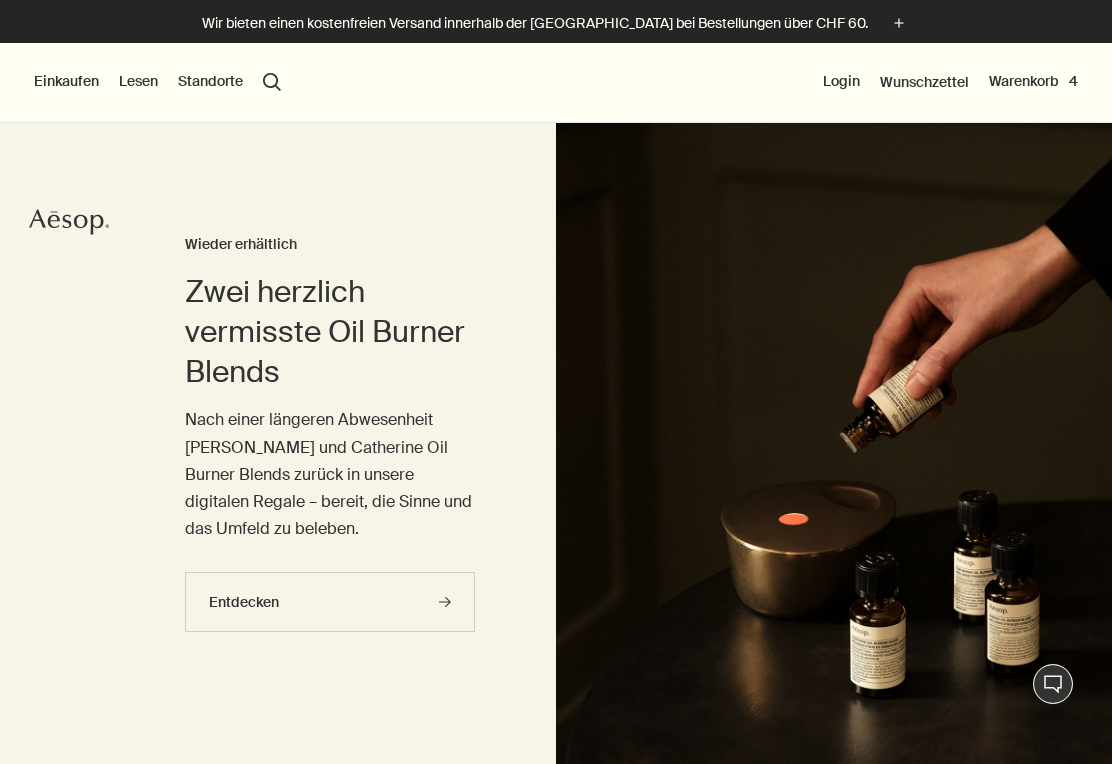 click on "search Suchen" at bounding box center (272, 82) 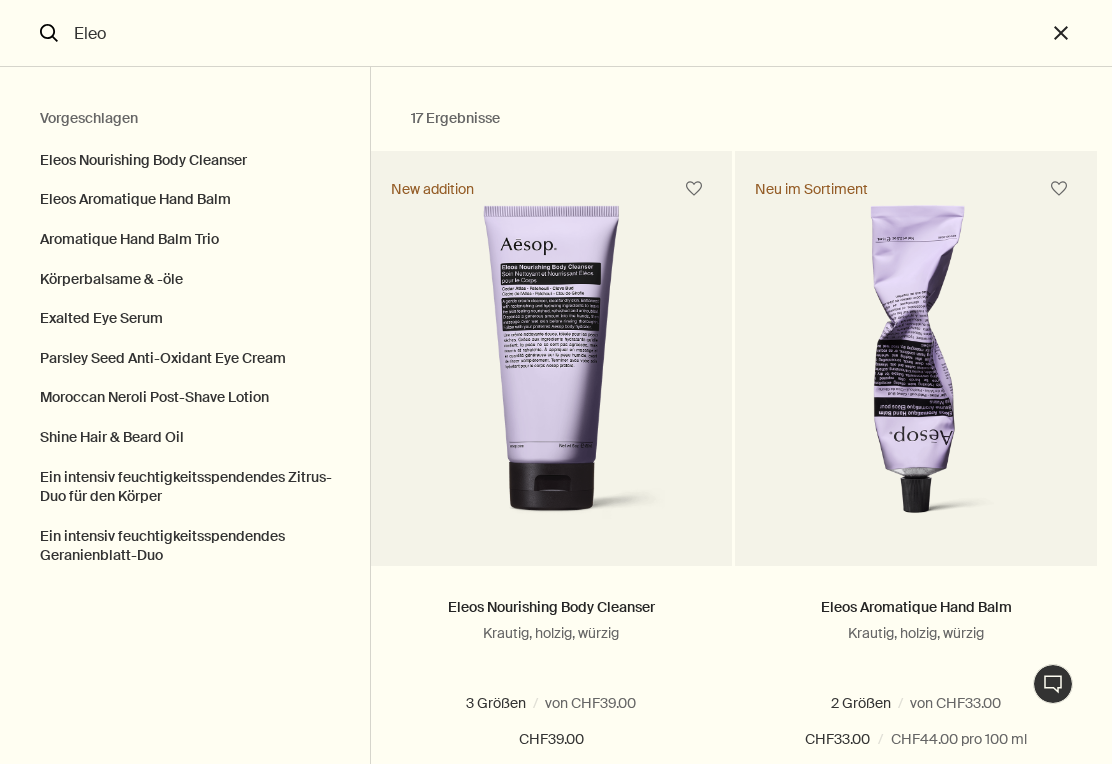 click on "Eleos Nourishing Body Cleanser" at bounding box center [185, 156] 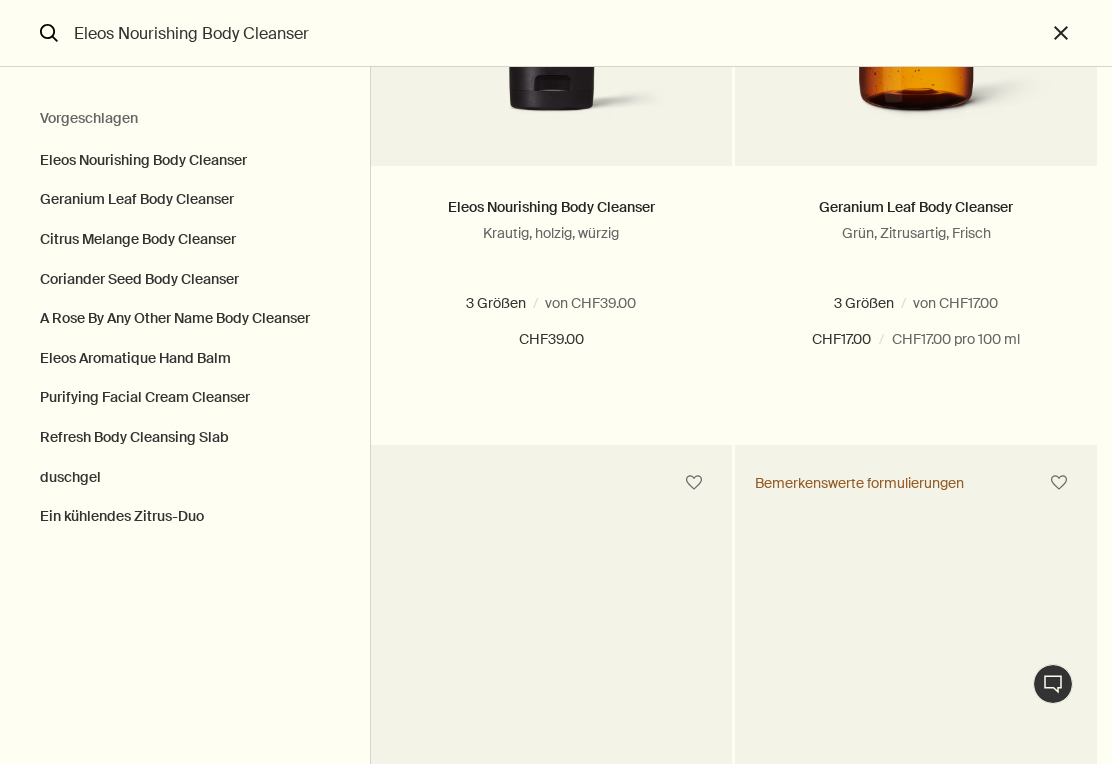 scroll, scrollTop: 241, scrollLeft: 0, axis: vertical 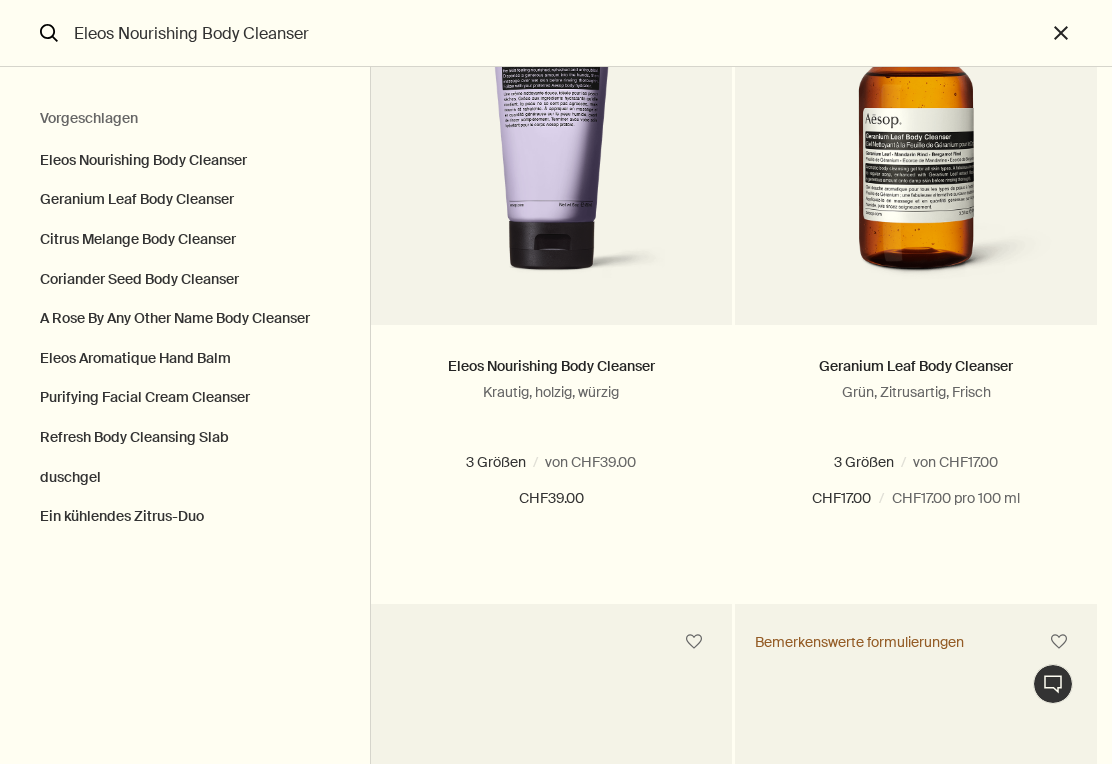 click at bounding box center (504, 462) 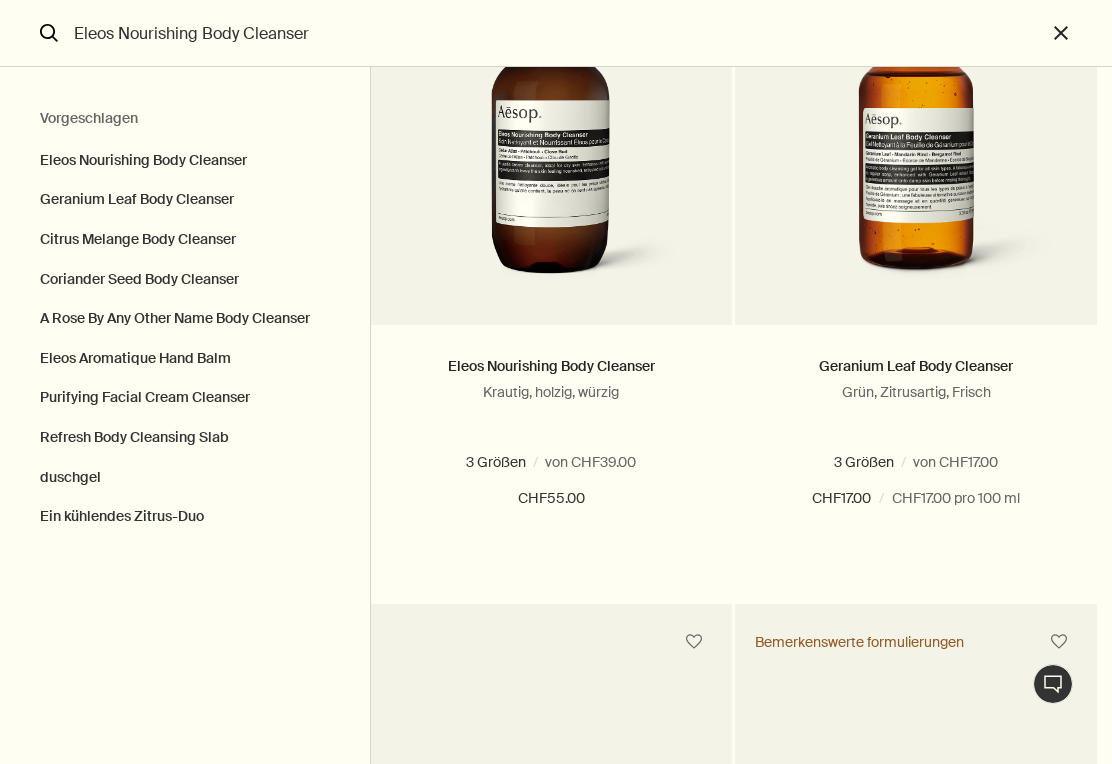 click on "180 mL" at bounding box center [438, 462] 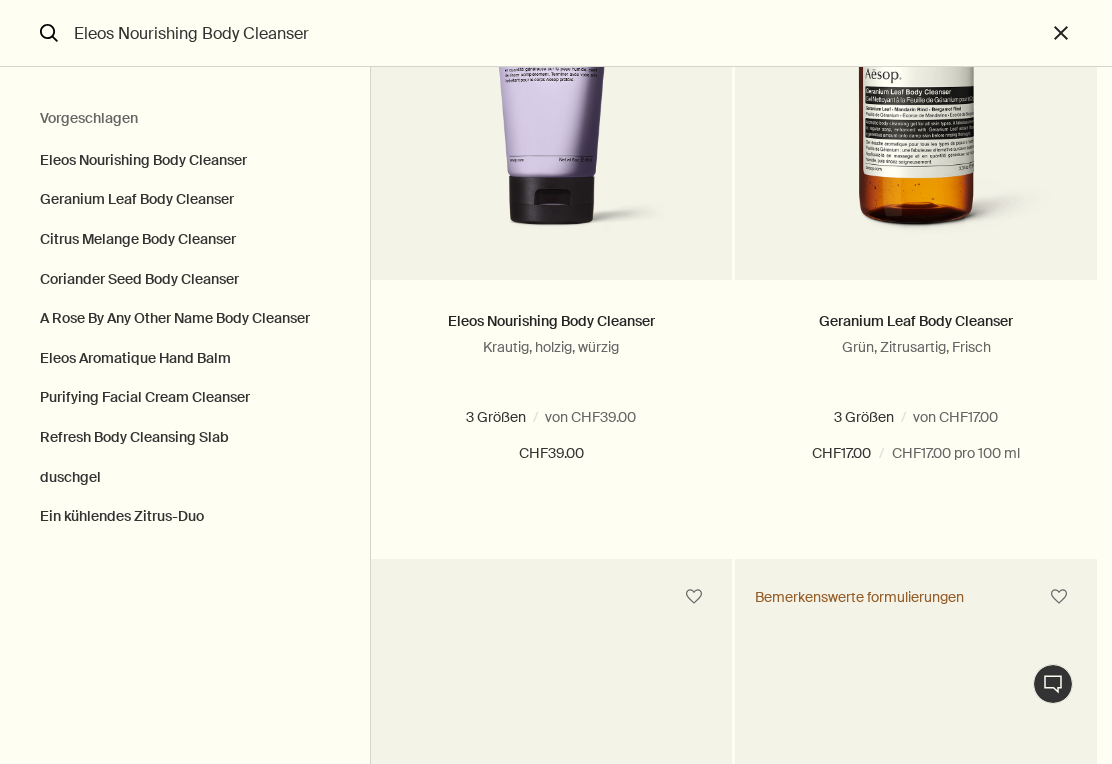 scroll, scrollTop: 293, scrollLeft: 0, axis: vertical 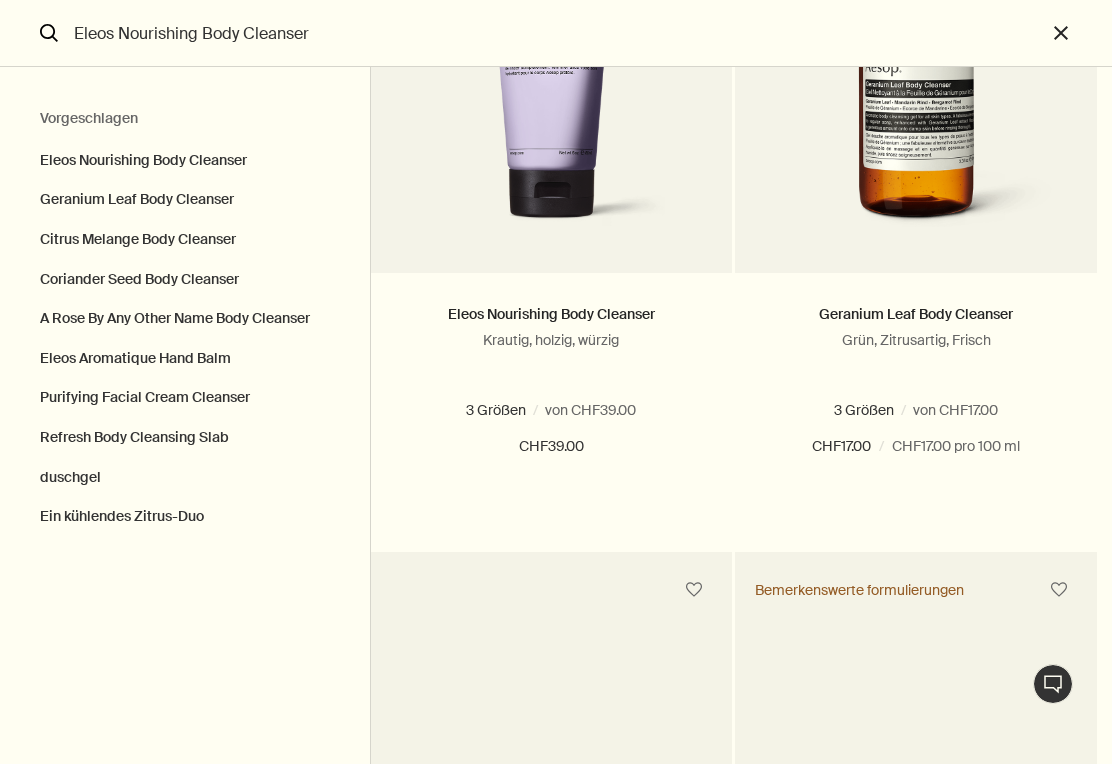 click on "Hinzufügen Zum Warenkorb hinzufügen" at bounding box center [552, 519] 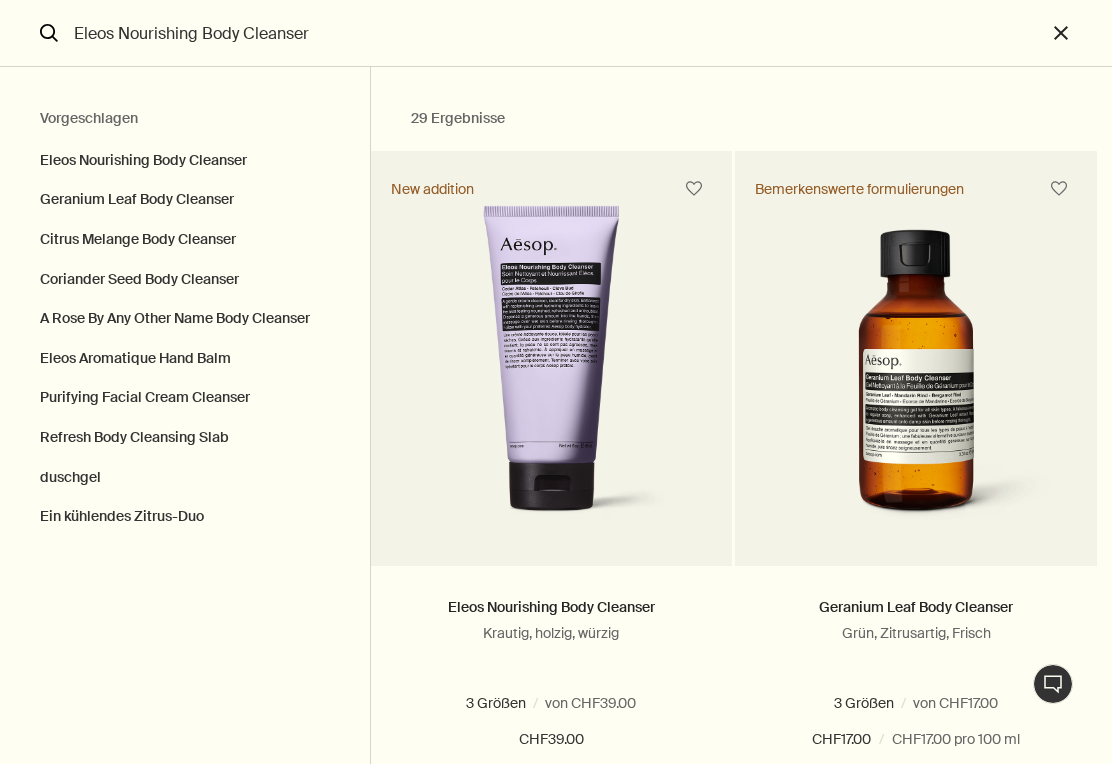 scroll, scrollTop: 0, scrollLeft: 0, axis: both 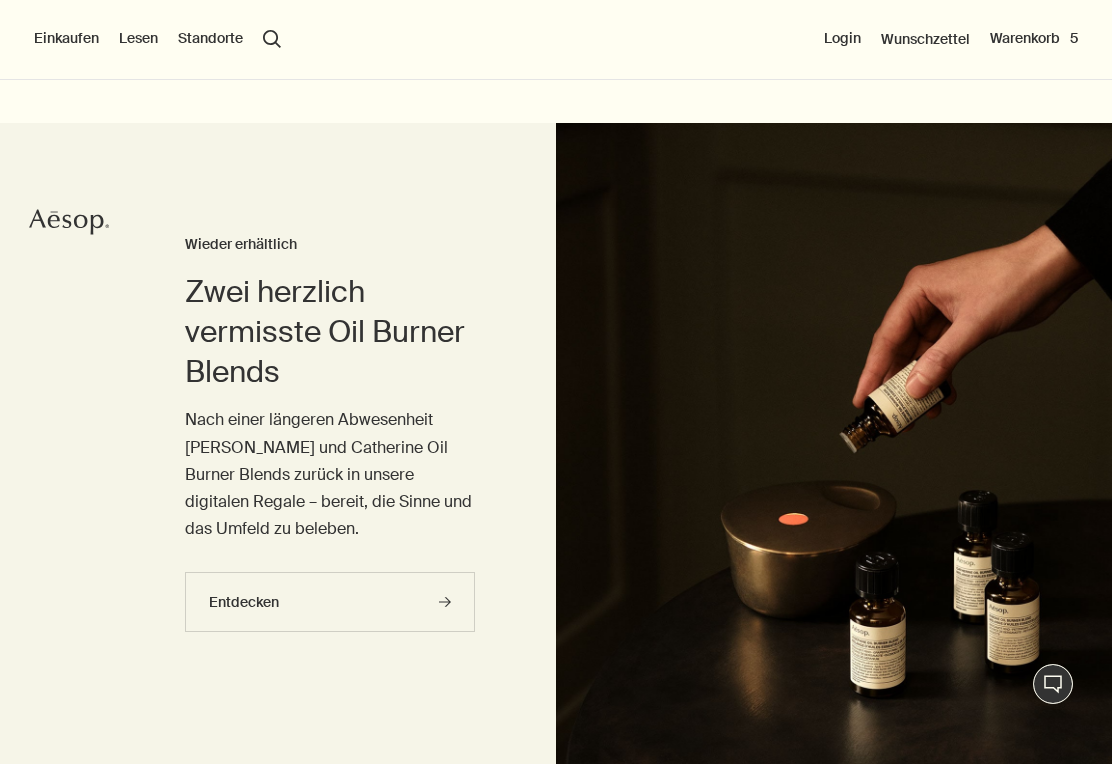 type 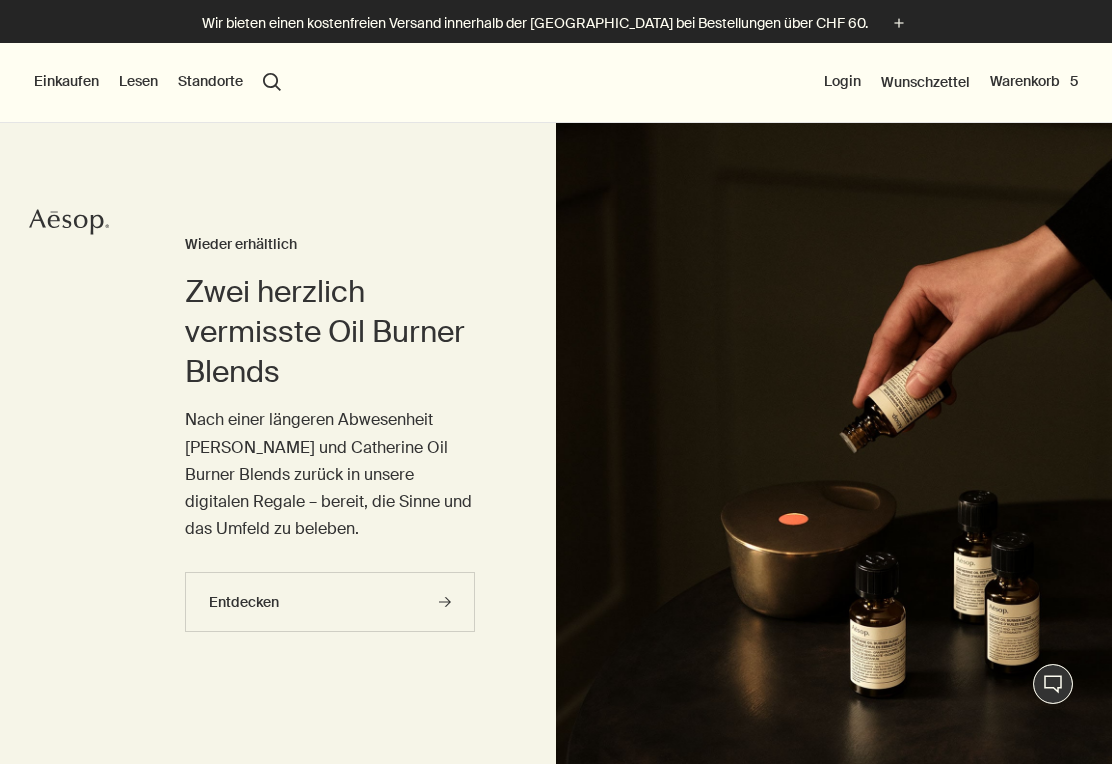 click on "Warenkorb 5" at bounding box center (1034, 82) 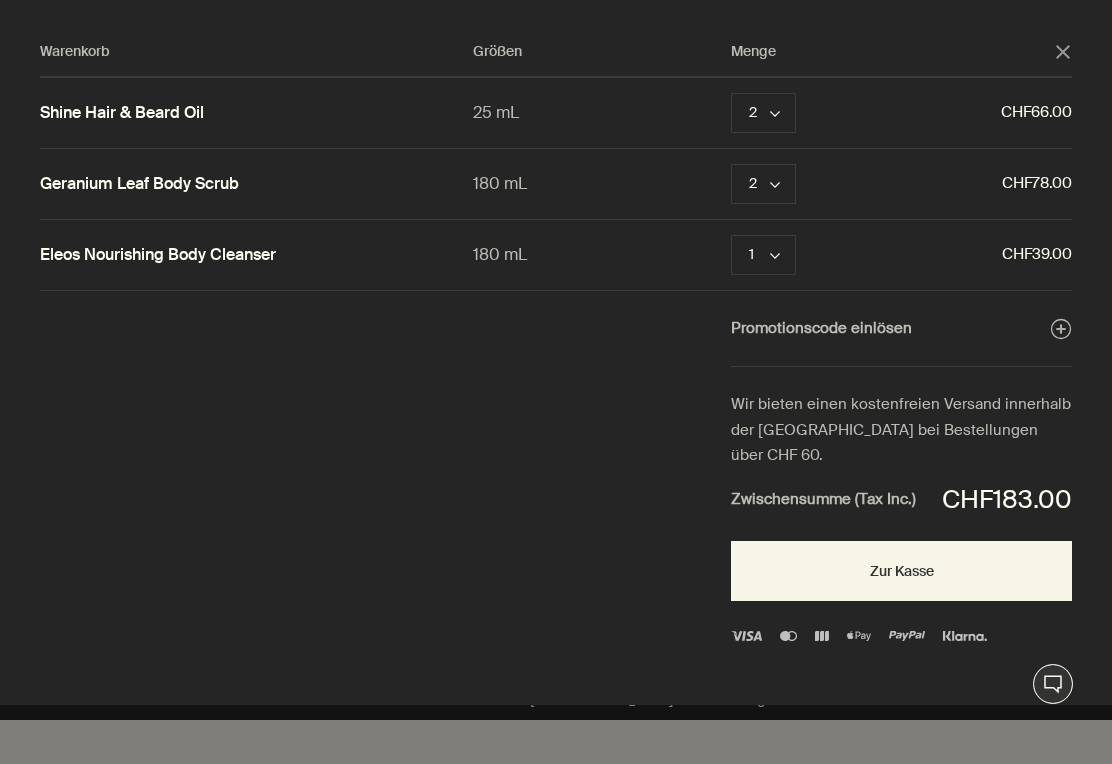 click on "chevron" 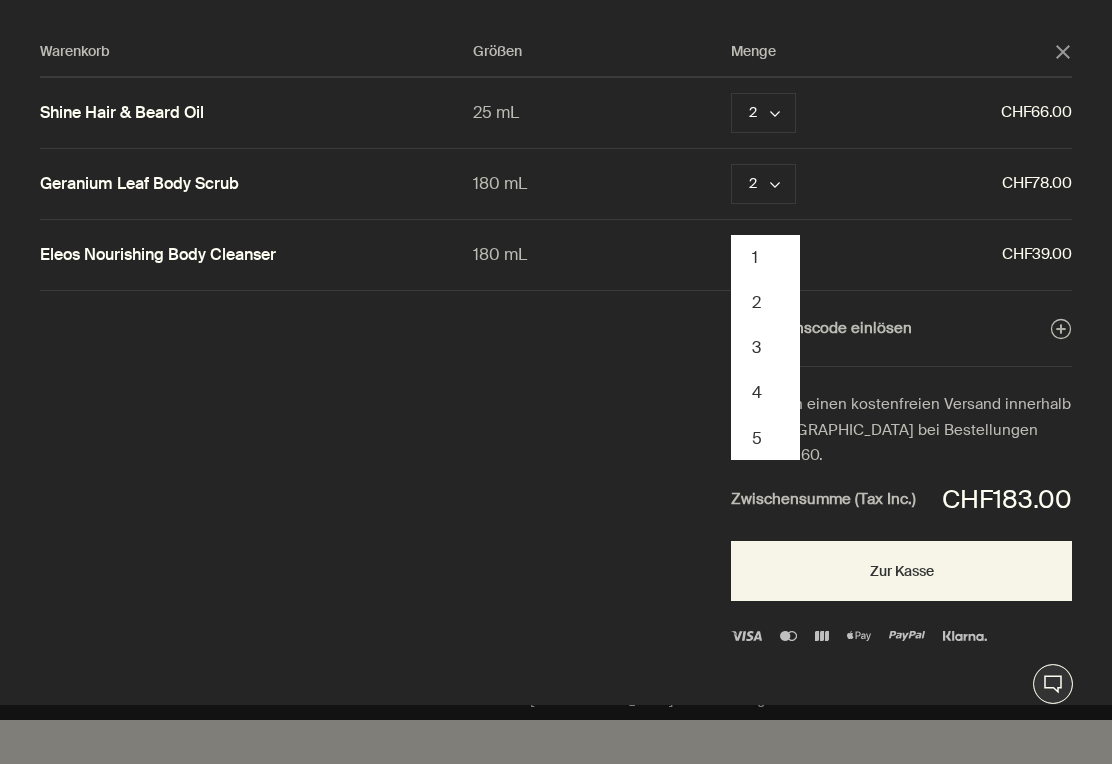 click on "2" at bounding box center [765, 302] 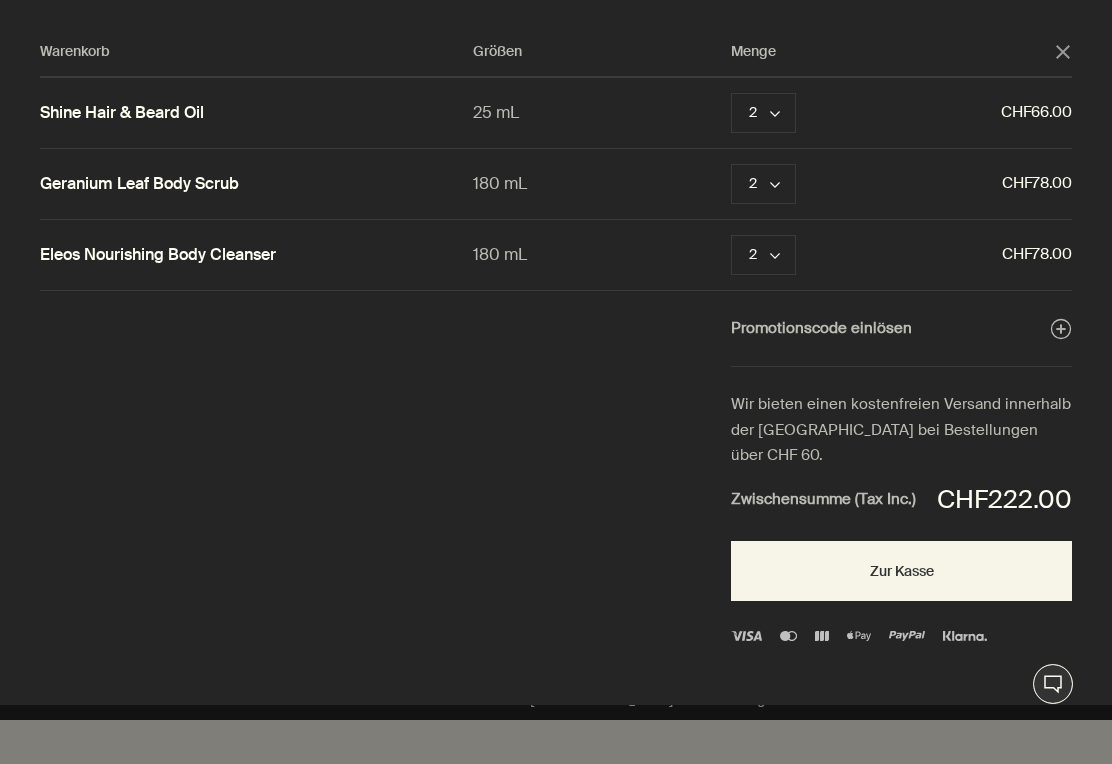 click on "close" 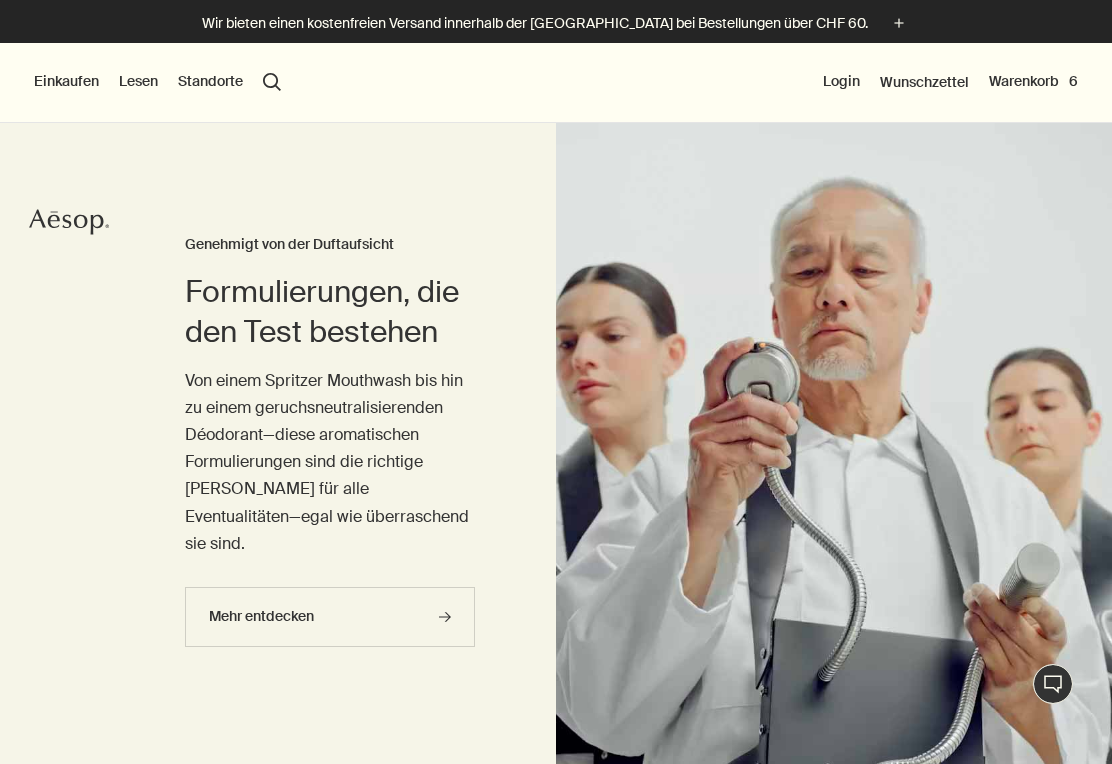 click on "search Suchen" at bounding box center [272, 82] 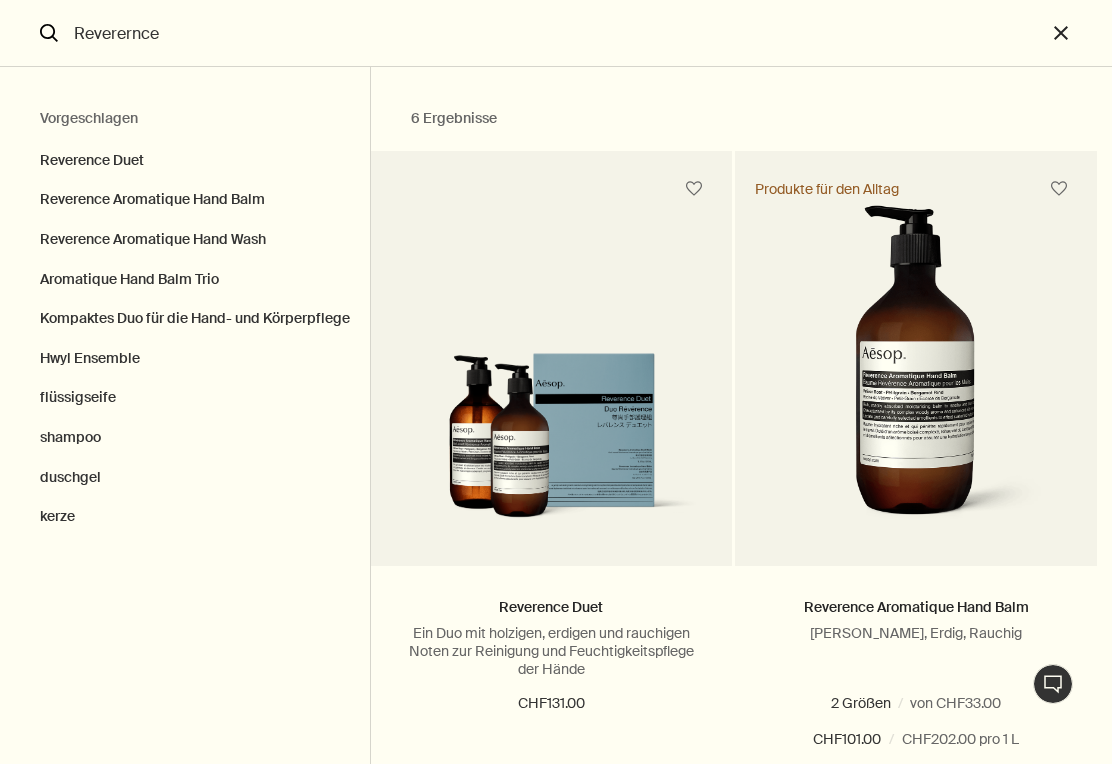 click on "Reverence Aromatique Hand Wash" at bounding box center (185, 240) 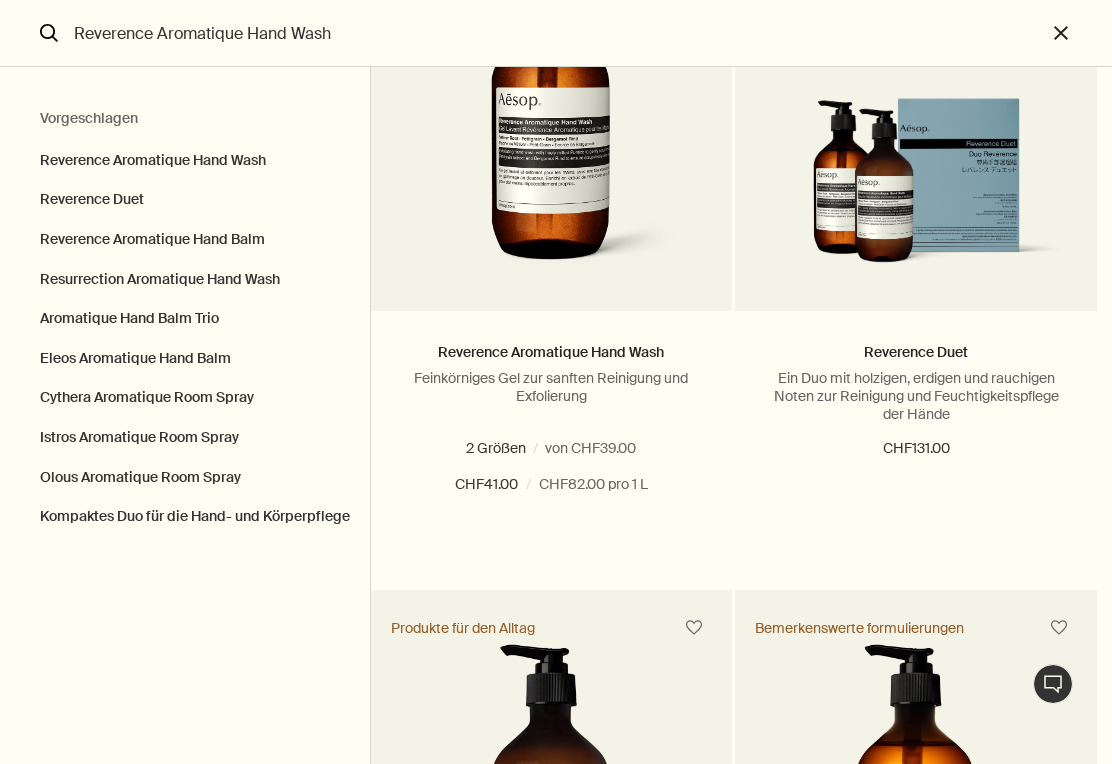 scroll, scrollTop: 262, scrollLeft: 0, axis: vertical 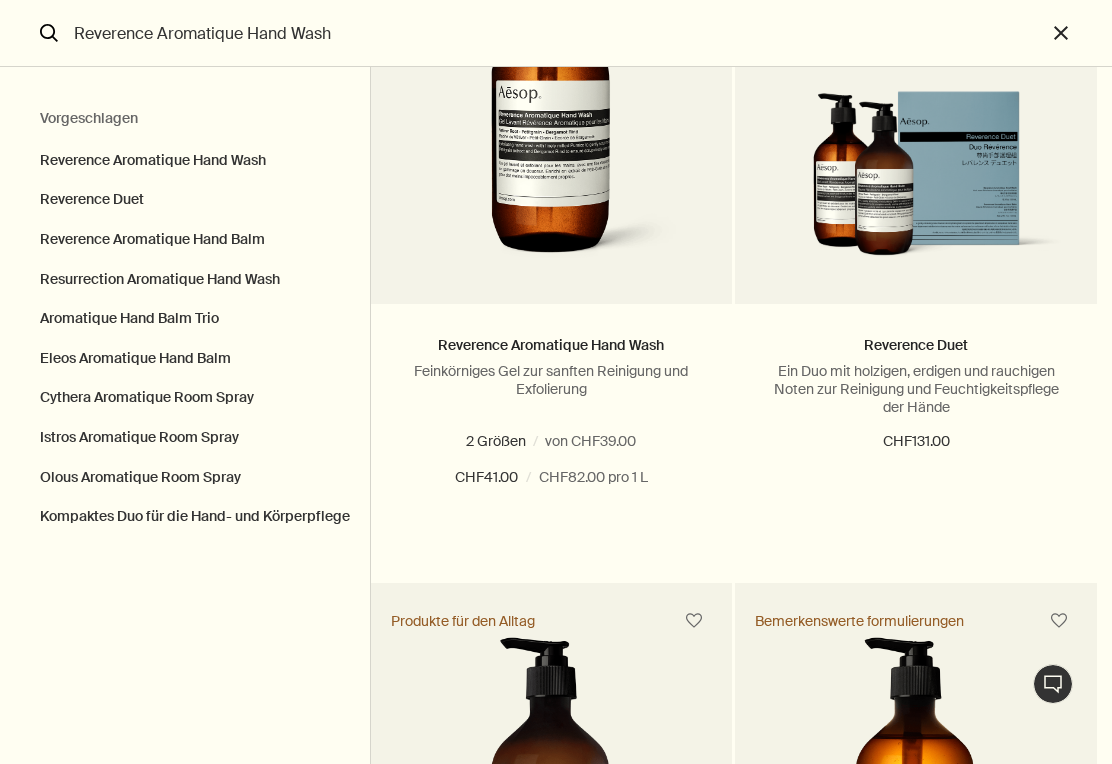 click at bounding box center [552, 109] 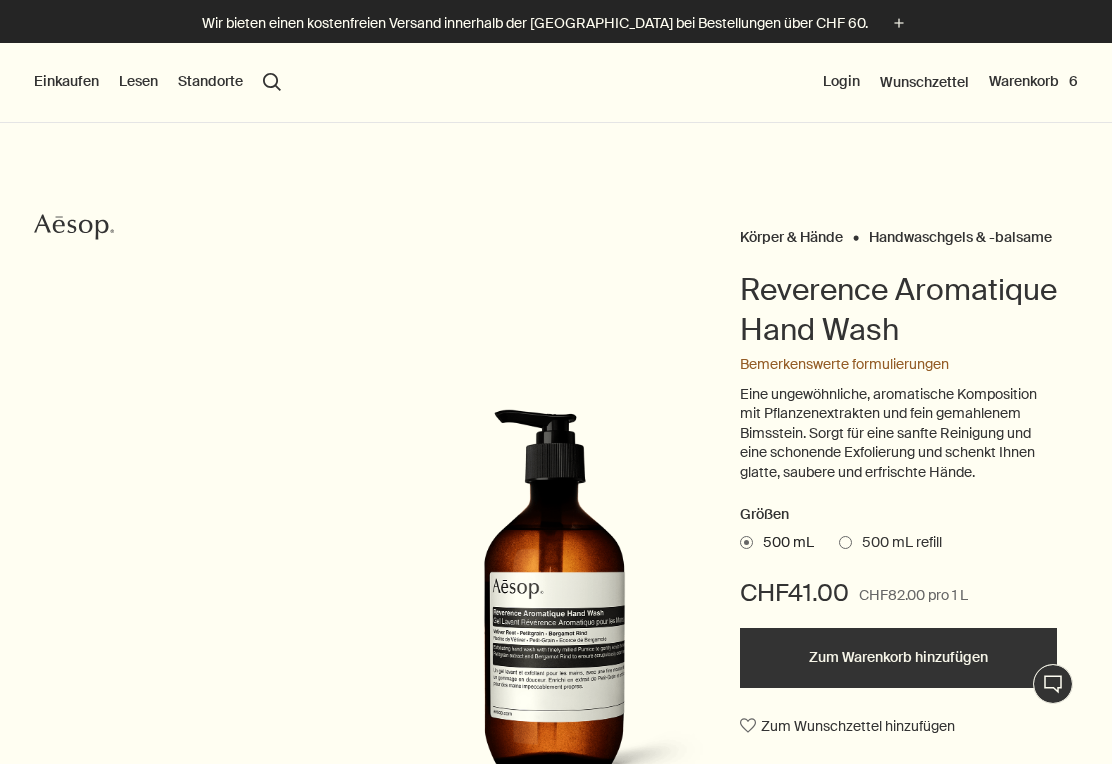 scroll, scrollTop: 0, scrollLeft: 0, axis: both 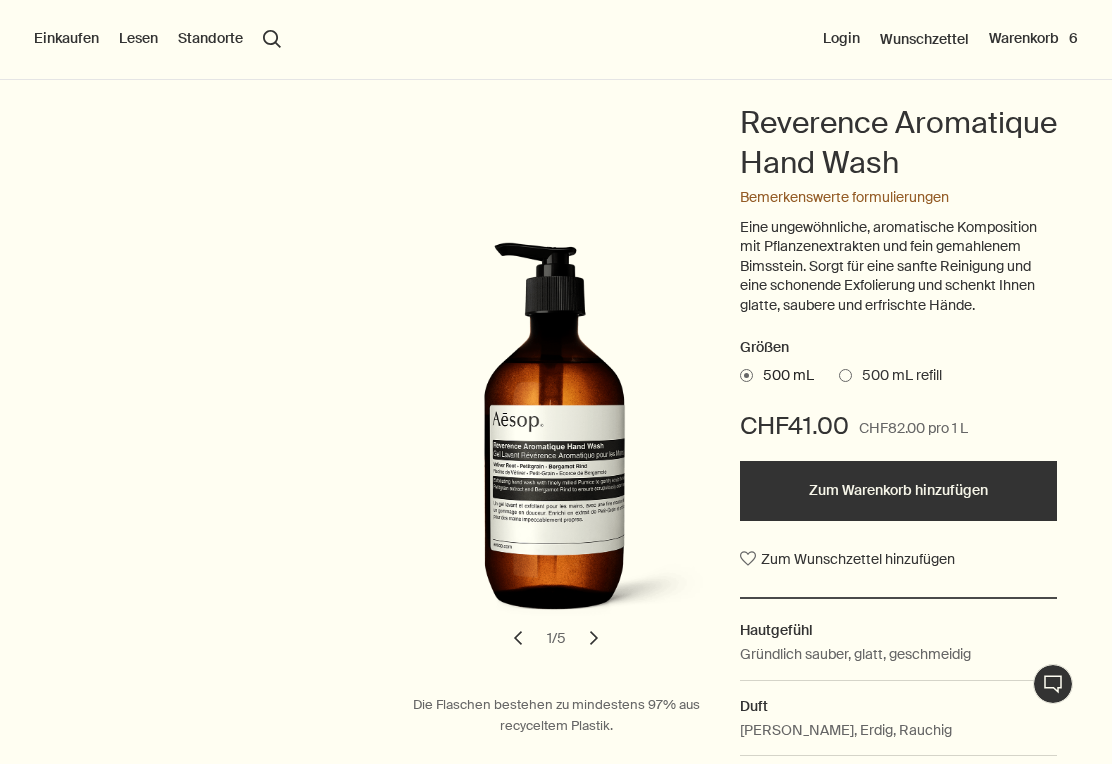click on "500 mL refill" at bounding box center (890, 376) 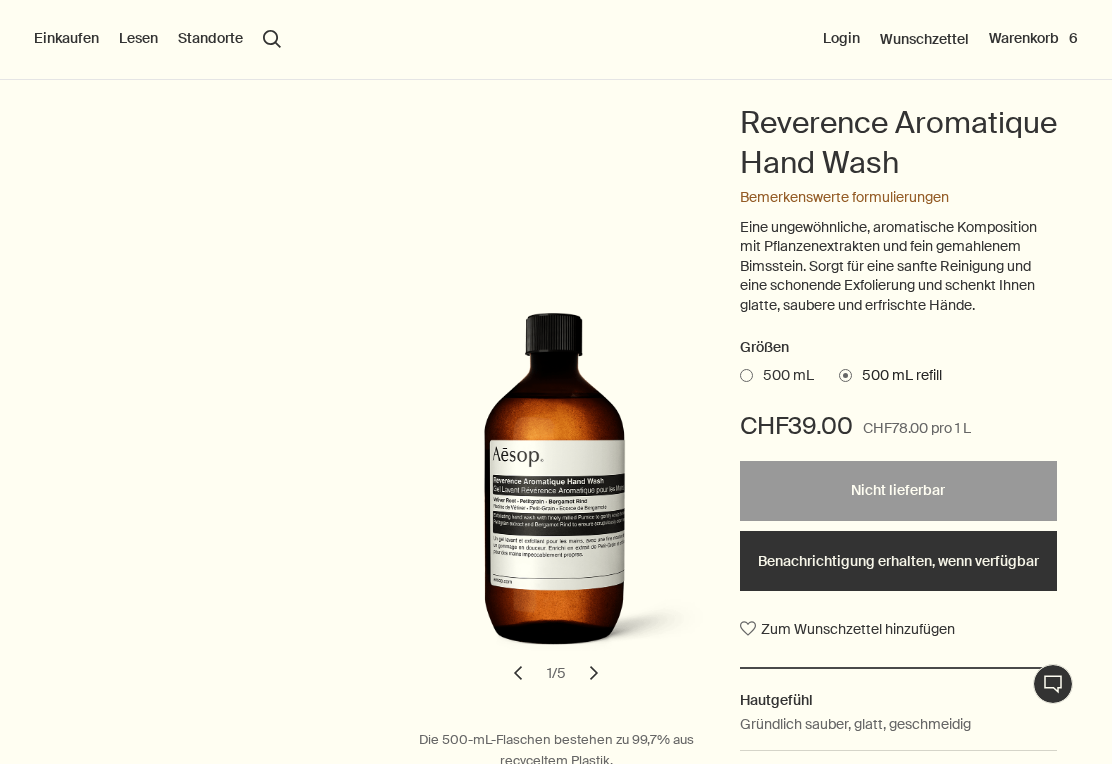 click at bounding box center [746, 375] 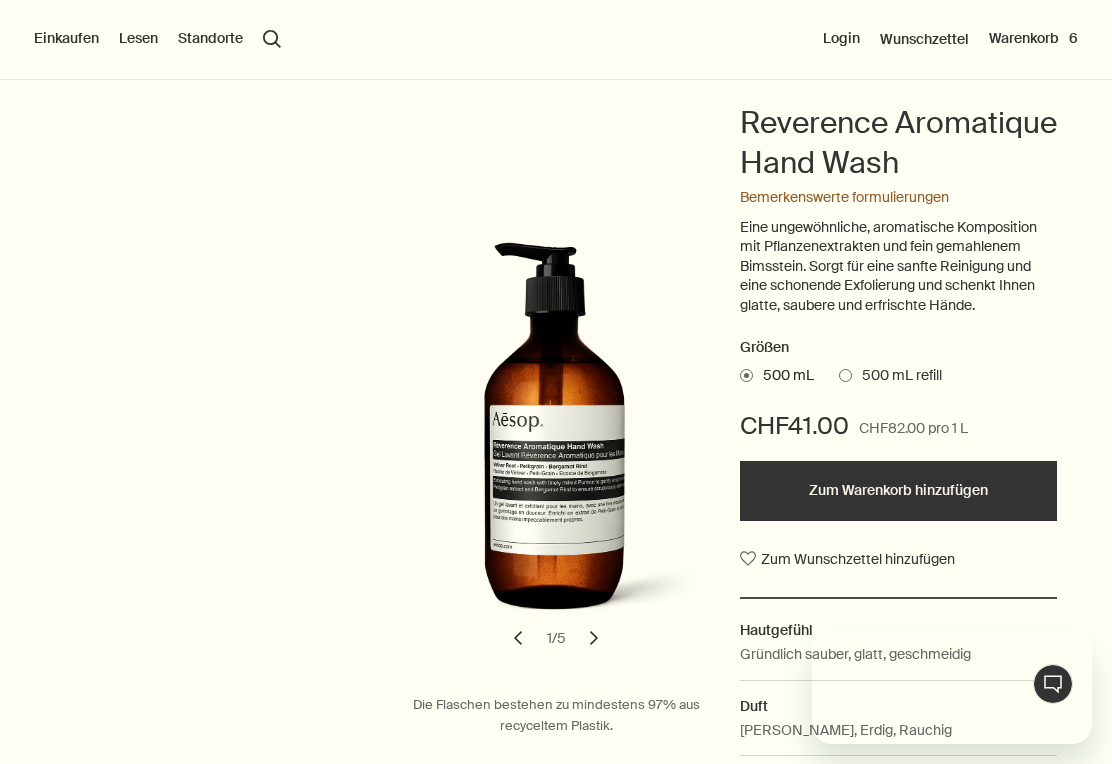 scroll, scrollTop: 0, scrollLeft: 0, axis: both 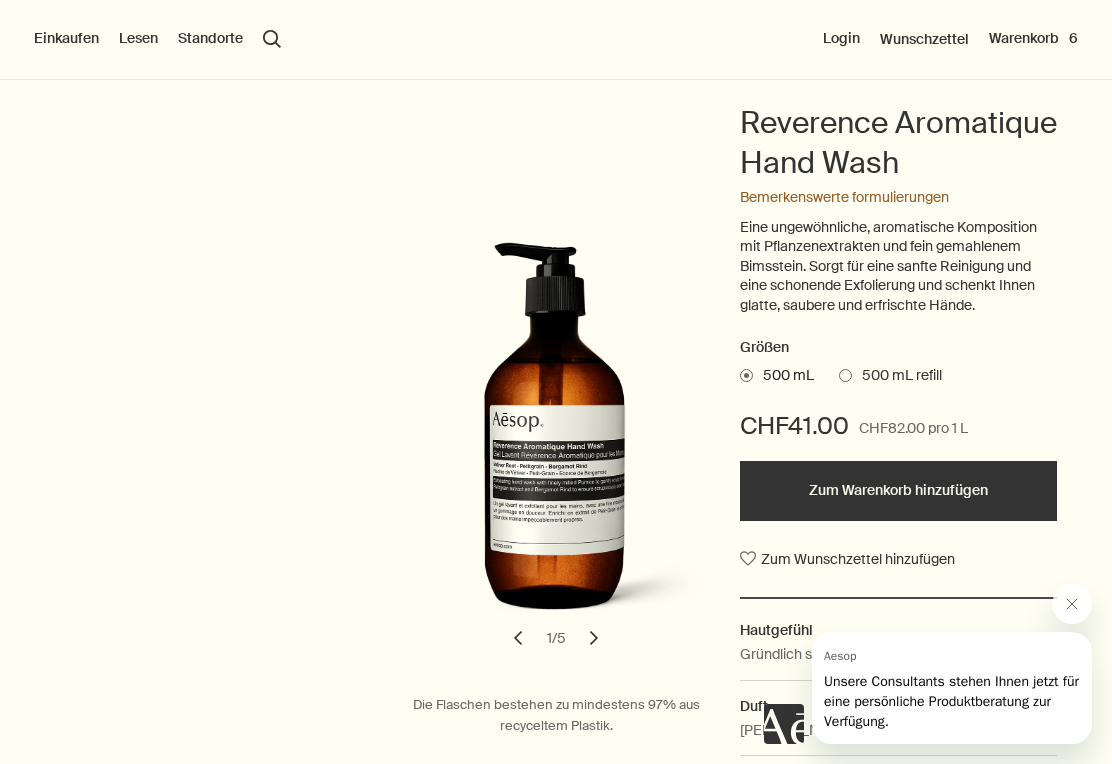 click on "Zum Warenkorb hinzufügen" at bounding box center [898, 491] 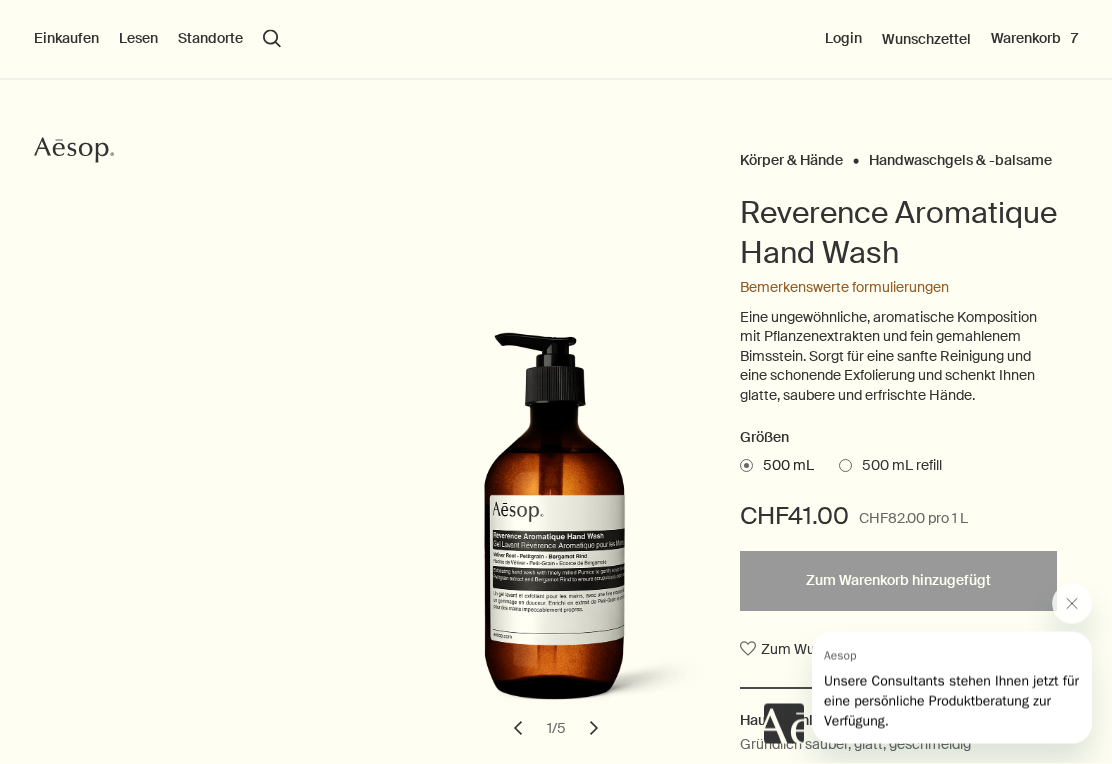 scroll, scrollTop: 0, scrollLeft: 0, axis: both 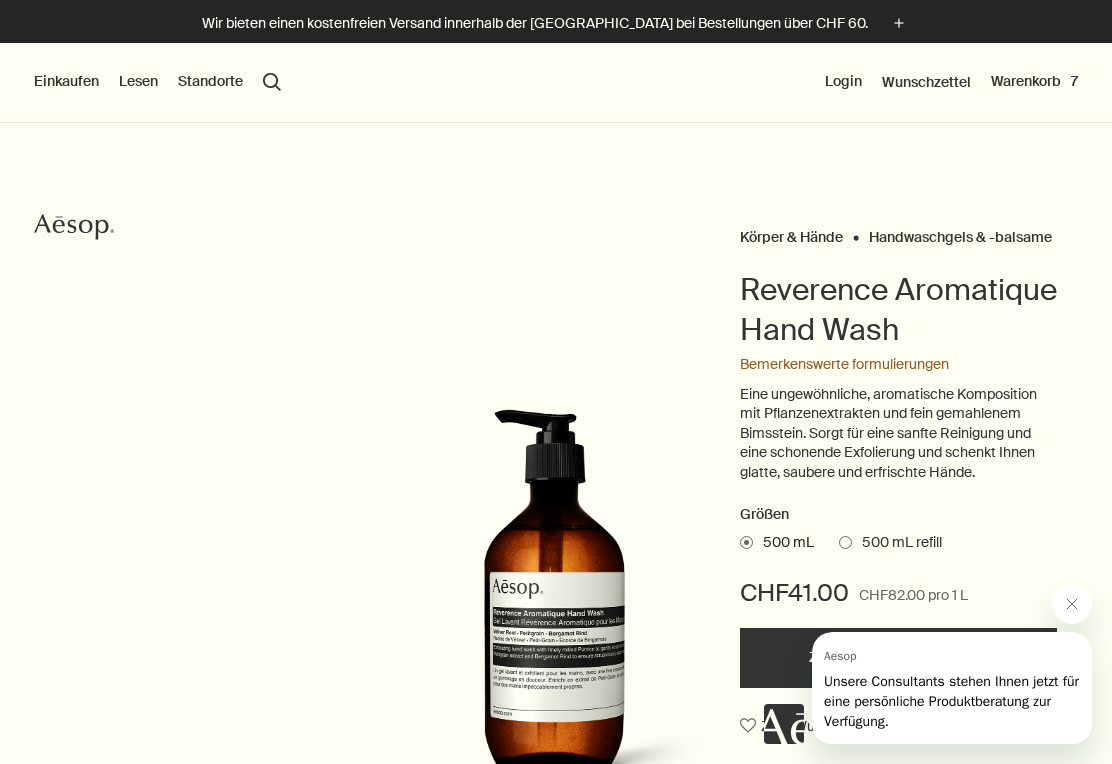 click on "Warenkorb 7" at bounding box center (1034, 82) 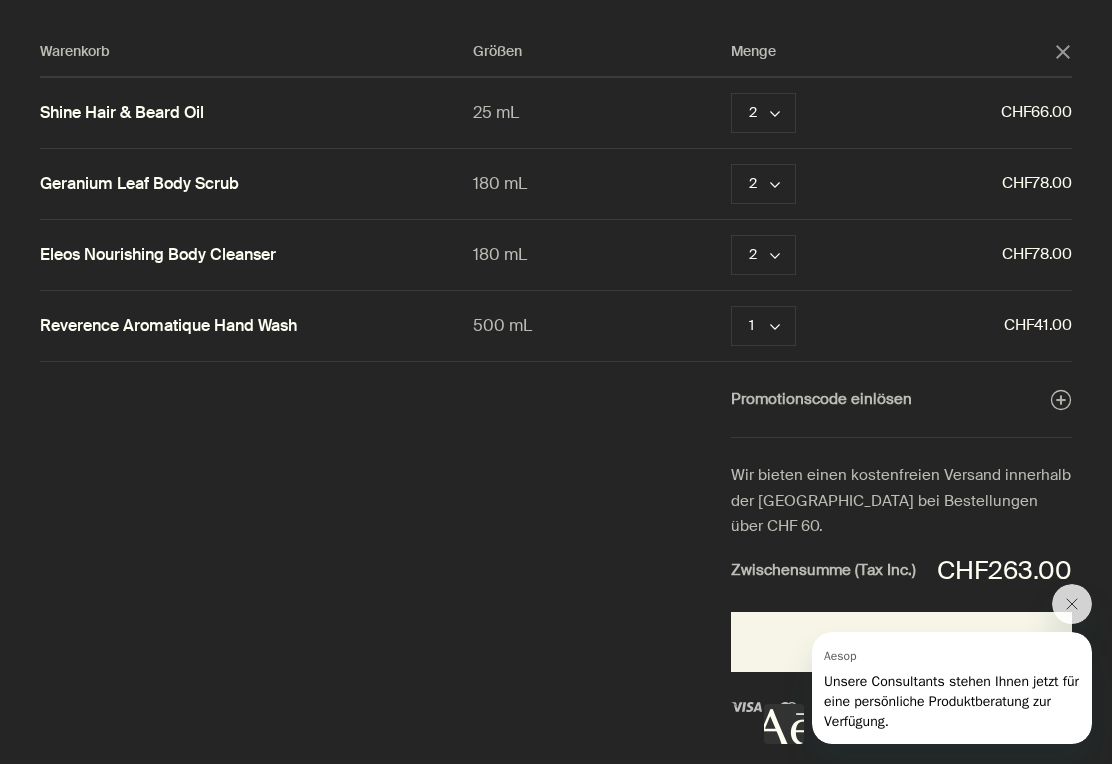 click on "chevron" 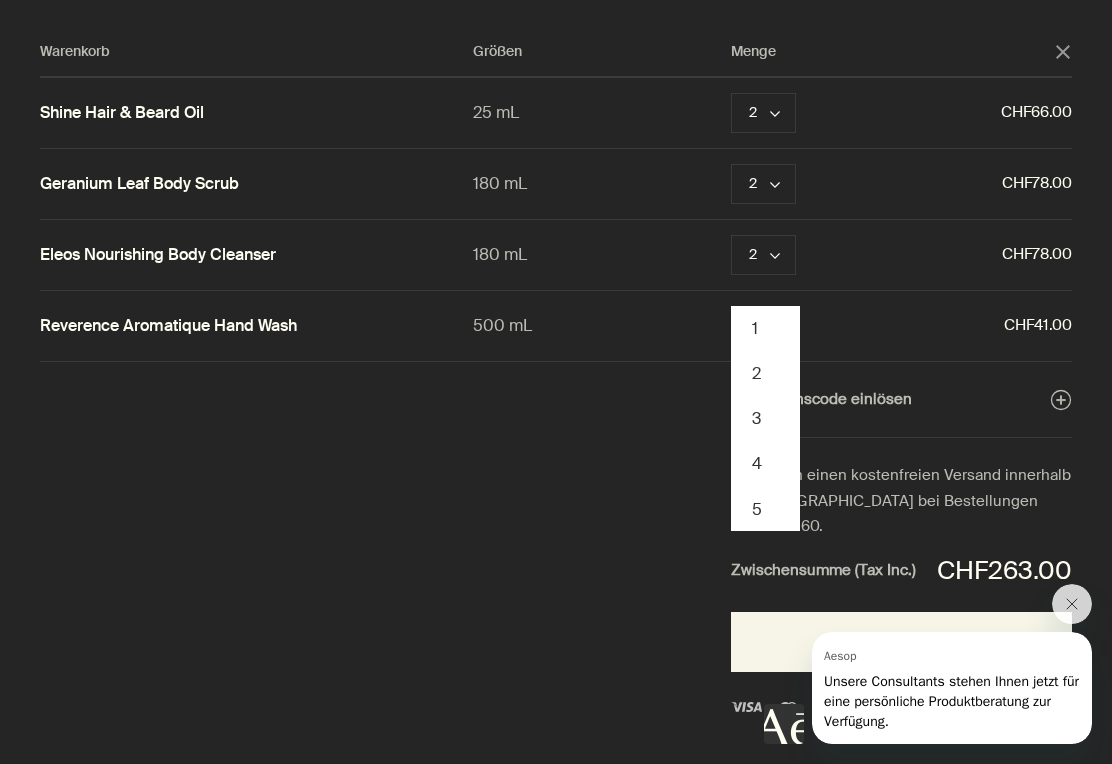 click on "2" at bounding box center (765, 373) 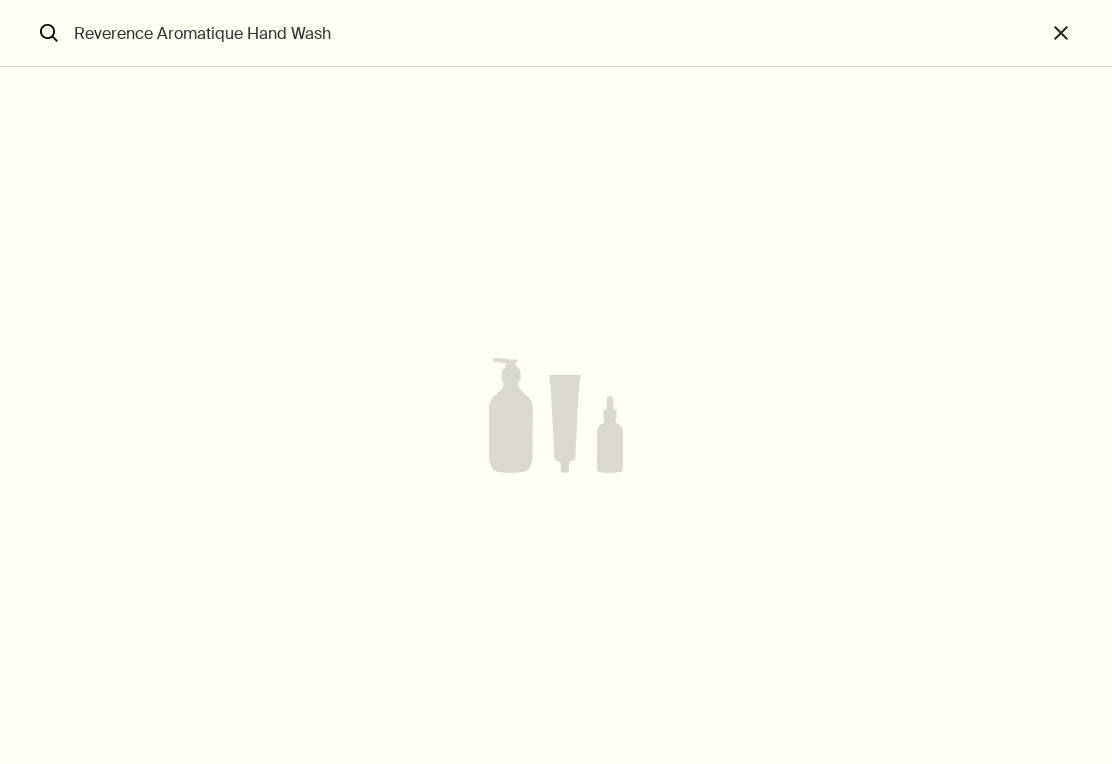 scroll, scrollTop: 0, scrollLeft: 0, axis: both 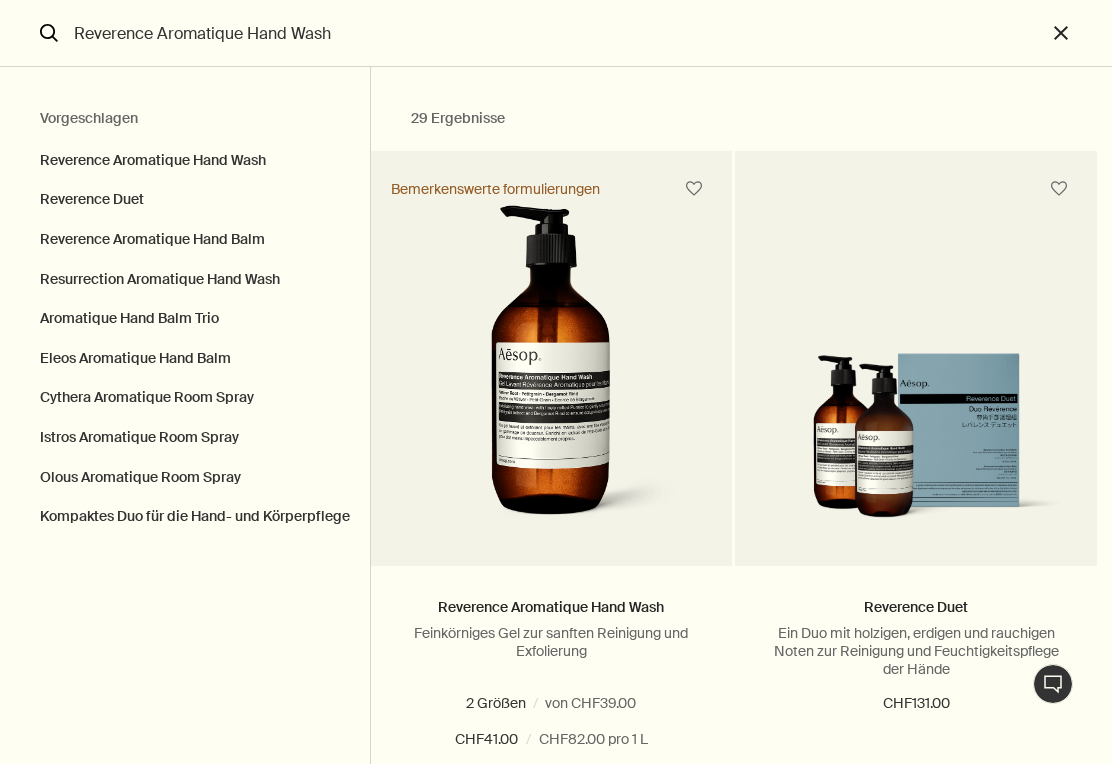 click on "close" at bounding box center [1079, 33] 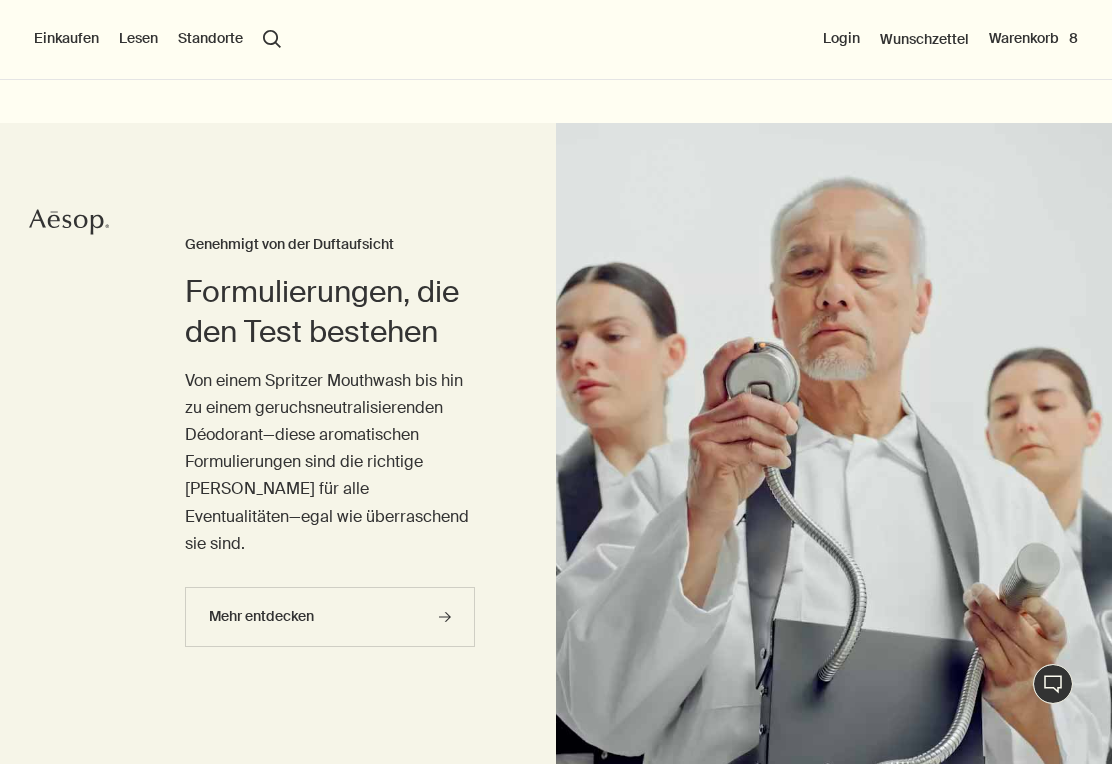 type 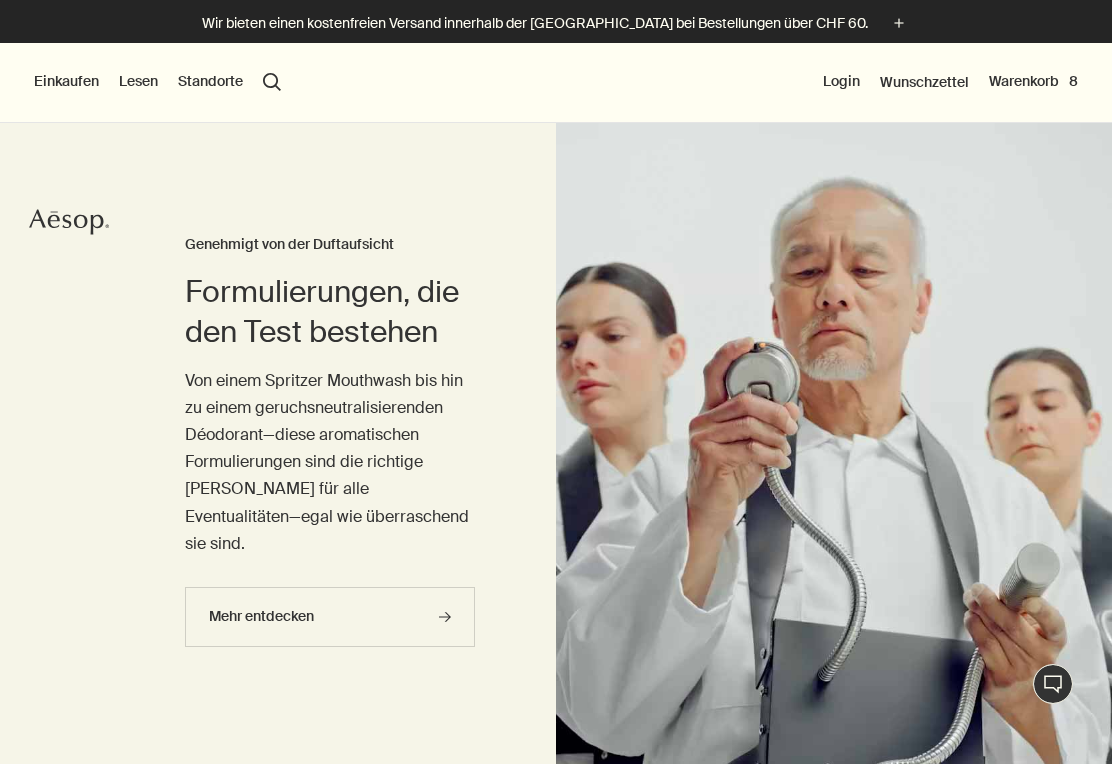 click on "search Suchen" at bounding box center (272, 82) 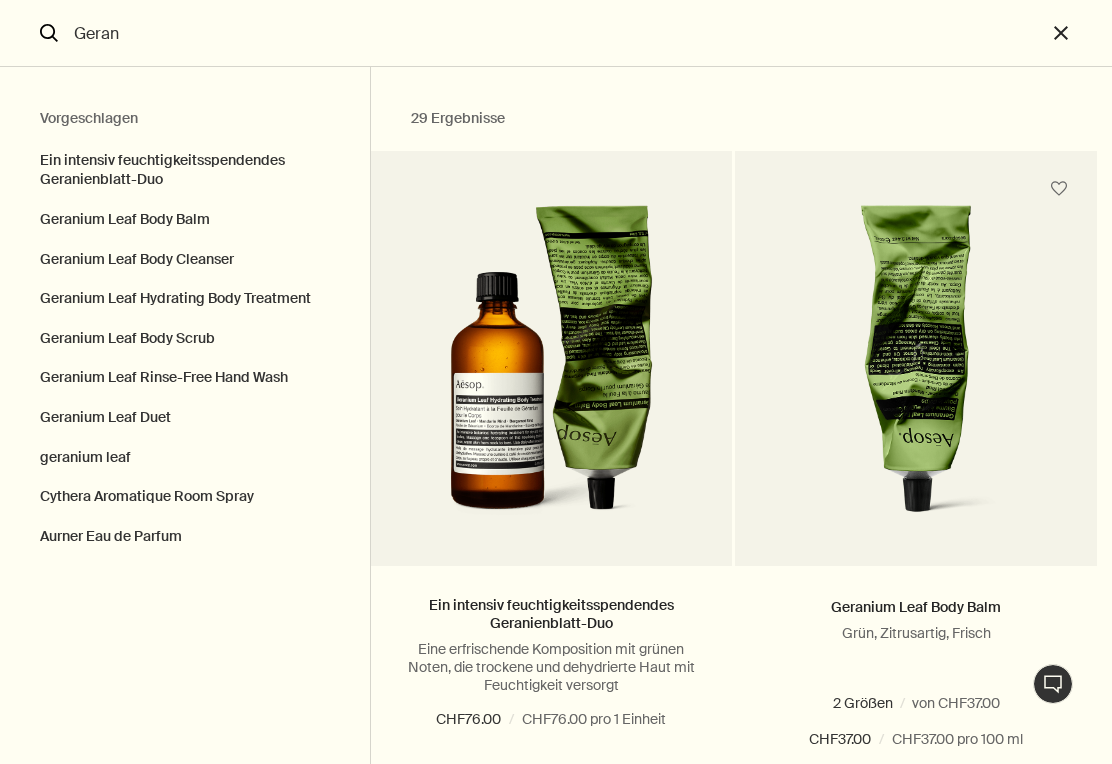 click on "Geranium Leaf Body Cleanser" at bounding box center (185, 260) 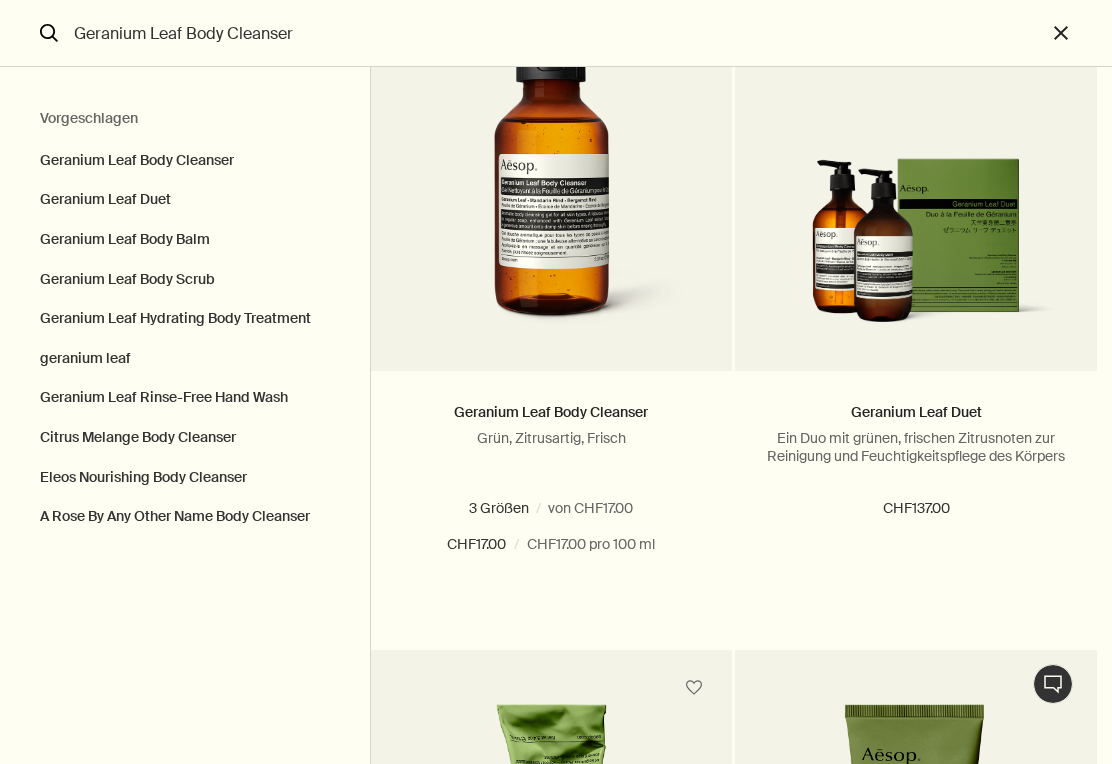 scroll, scrollTop: 196, scrollLeft: 0, axis: vertical 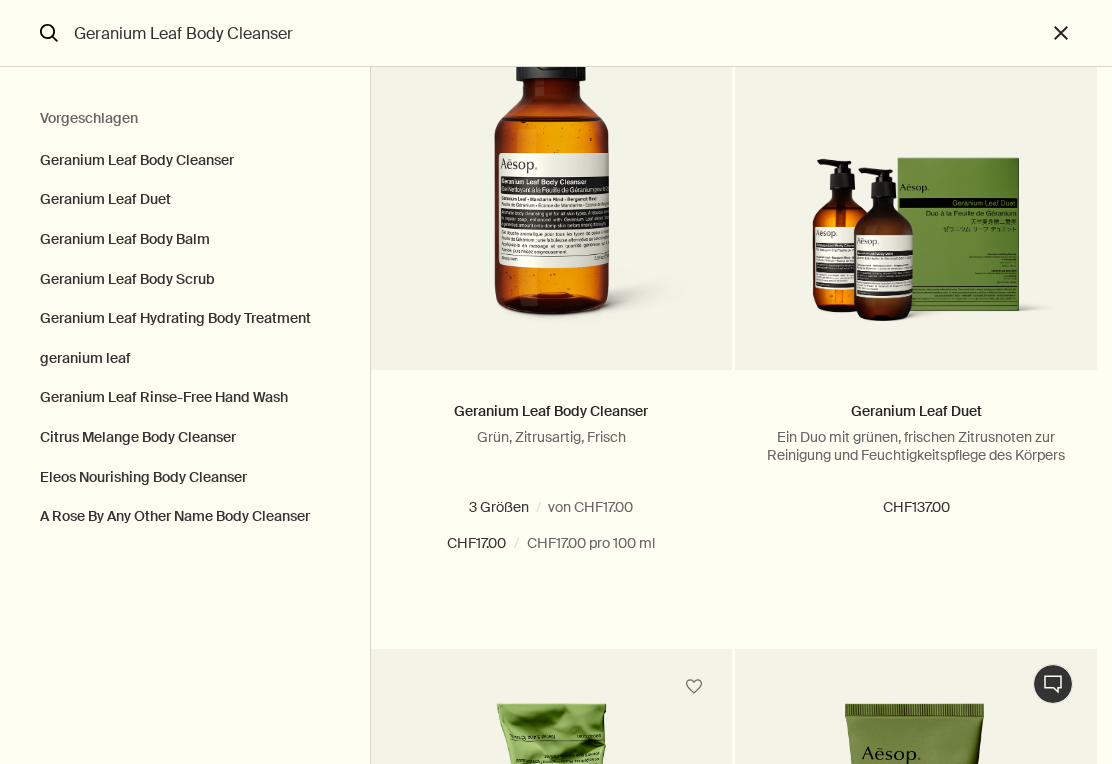 click at bounding box center [504, 507] 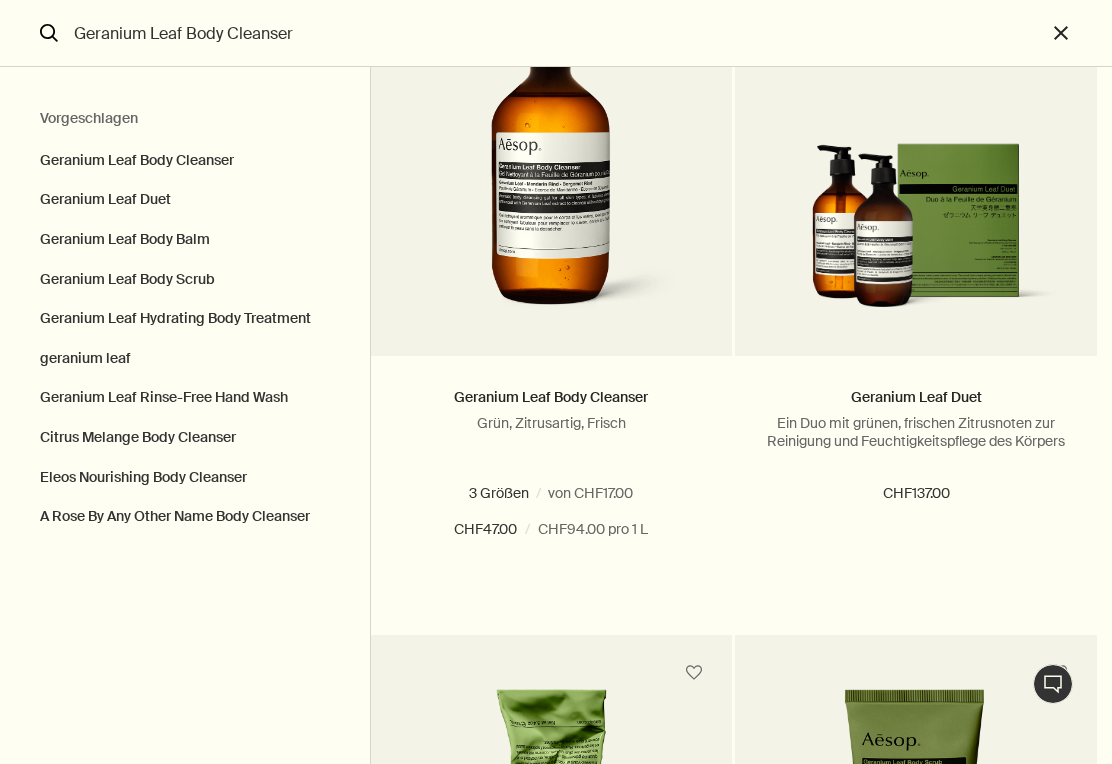 scroll, scrollTop: 211, scrollLeft: 0, axis: vertical 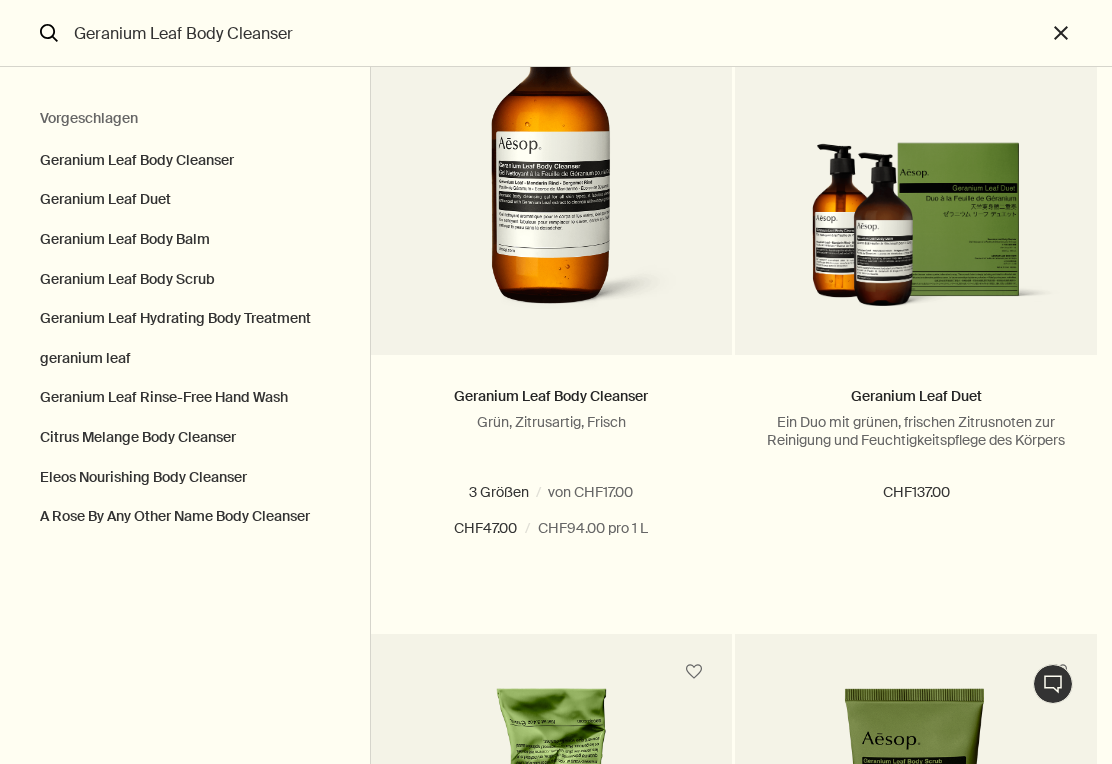 click at bounding box center (916, 175) 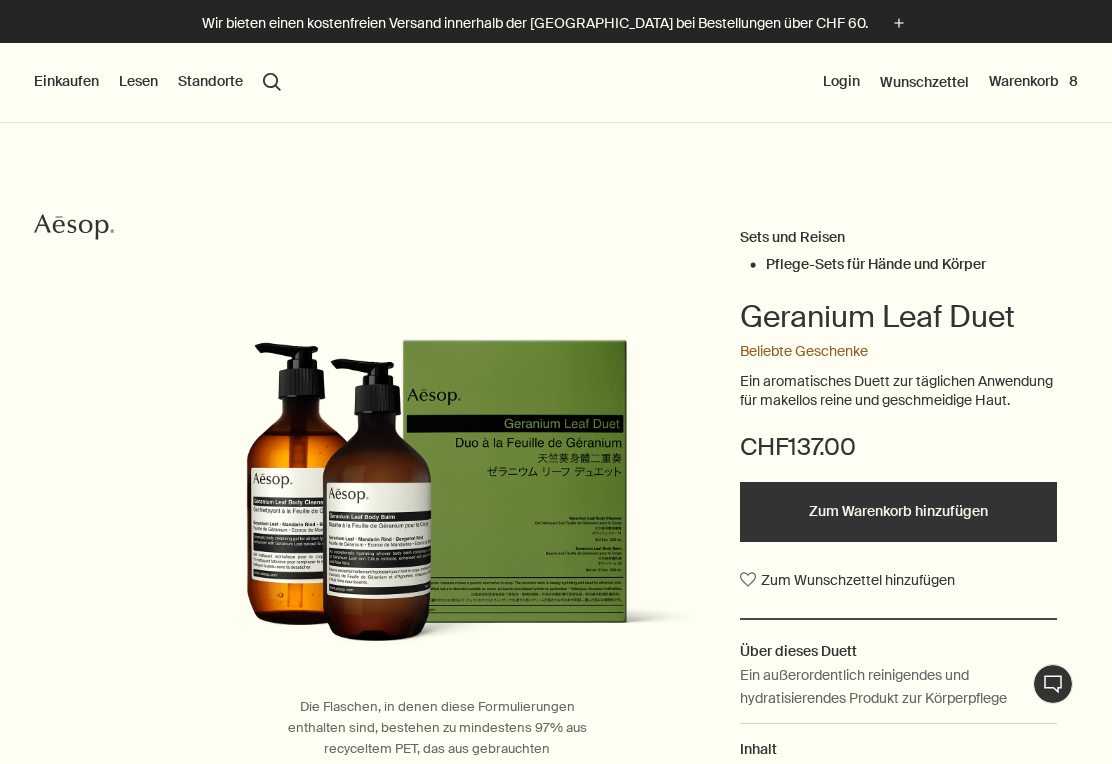 scroll, scrollTop: 0, scrollLeft: 0, axis: both 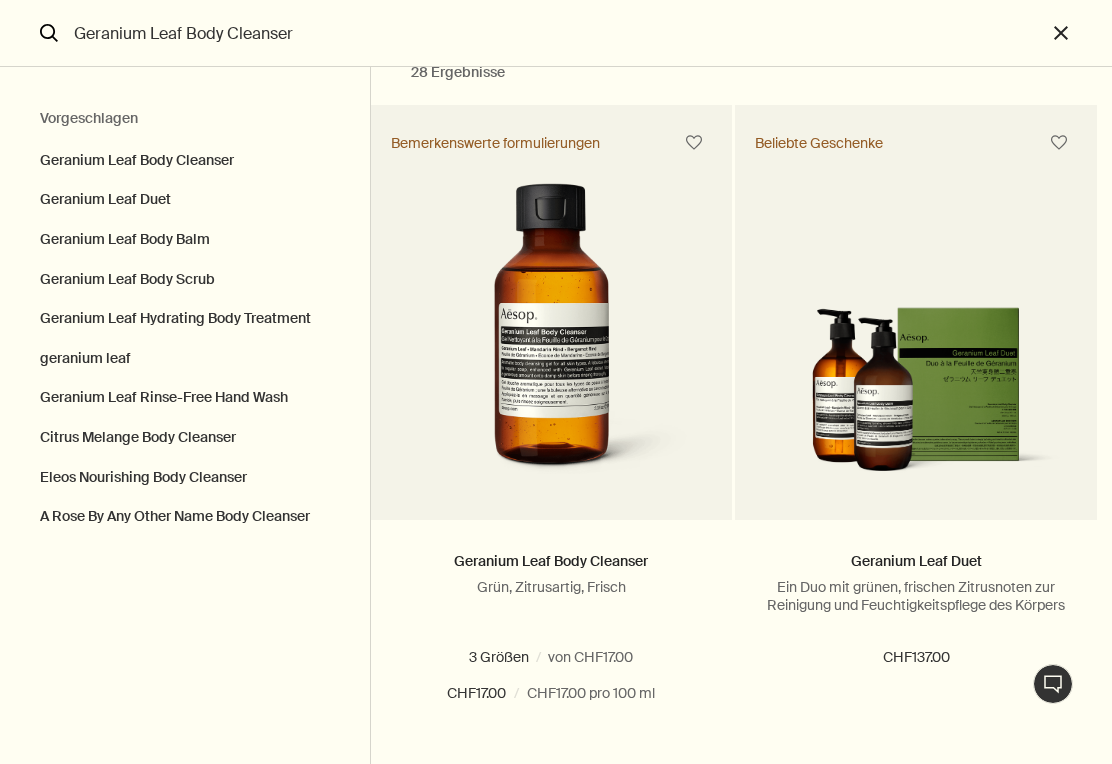 click on "500 mL refill" at bounding box center (549, 657) 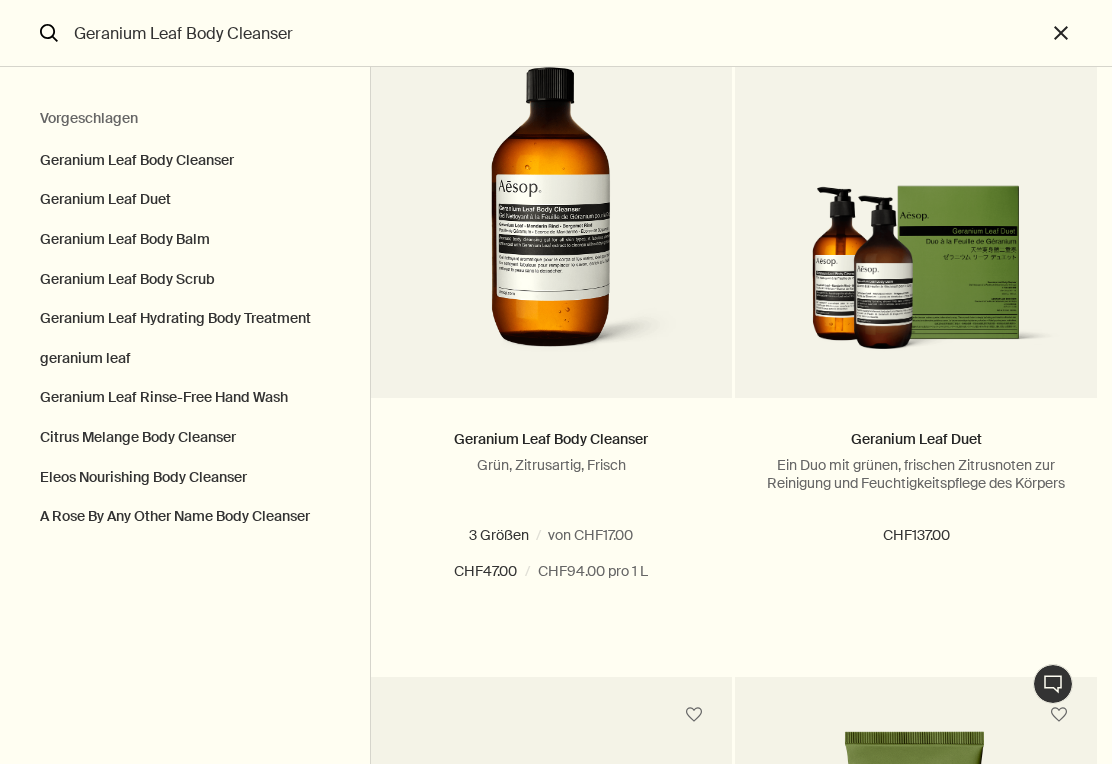 scroll, scrollTop: 181, scrollLeft: 0, axis: vertical 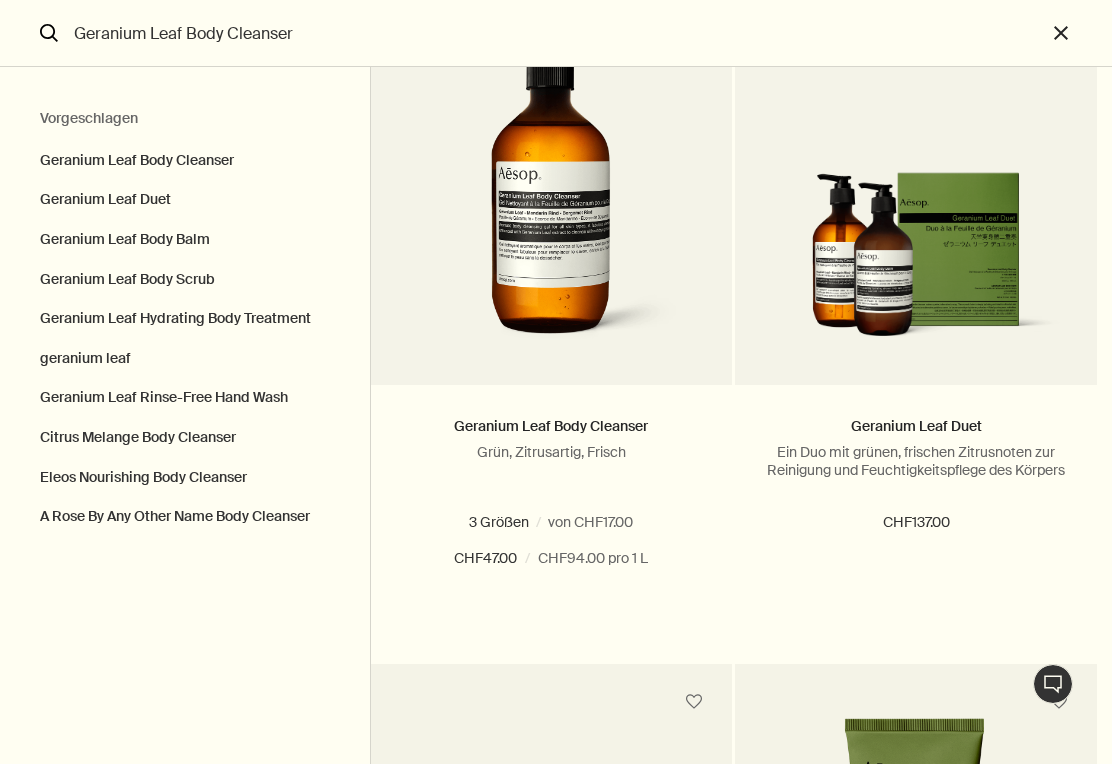 click on "500 mL" at bounding box center (663, 522) 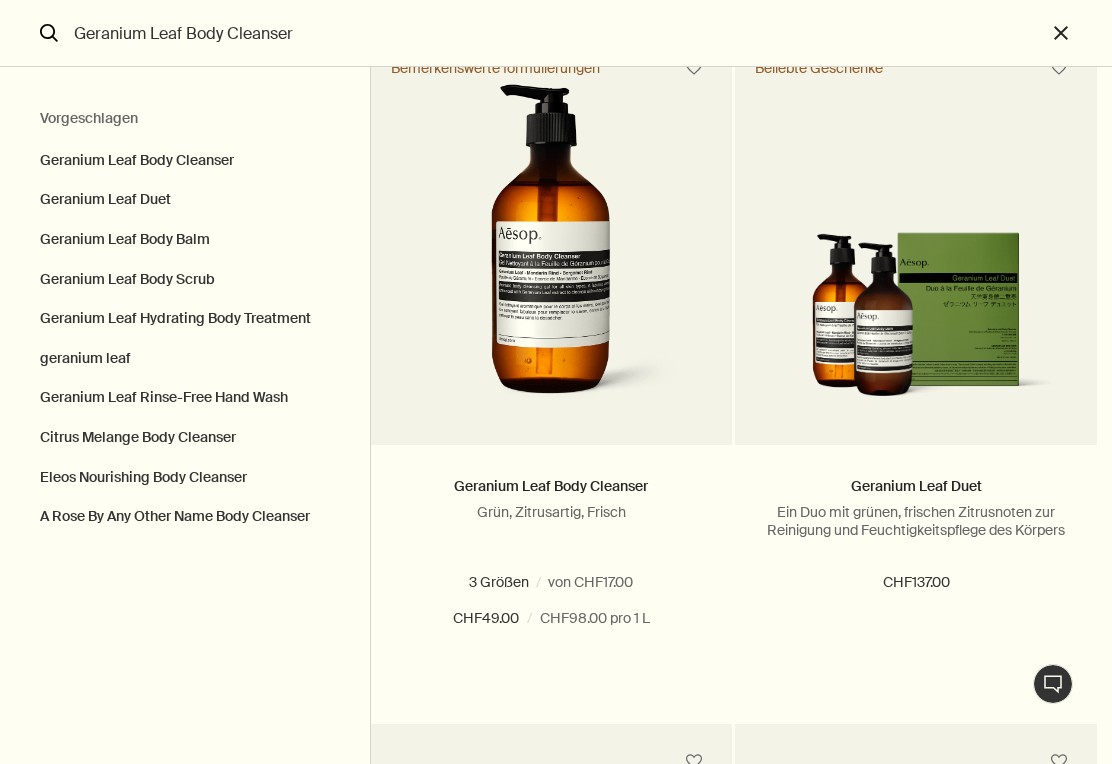 scroll, scrollTop: 118, scrollLeft: 0, axis: vertical 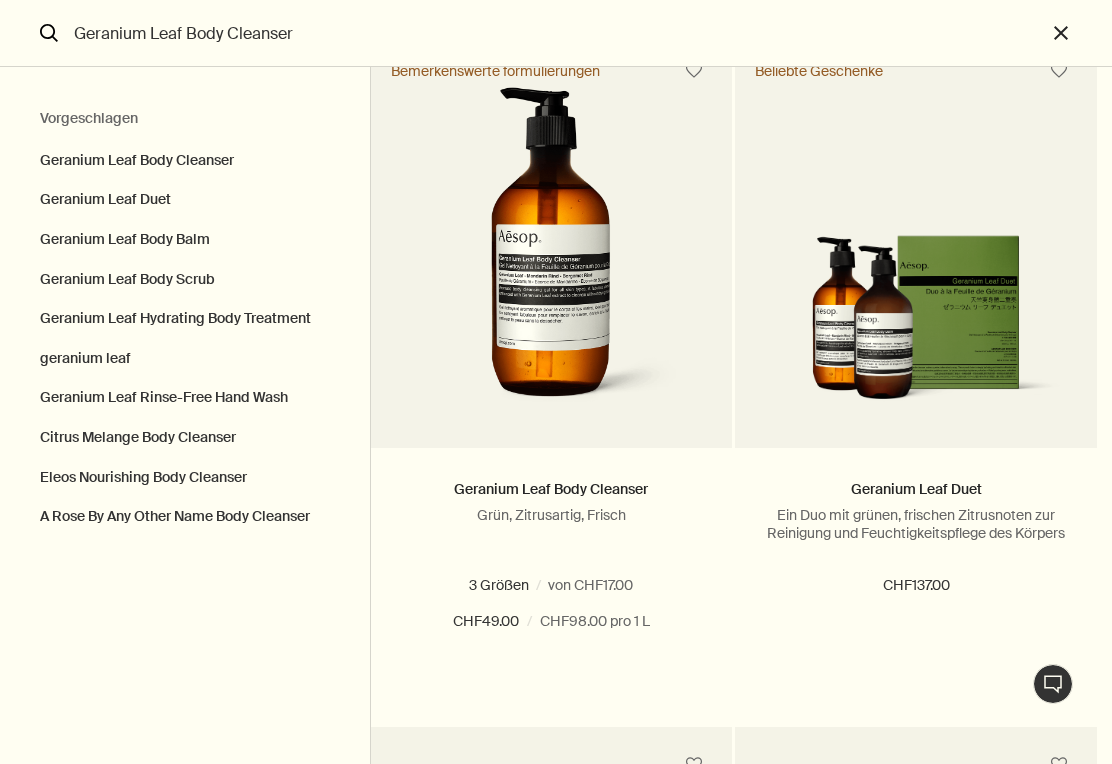 click at bounding box center [504, 585] 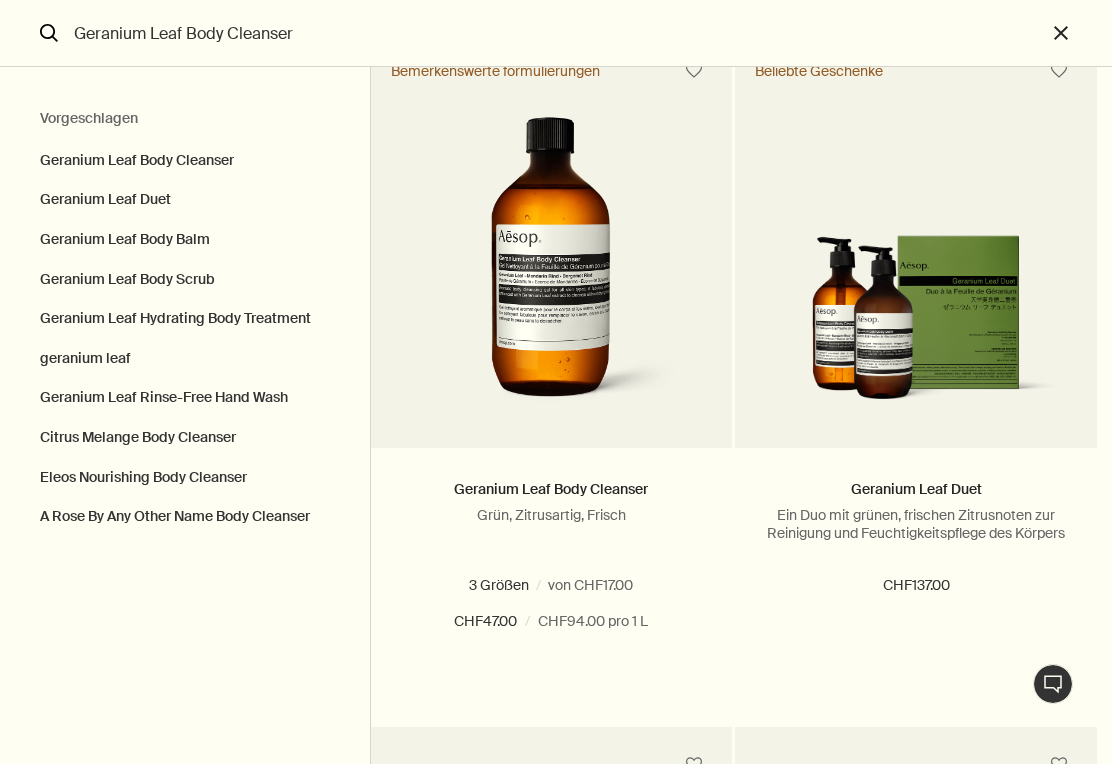 click at bounding box center (632, 585) 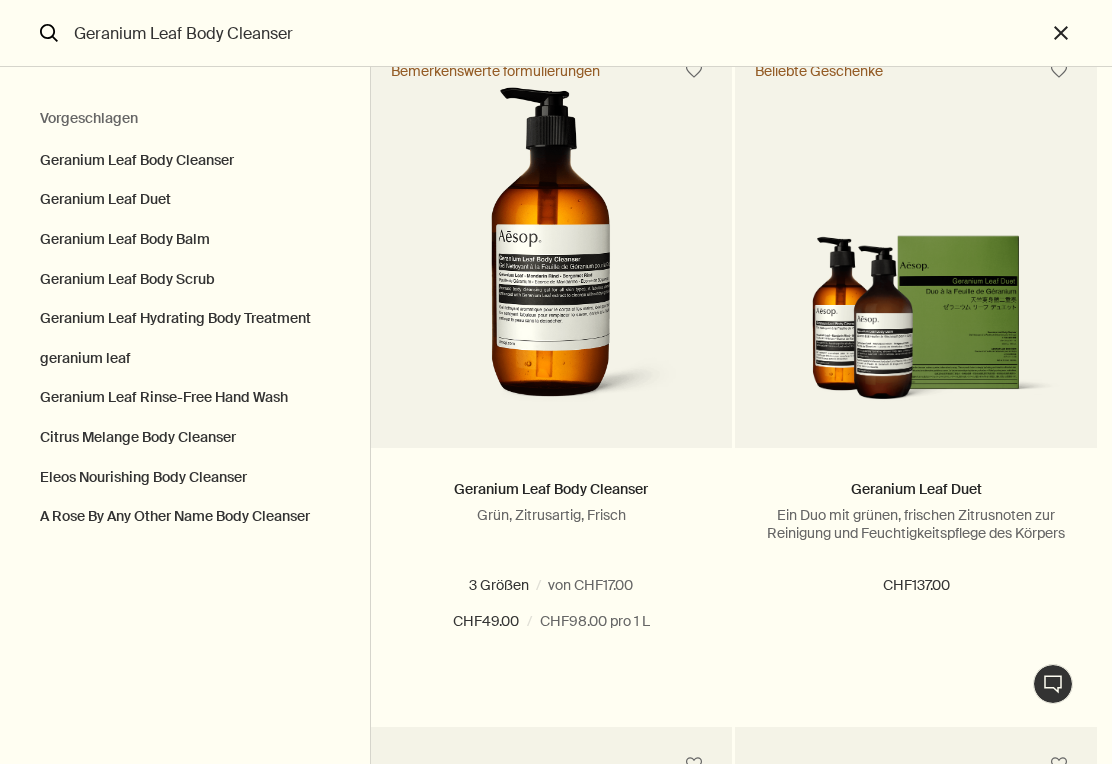 click on "Hinzufügen Zum Warenkorb hinzufügen" at bounding box center (552, 694) 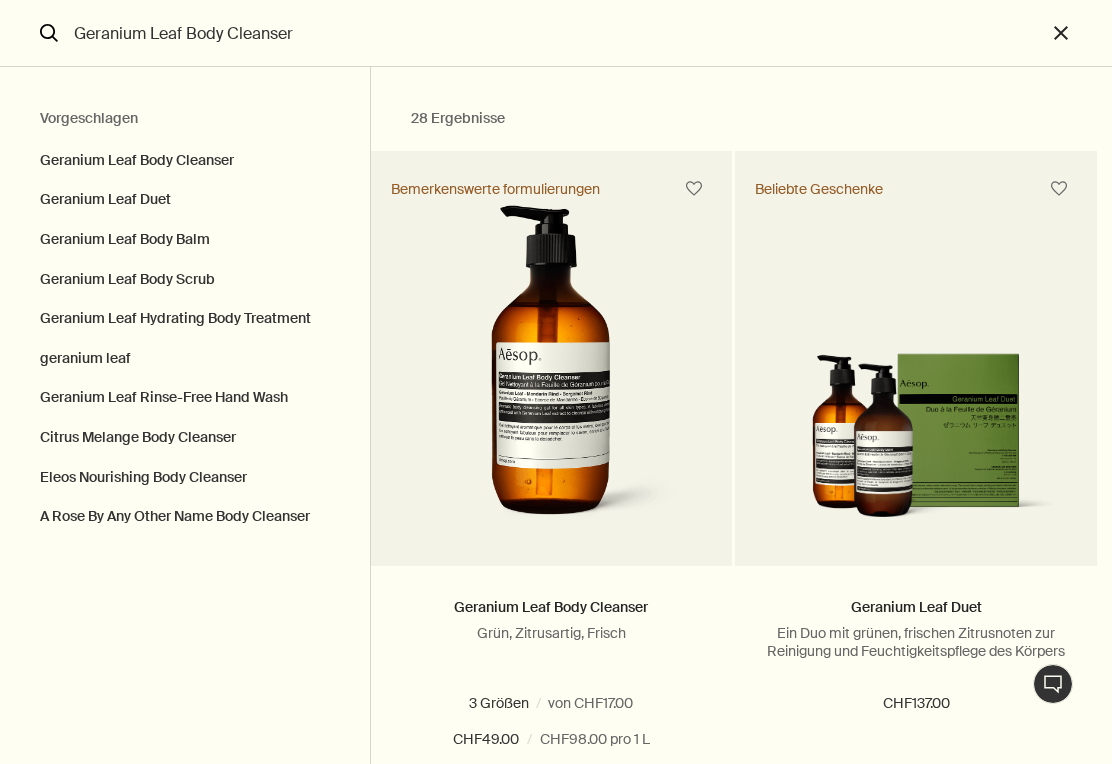 scroll, scrollTop: 0, scrollLeft: 0, axis: both 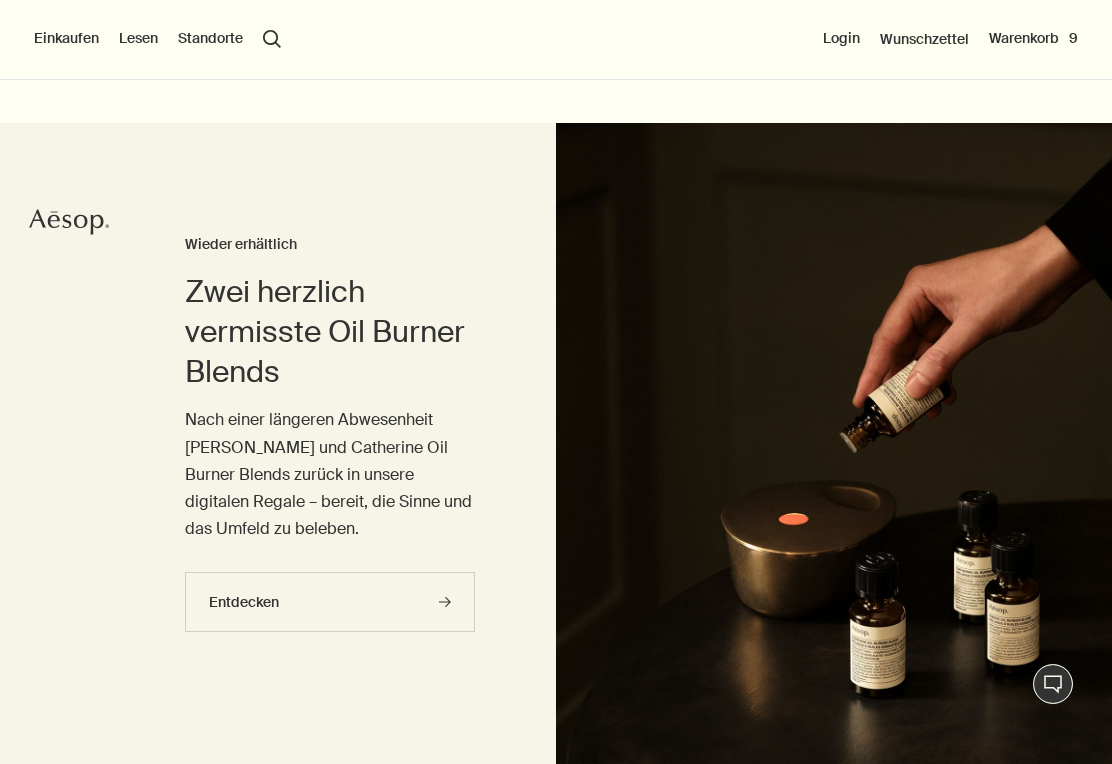 type 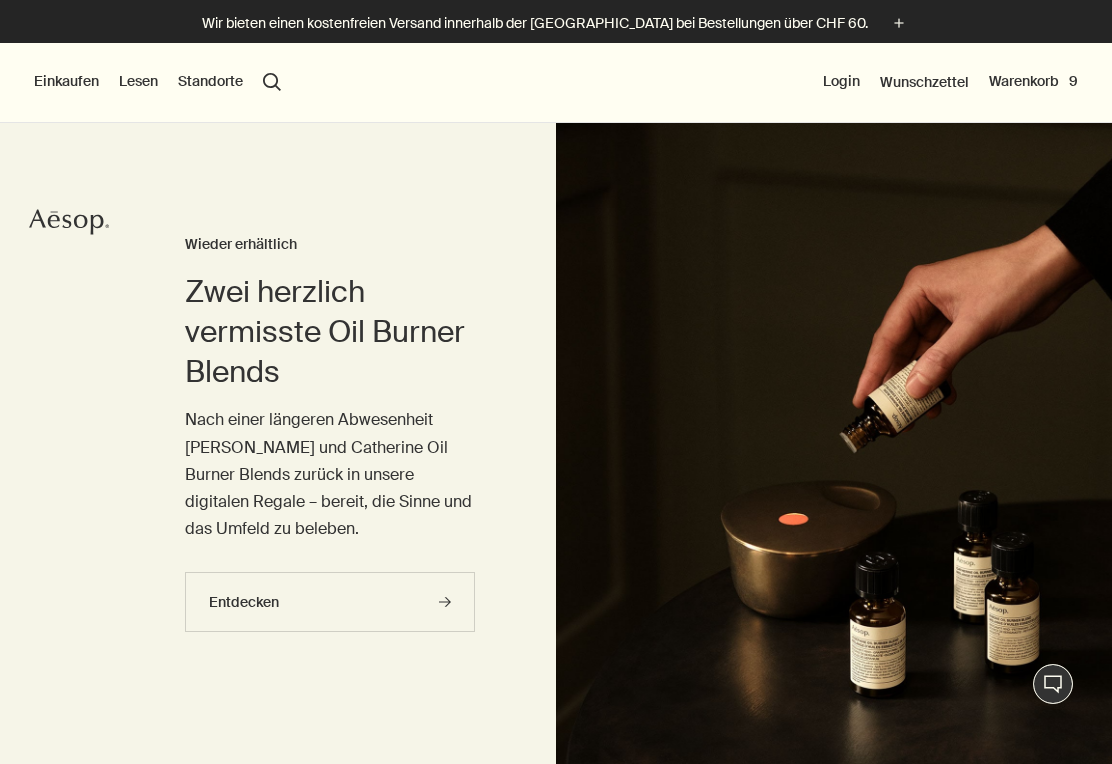 click on "Warenkorb 9" at bounding box center [1033, 82] 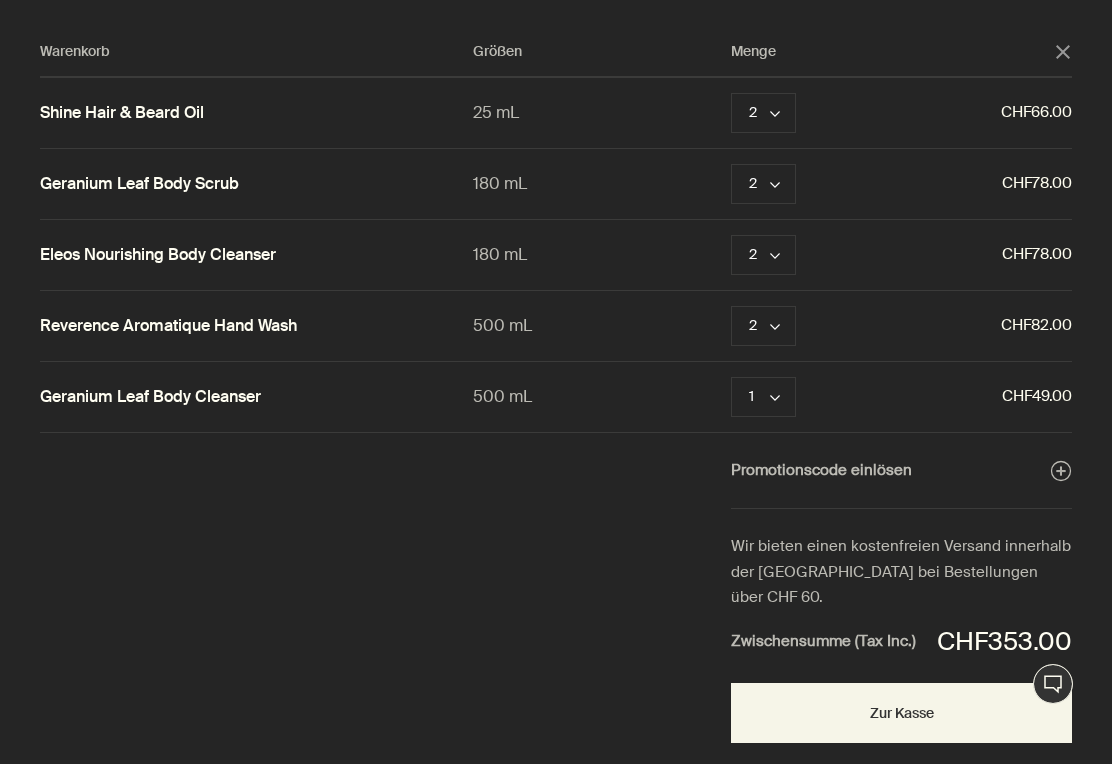 click on "chevron" 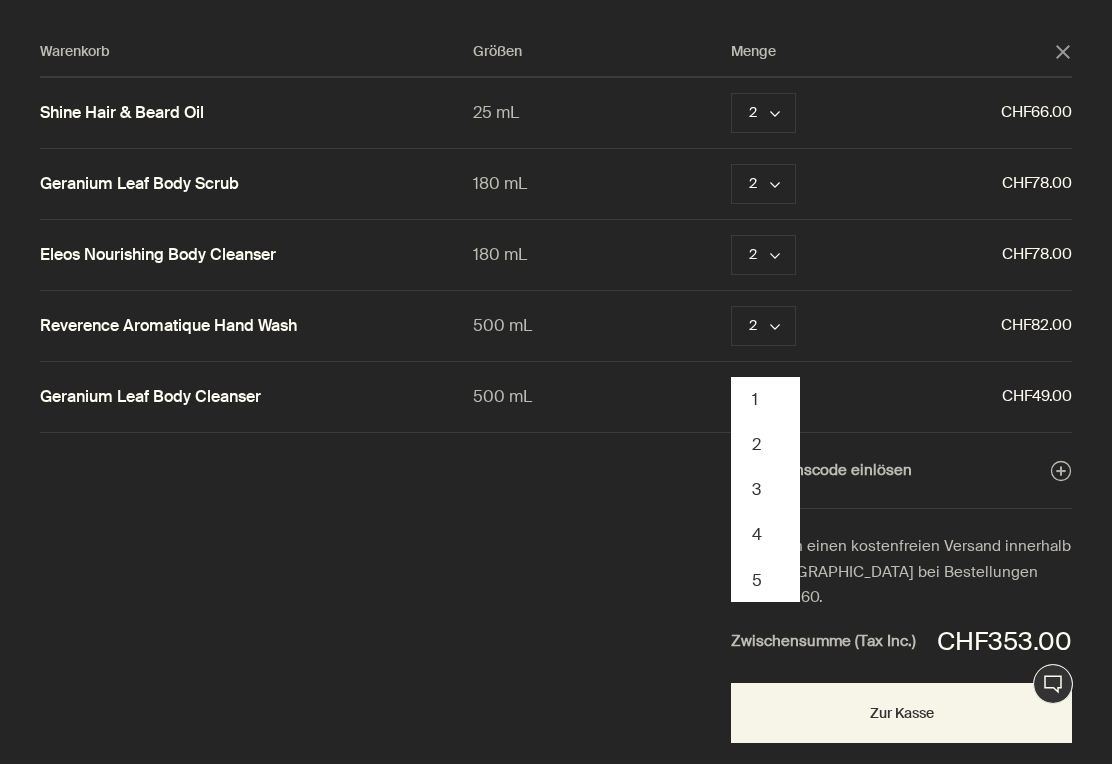 click on "2" at bounding box center (765, 444) 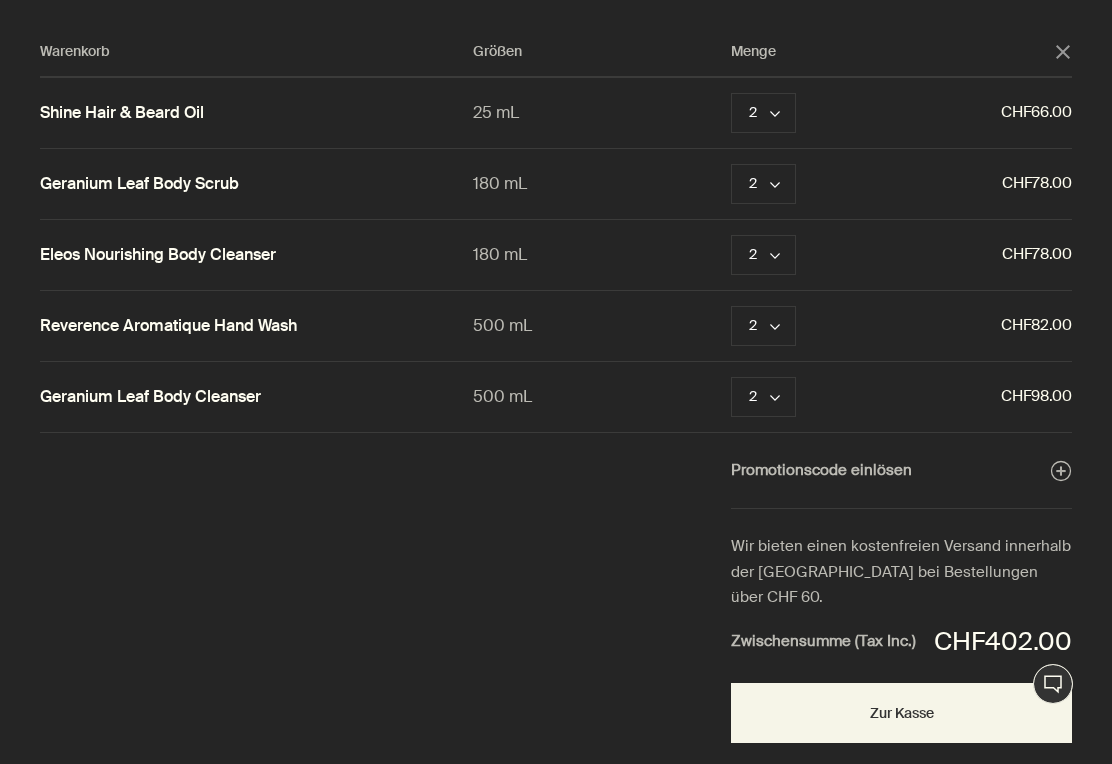 scroll, scrollTop: 0, scrollLeft: 0, axis: both 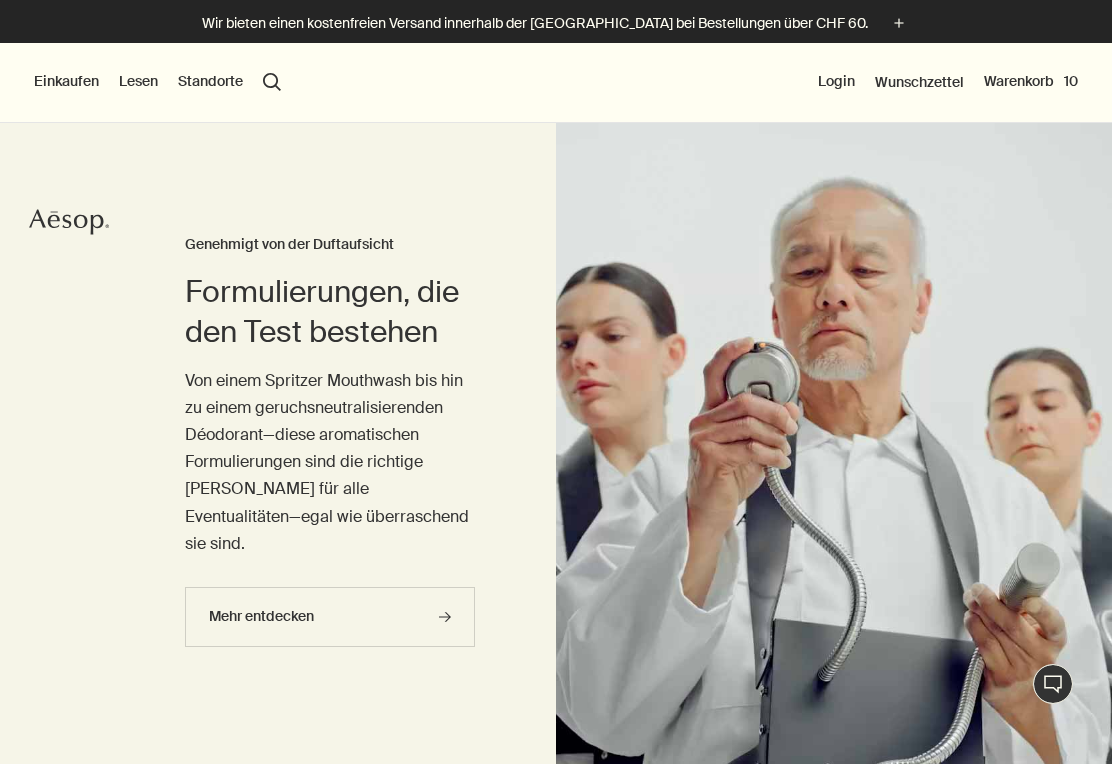 click on "search Suchen" at bounding box center (272, 82) 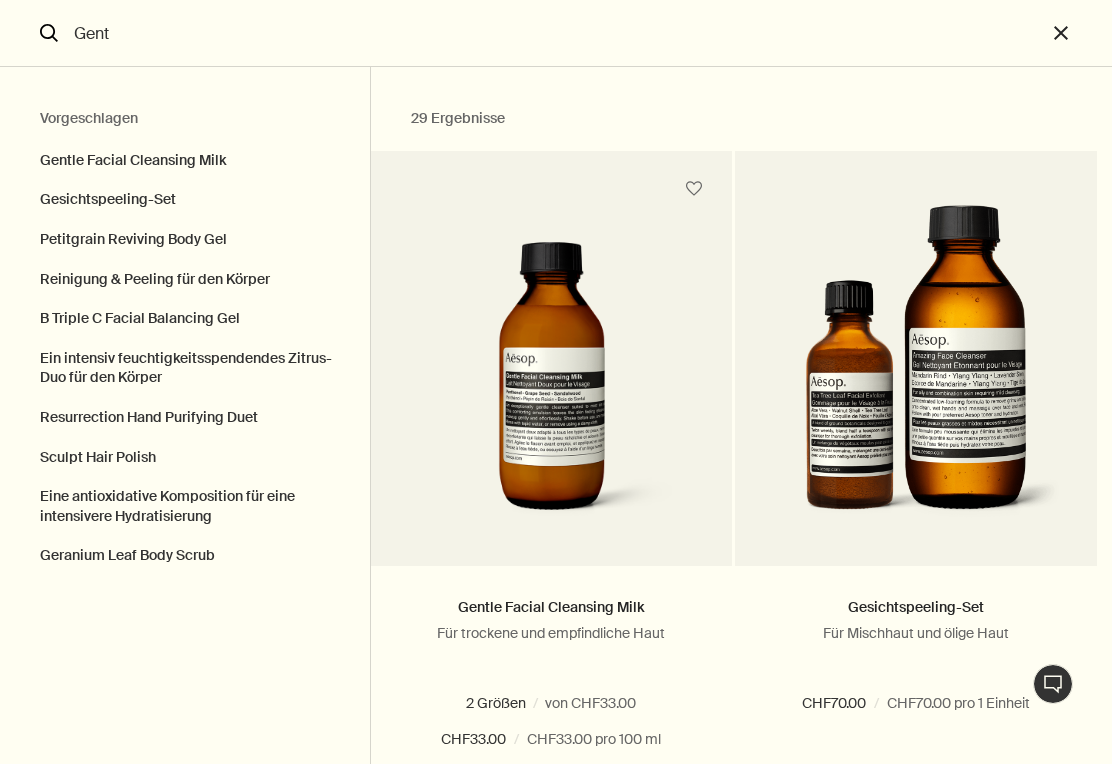 click on "Gentle Facial Cleansing Milk" at bounding box center [185, 156] 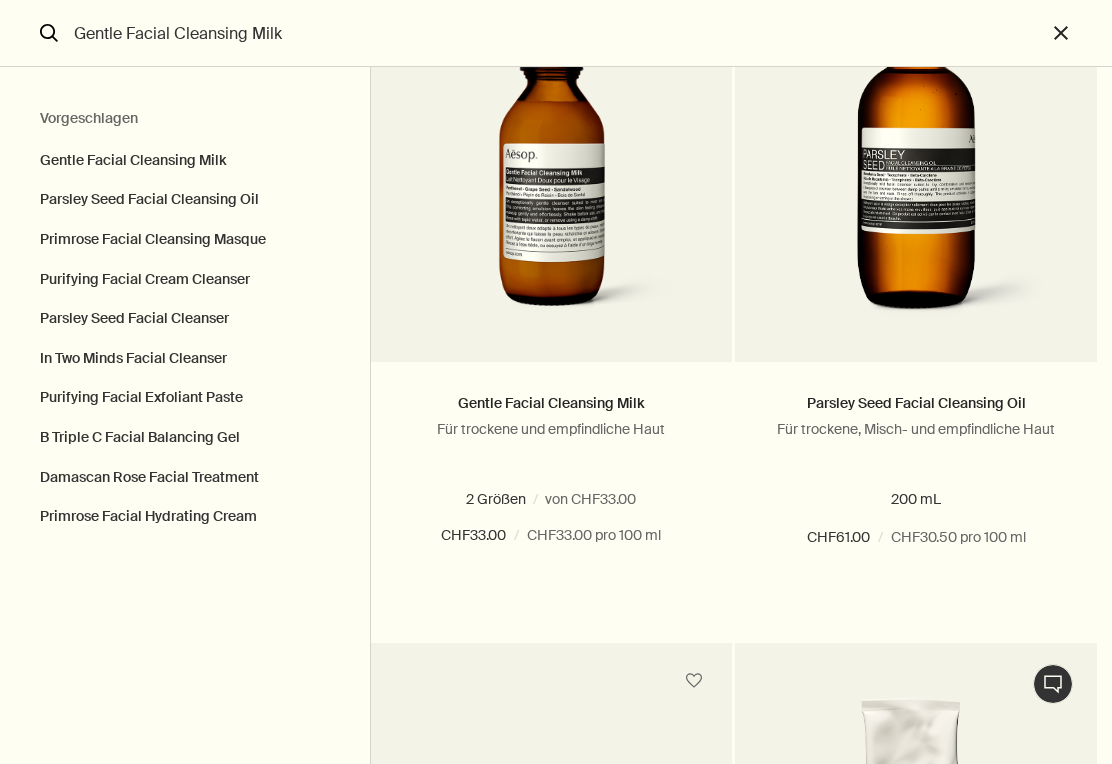 scroll, scrollTop: 229, scrollLeft: 0, axis: vertical 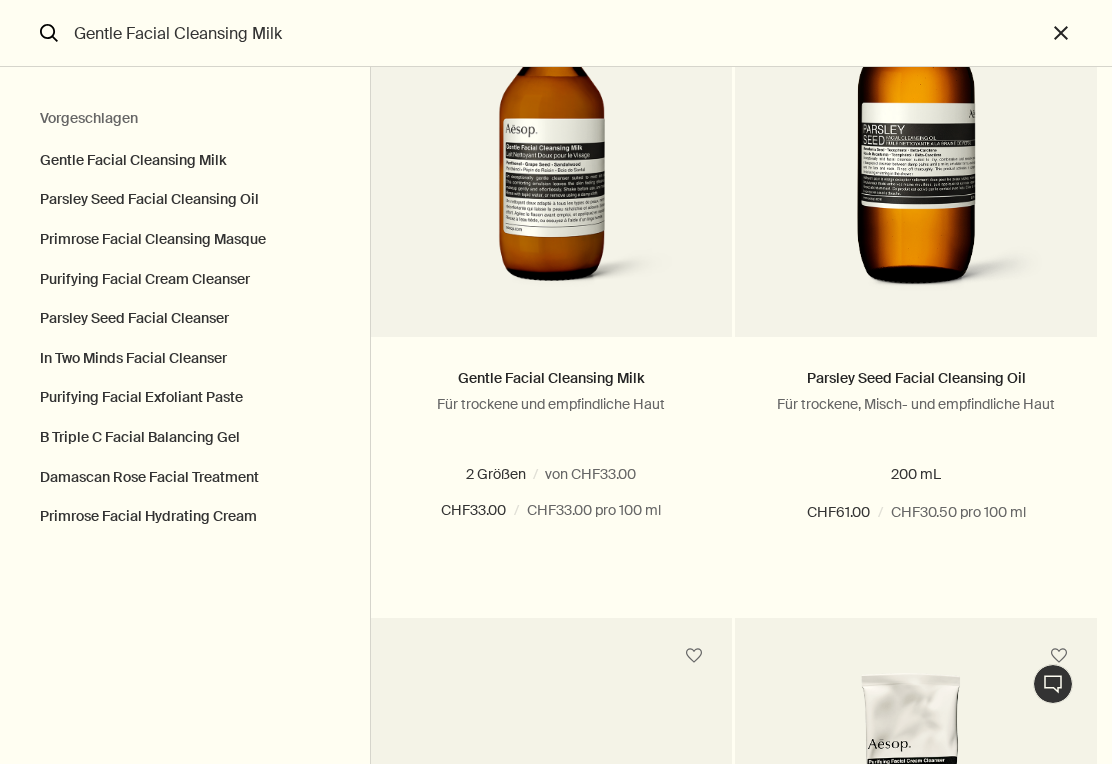 click at bounding box center [568, 474] 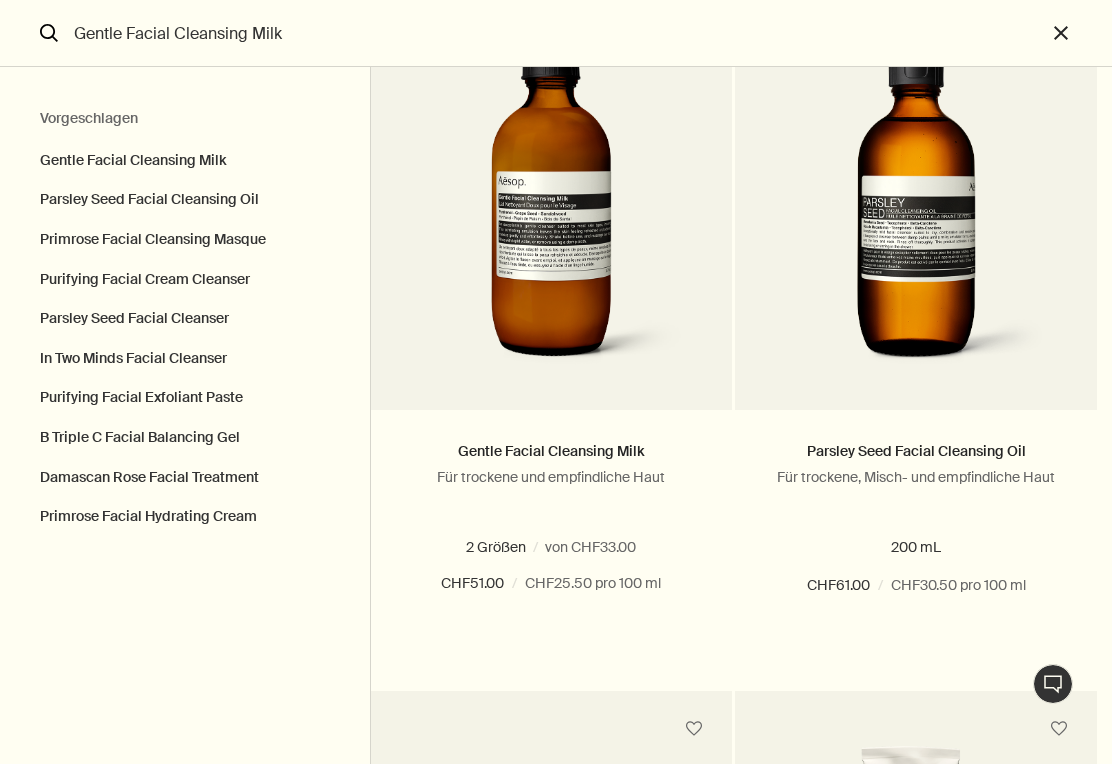 scroll, scrollTop: 156, scrollLeft: 0, axis: vertical 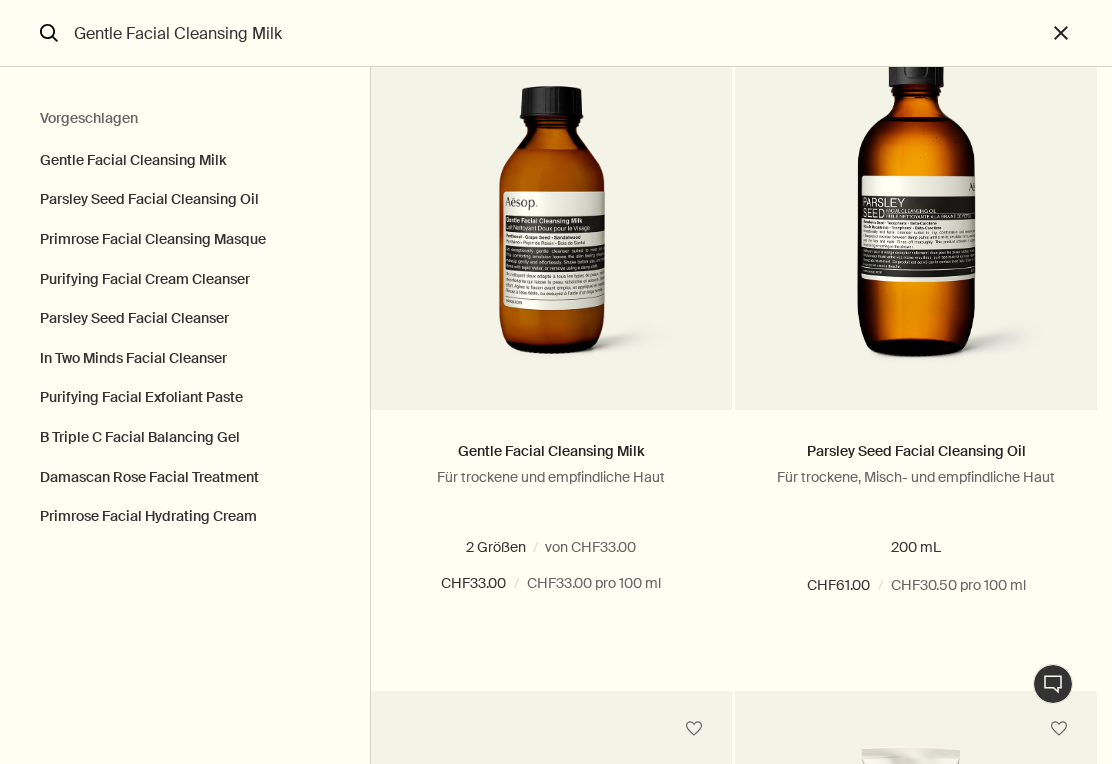 click at bounding box center [568, 547] 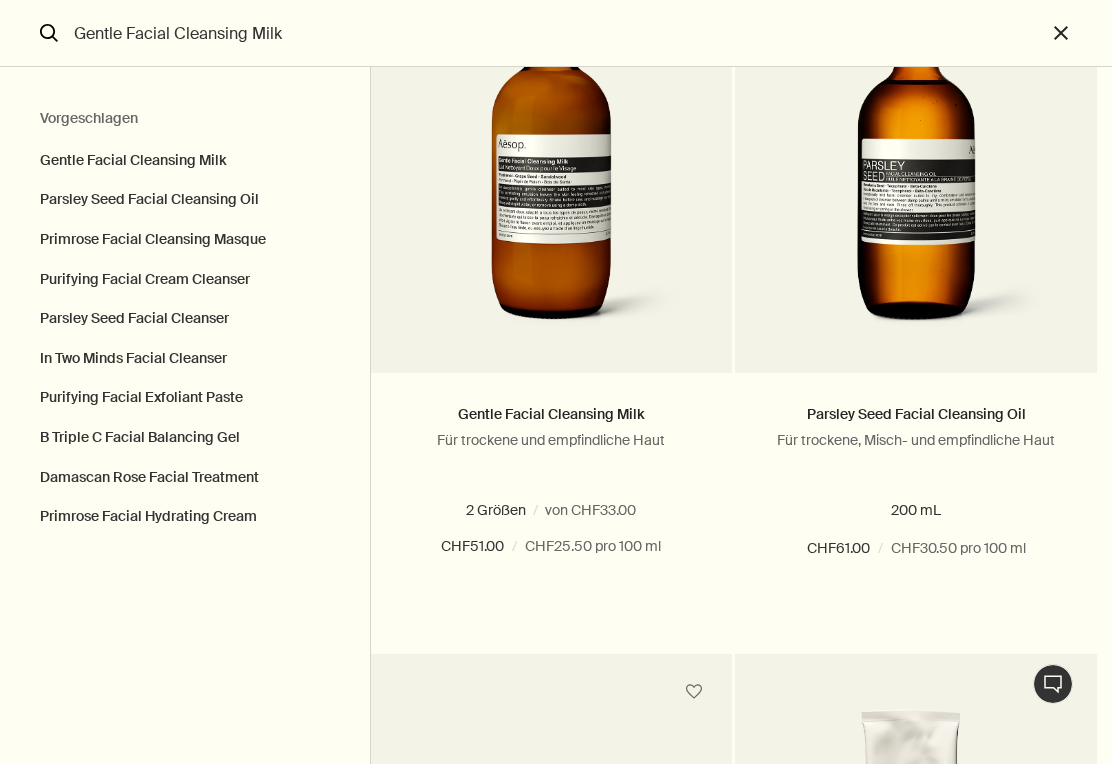 scroll, scrollTop: 212, scrollLeft: 0, axis: vertical 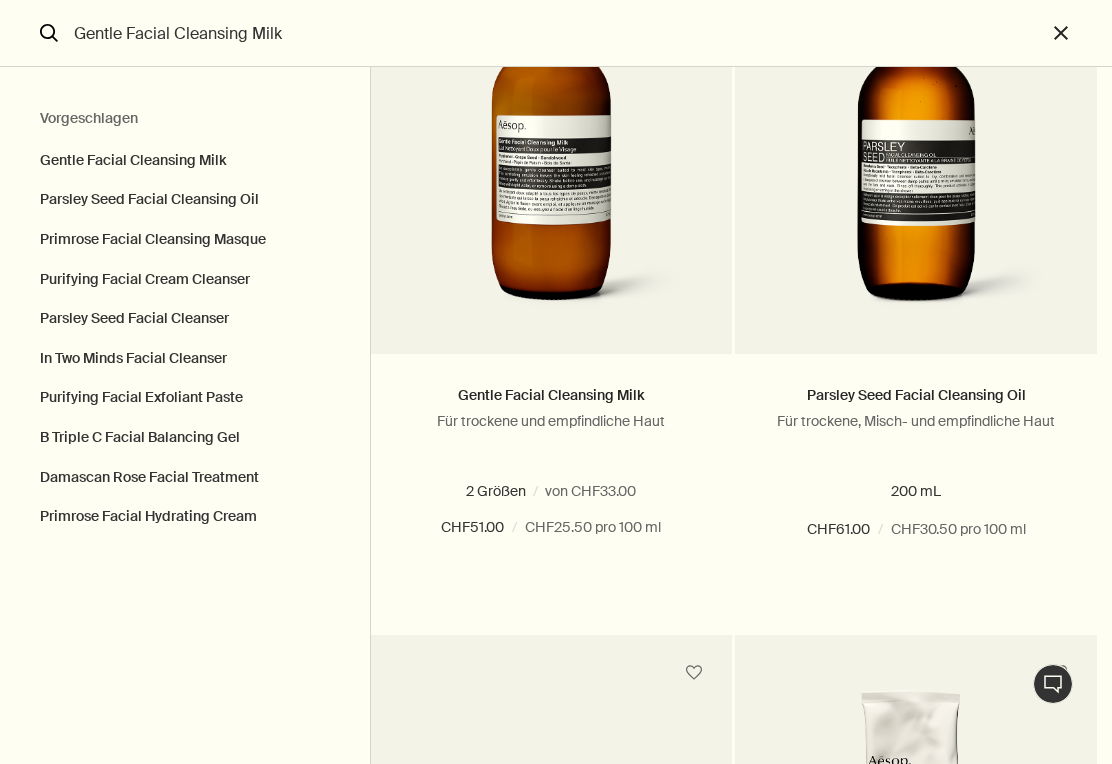 click on "Hinzufügen Zum Warenkorb hinzufügen" at bounding box center [552, 602] 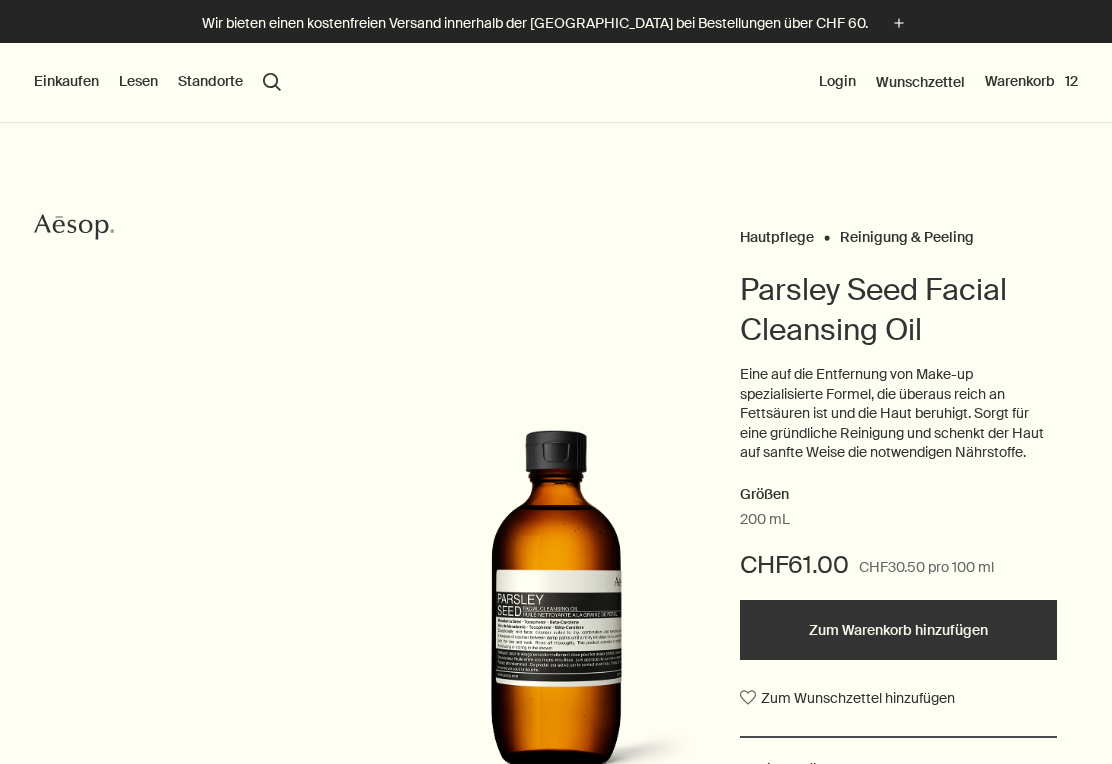 scroll, scrollTop: 0, scrollLeft: 0, axis: both 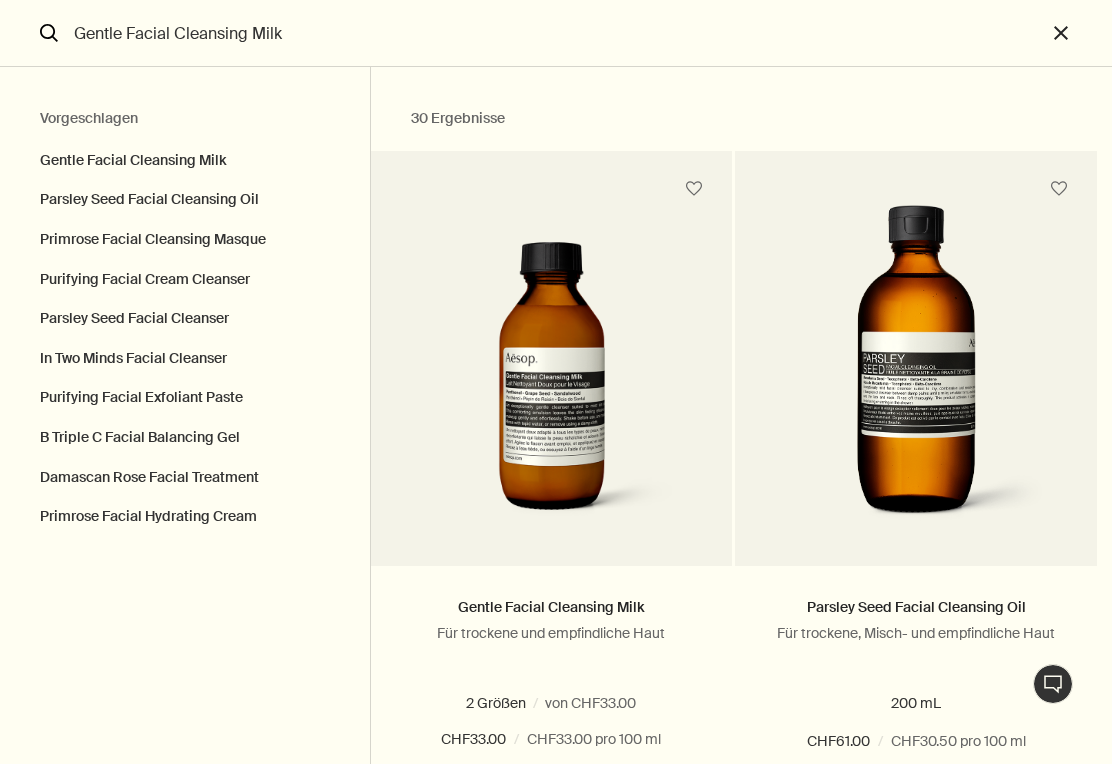 click on "Parsley Seed Facial Cleanser" at bounding box center [185, 319] 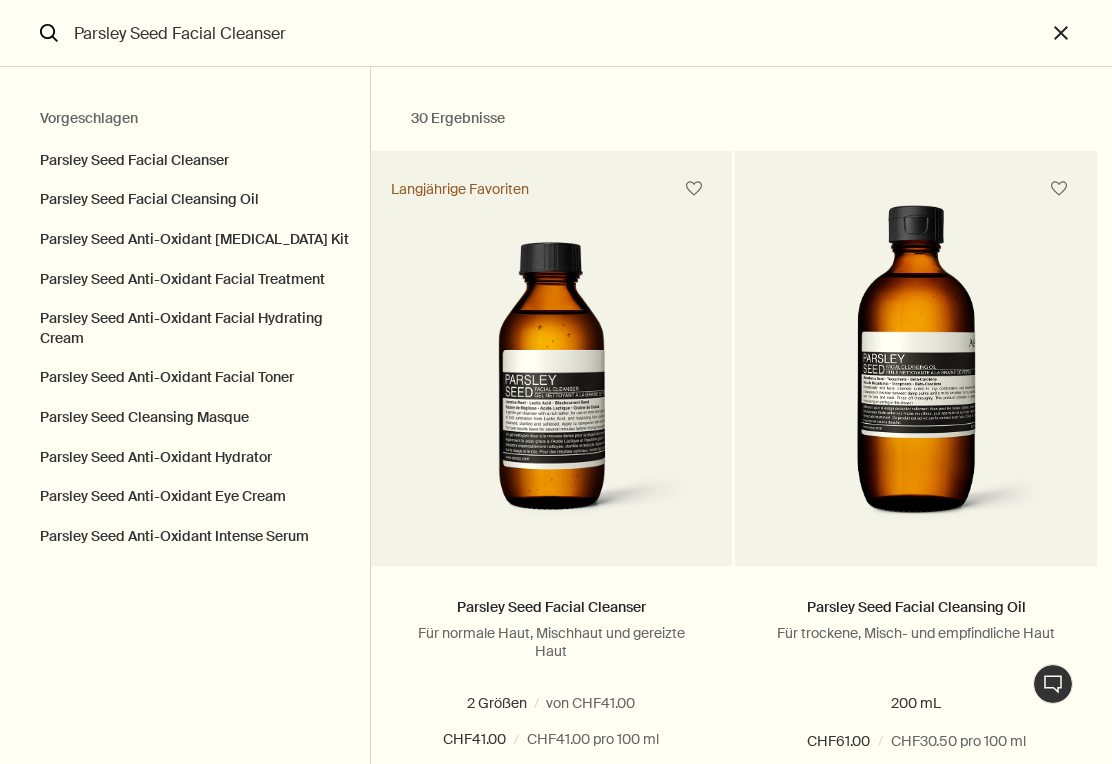 scroll, scrollTop: 0, scrollLeft: 0, axis: both 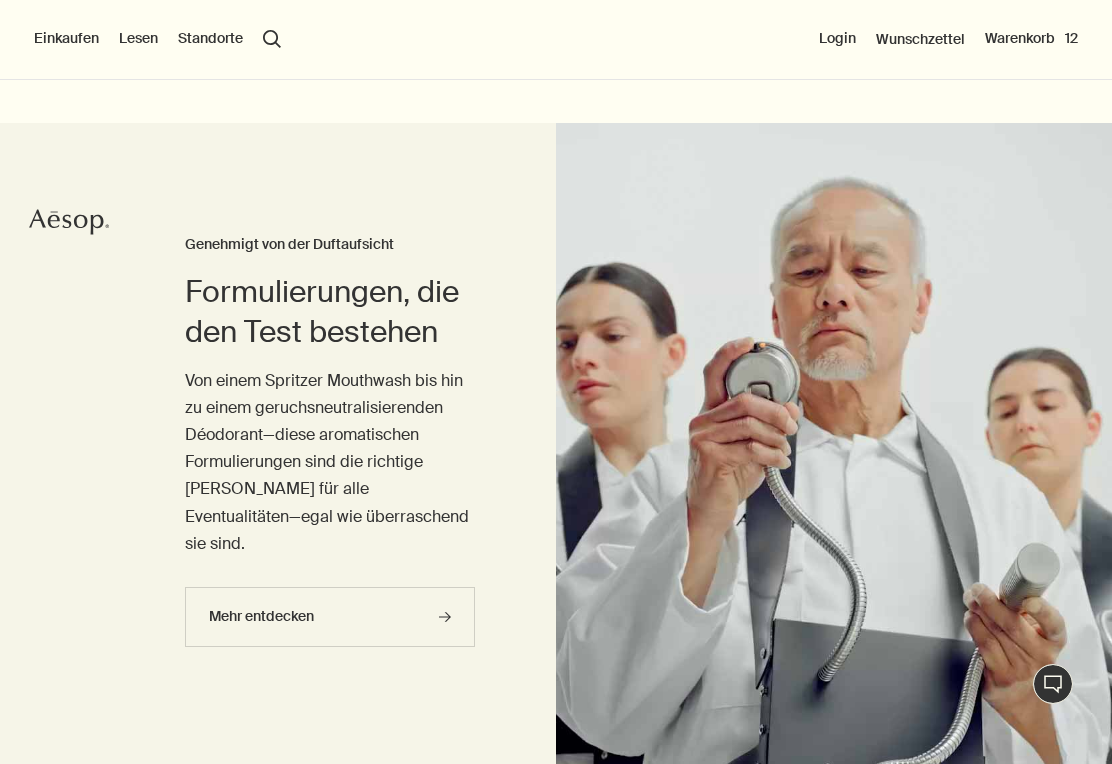 type 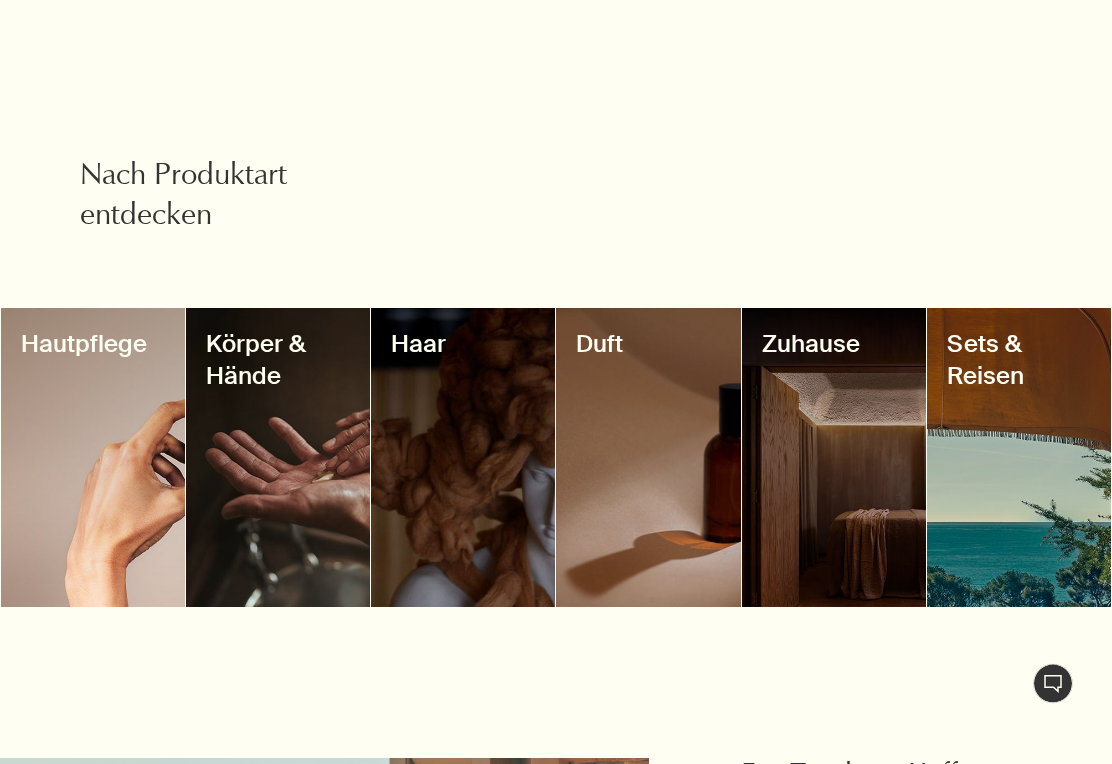 scroll, scrollTop: 1633, scrollLeft: 0, axis: vertical 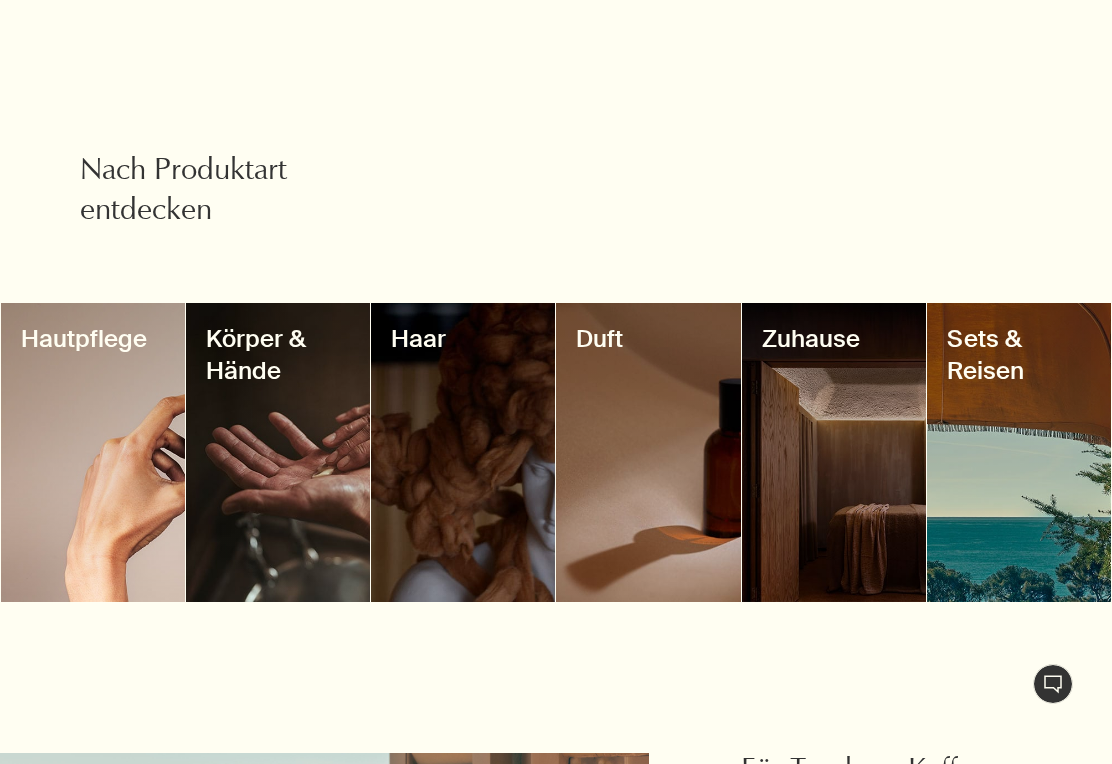 click at bounding box center [834, 452] 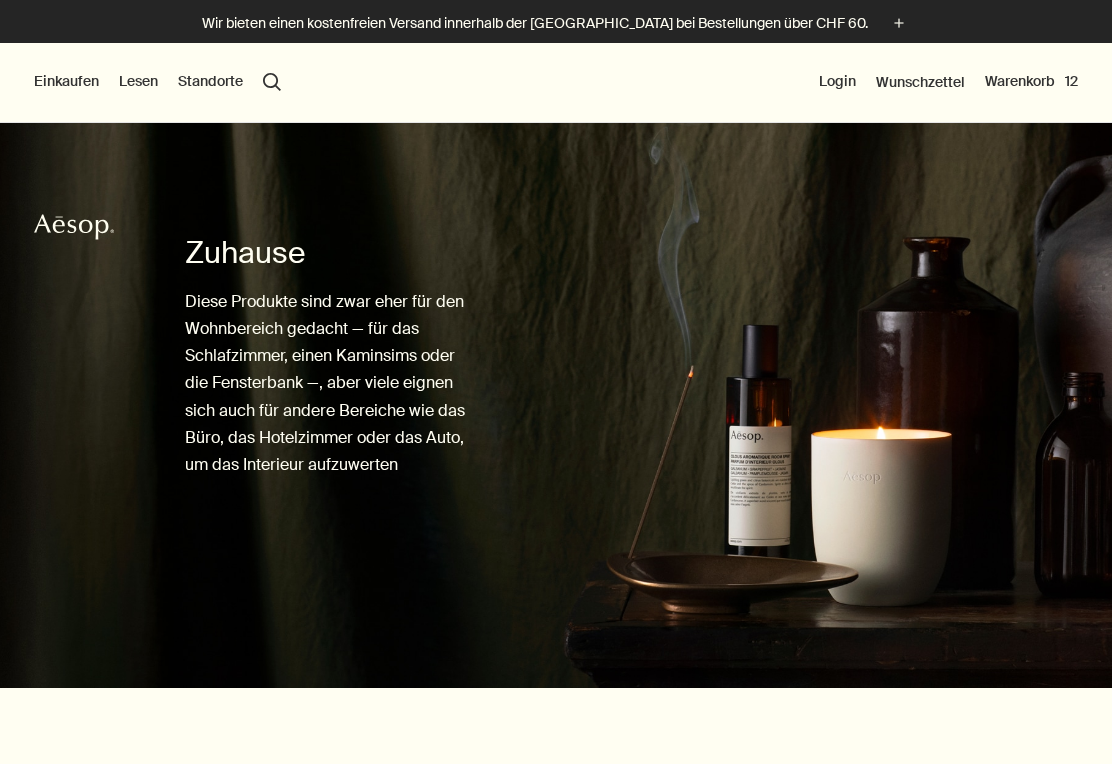 scroll, scrollTop: 0, scrollLeft: 0, axis: both 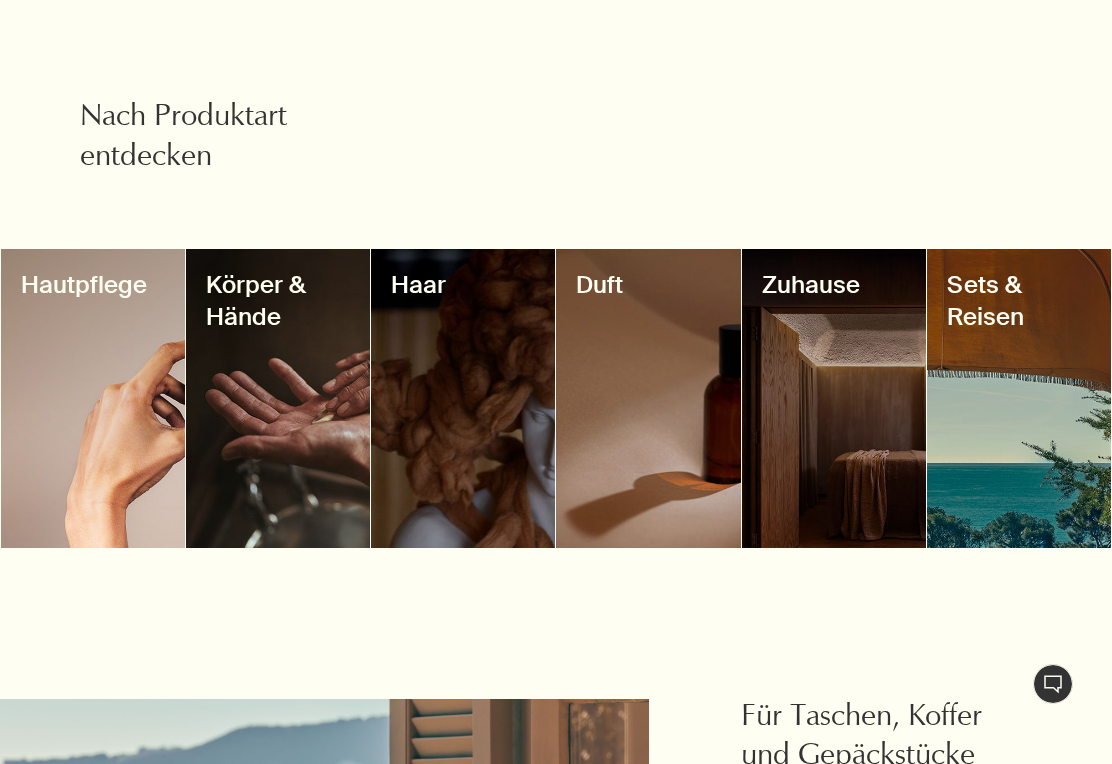 click at bounding box center [93, 398] 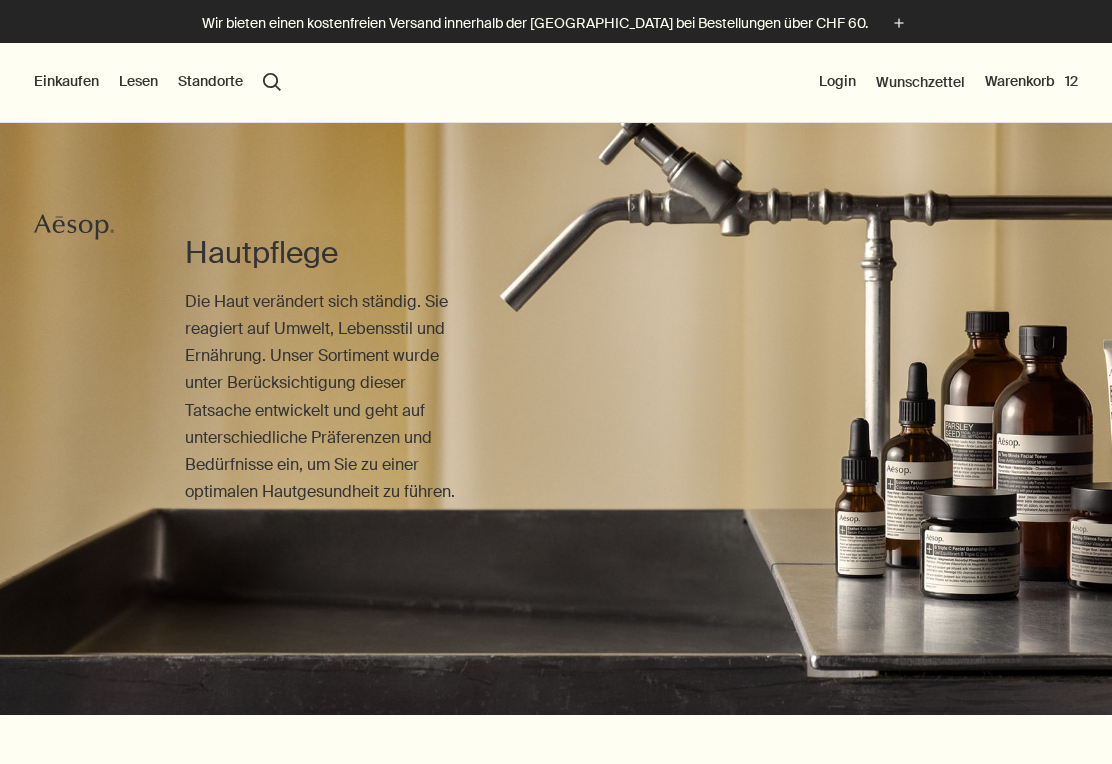 scroll, scrollTop: 0, scrollLeft: 0, axis: both 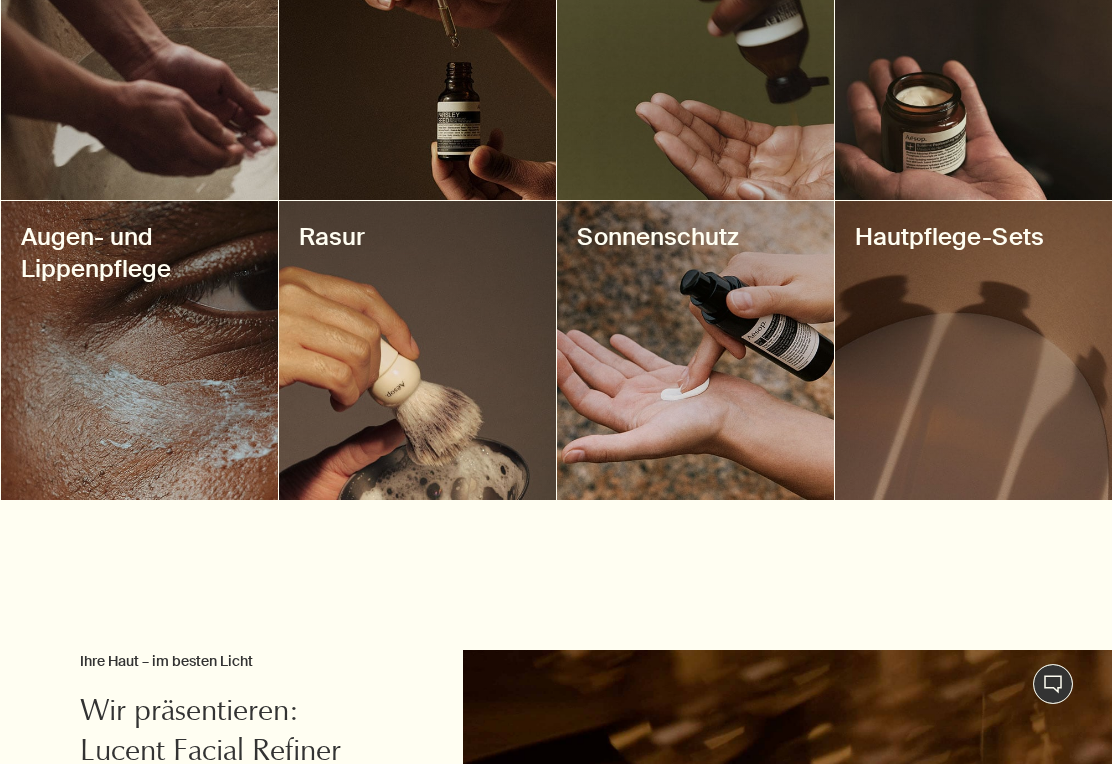 click at bounding box center [139, 350] 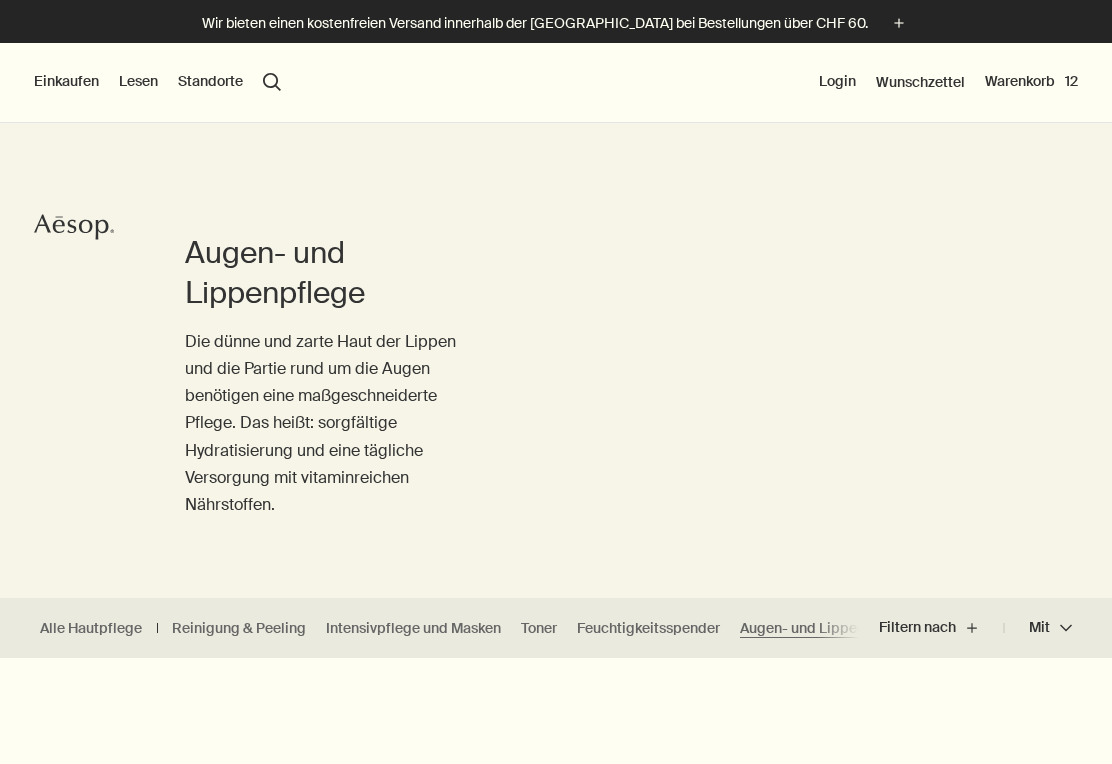 scroll, scrollTop: 540, scrollLeft: 0, axis: vertical 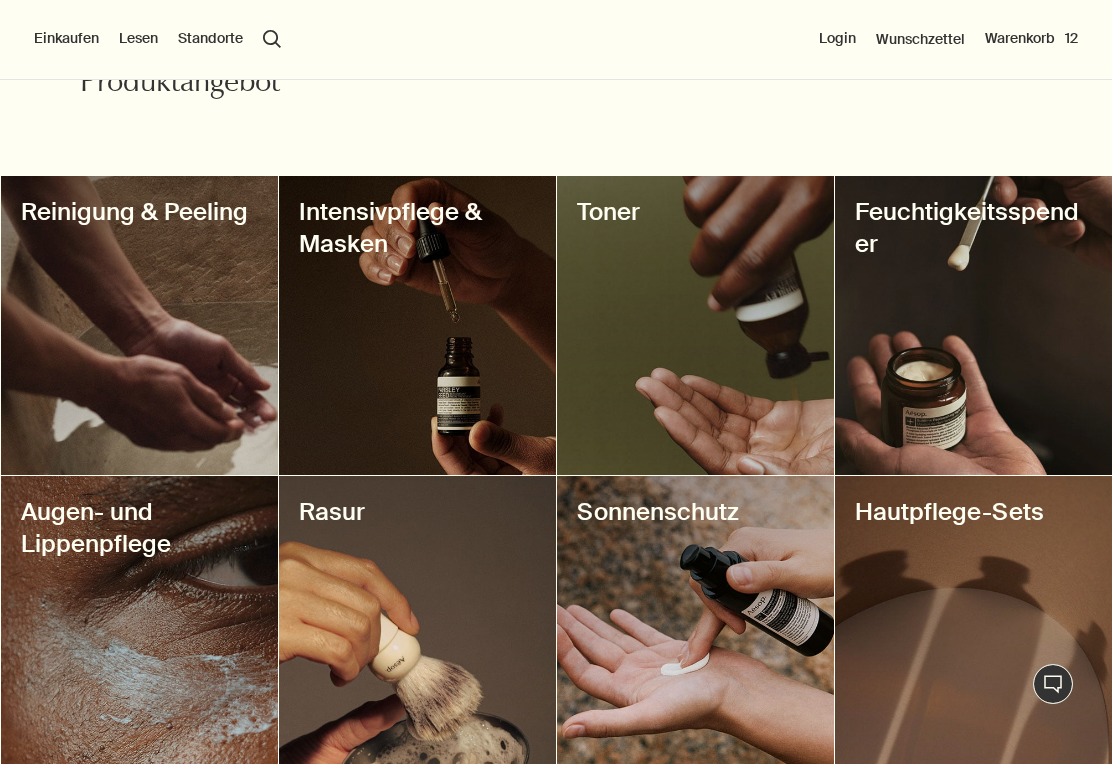 click at bounding box center (695, 325) 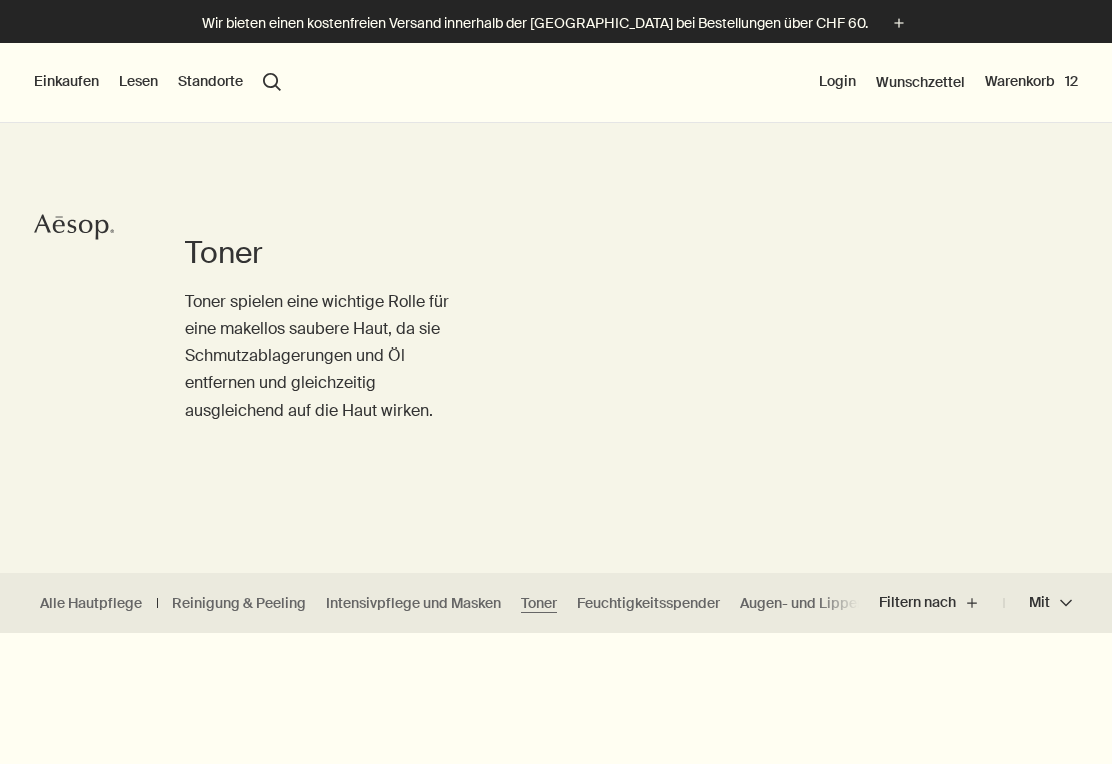 scroll, scrollTop: 0, scrollLeft: 0, axis: both 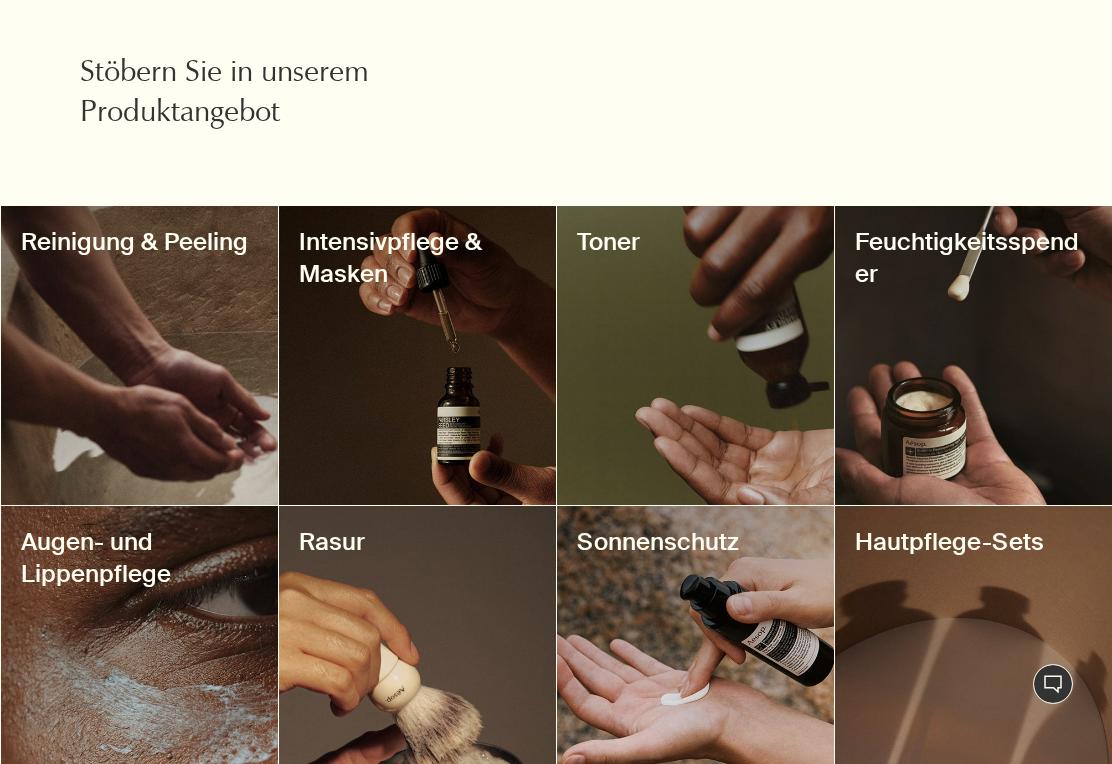 click at bounding box center [973, 655] 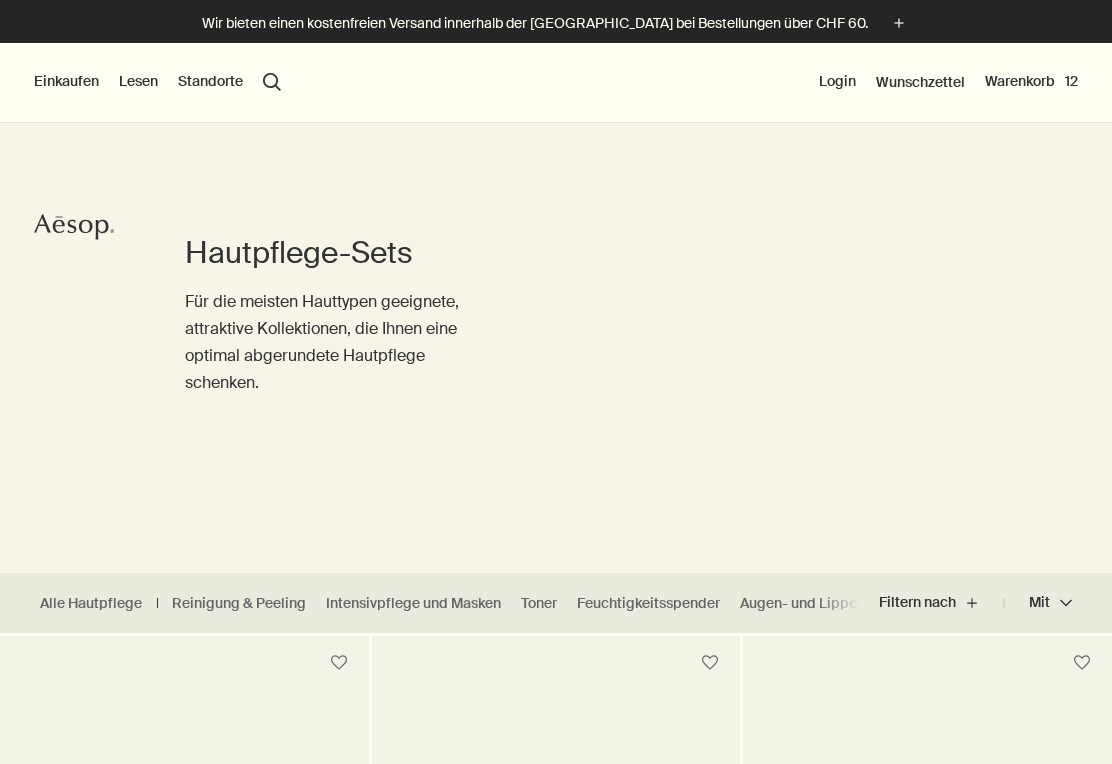 scroll, scrollTop: 0, scrollLeft: 0, axis: both 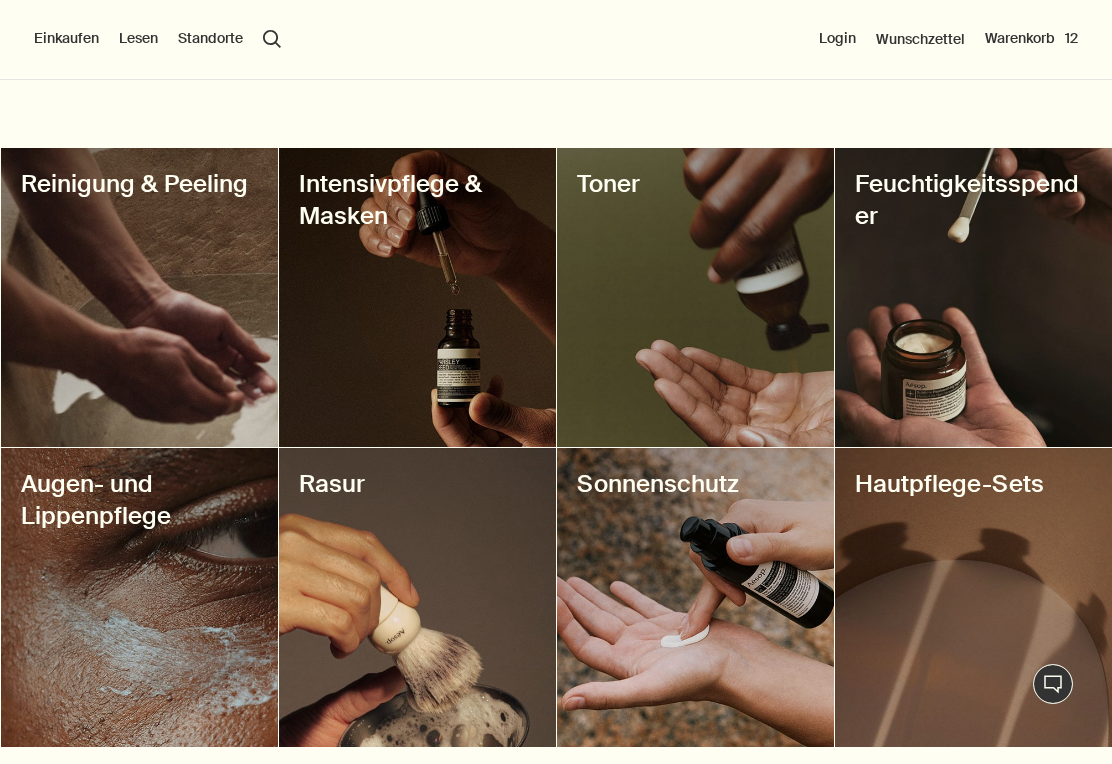 click at bounding box center (973, 297) 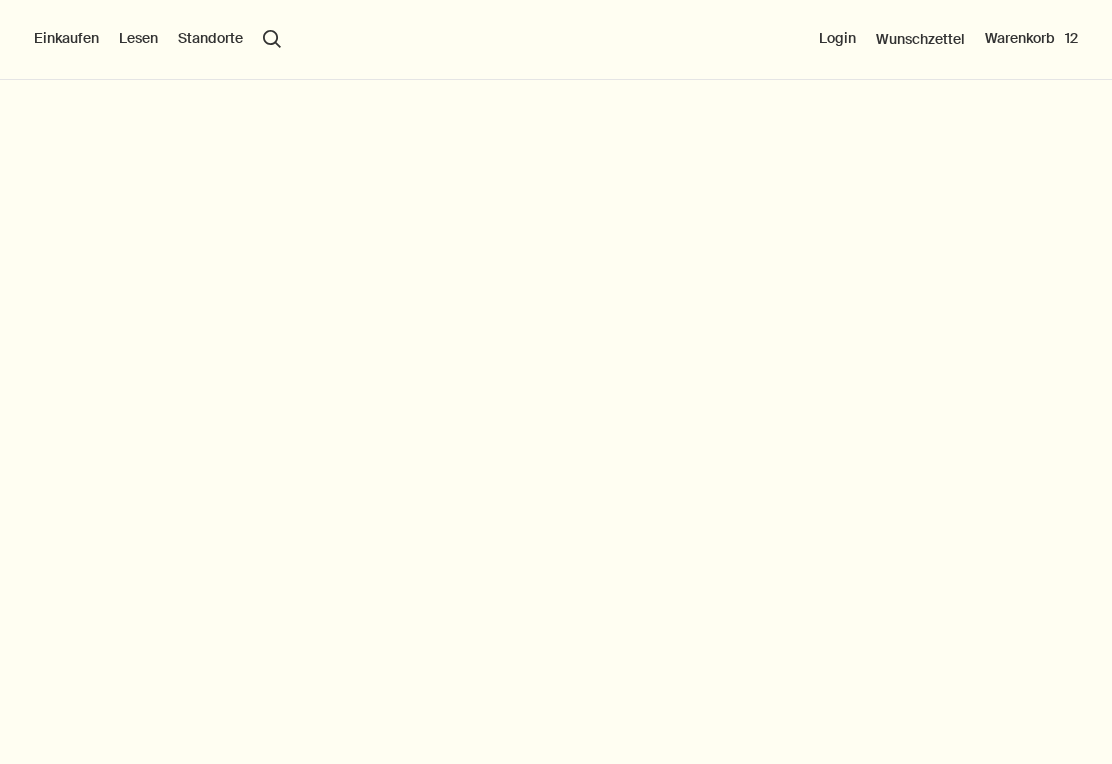 scroll, scrollTop: 0, scrollLeft: 0, axis: both 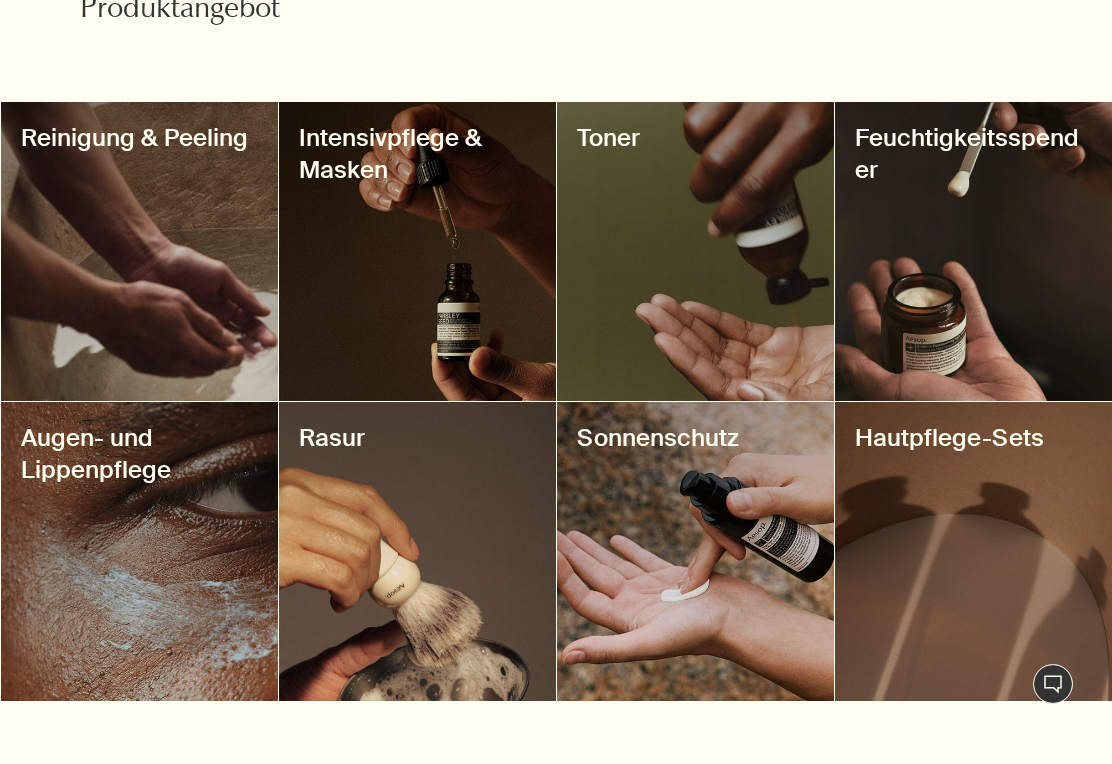 click at bounding box center (695, 551) 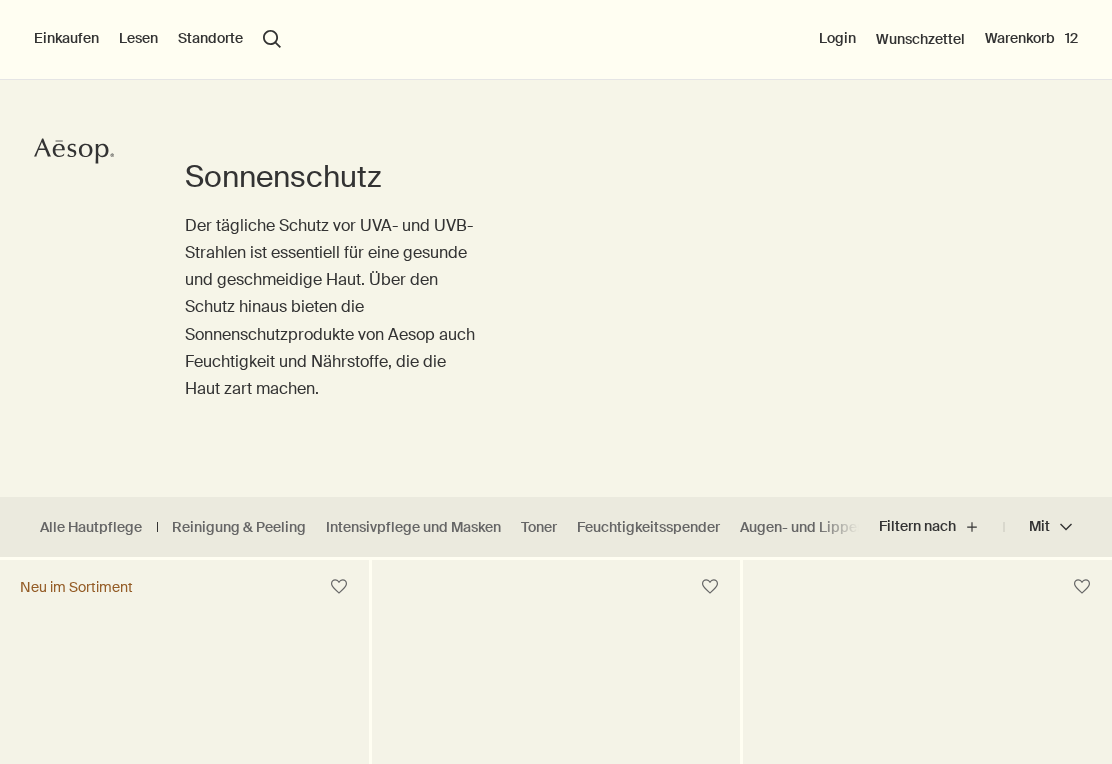 scroll, scrollTop: 0, scrollLeft: 0, axis: both 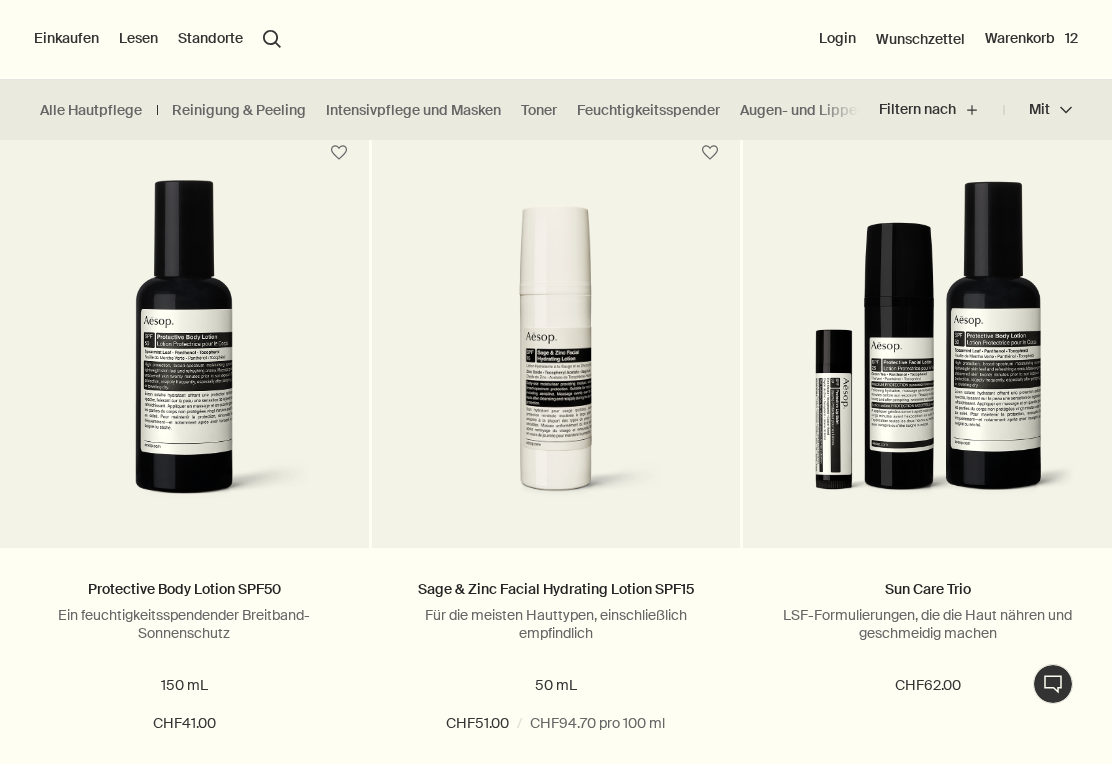 click at bounding box center [928, 349] 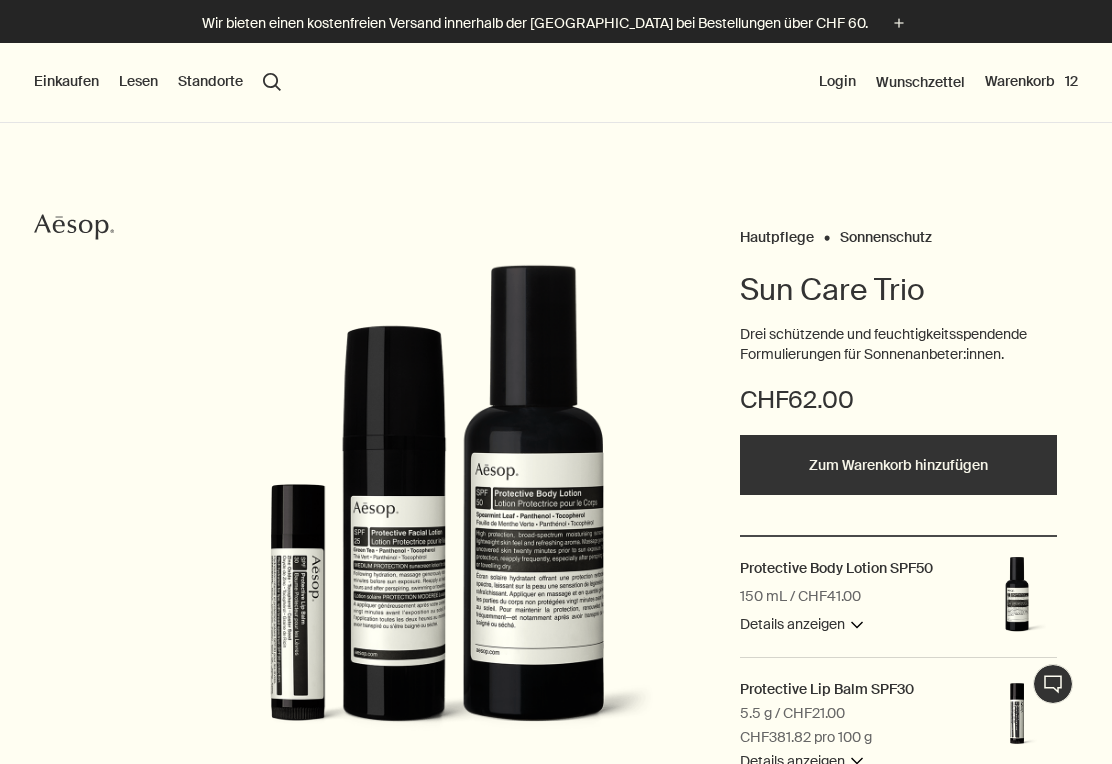 scroll, scrollTop: 0, scrollLeft: 0, axis: both 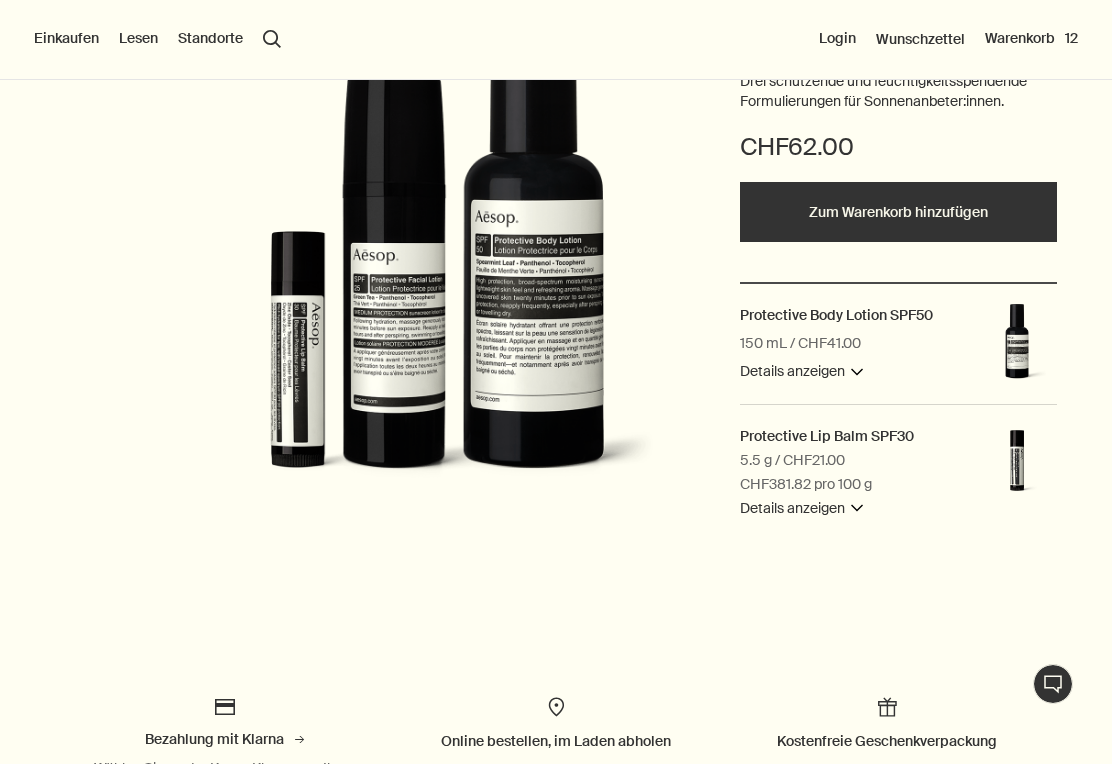click on "Details anzeigen downArrow" at bounding box center [801, 372] 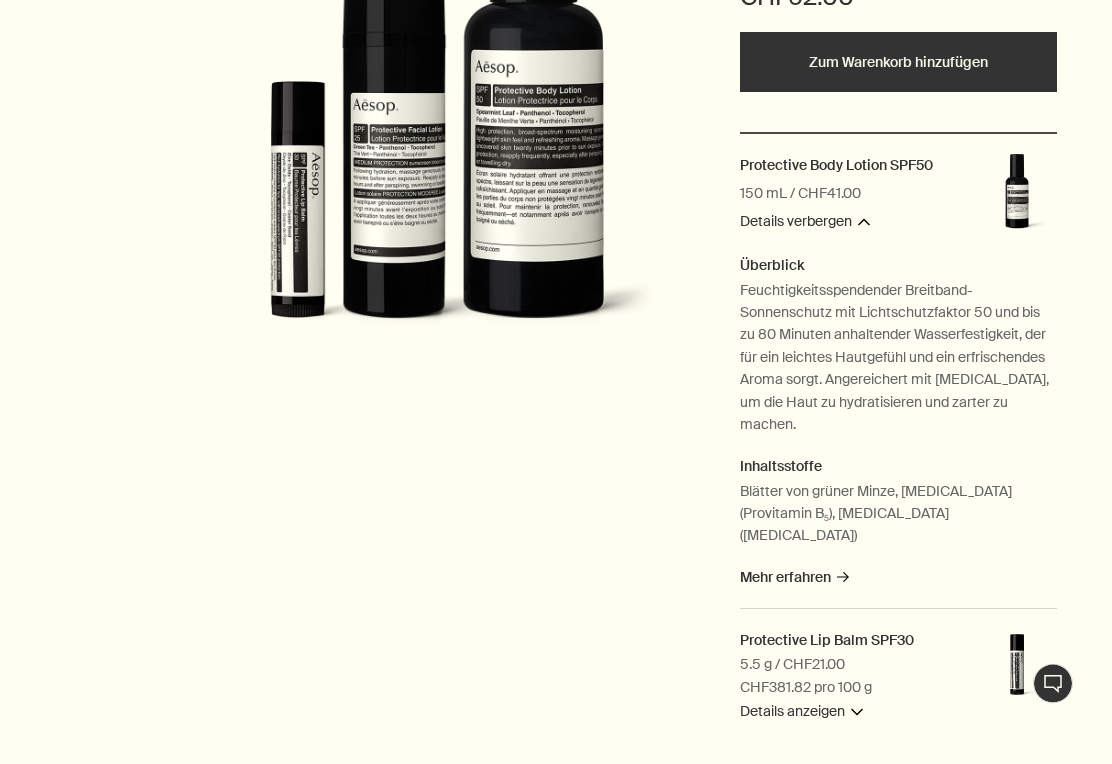 scroll, scrollTop: 411, scrollLeft: 0, axis: vertical 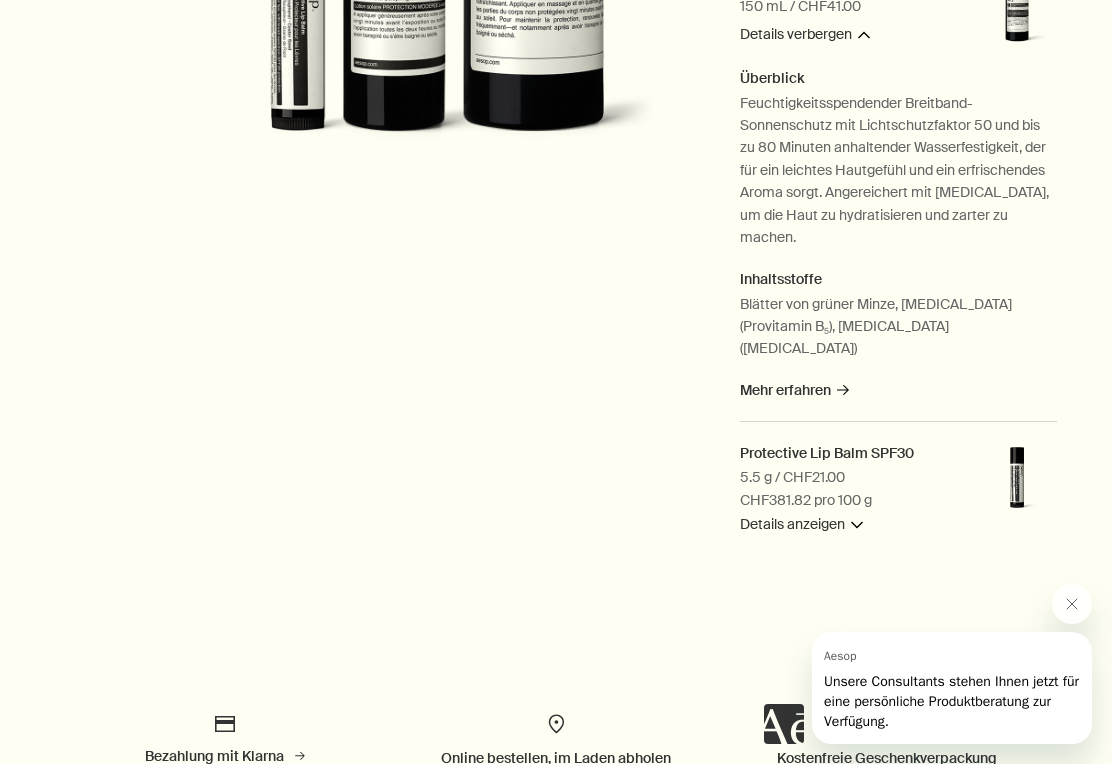 click on "Details anzeigen downArrow" at bounding box center (801, 525) 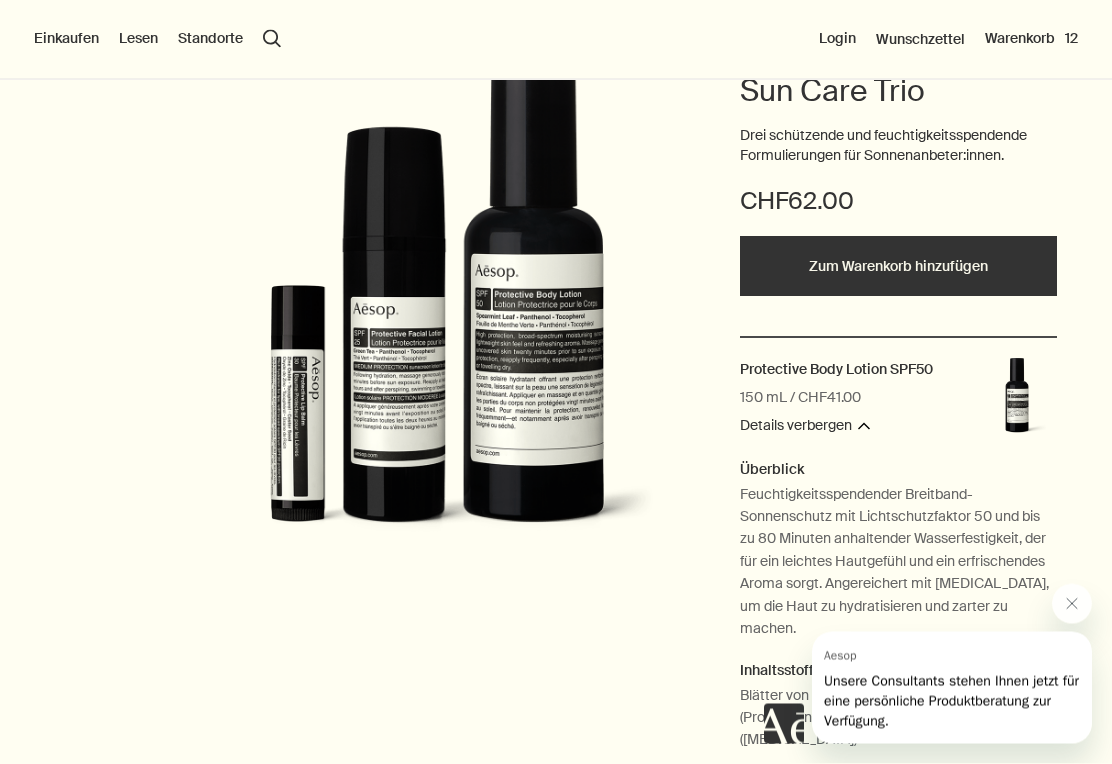 scroll, scrollTop: 0, scrollLeft: 0, axis: both 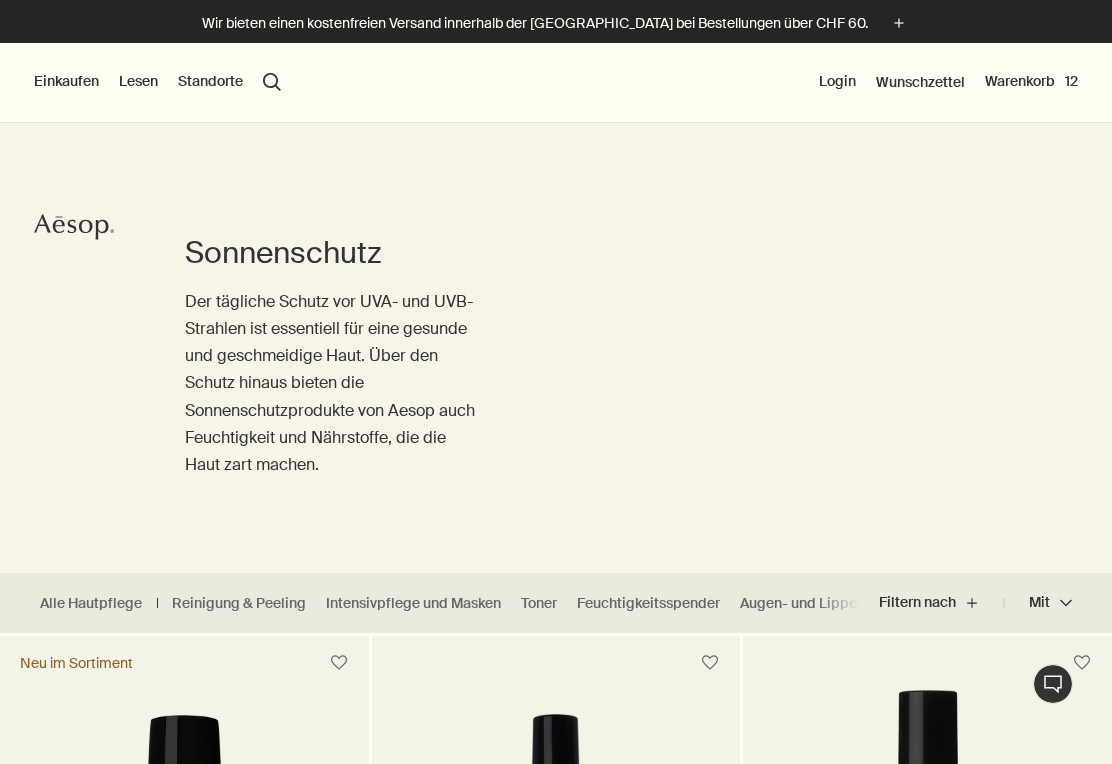 click on "Sonnenschutz Der tägliche Schutz vor UVA- und UVB-Strahlen ist essentiell für eine gesunde und geschmeidige Haut. Über den Schutz hinaus bieten die Sonnenschutzprodukte von Aesop auch Feuchtigkeit und Nährstoffe, die die Haut zart machen." at bounding box center (556, 310) 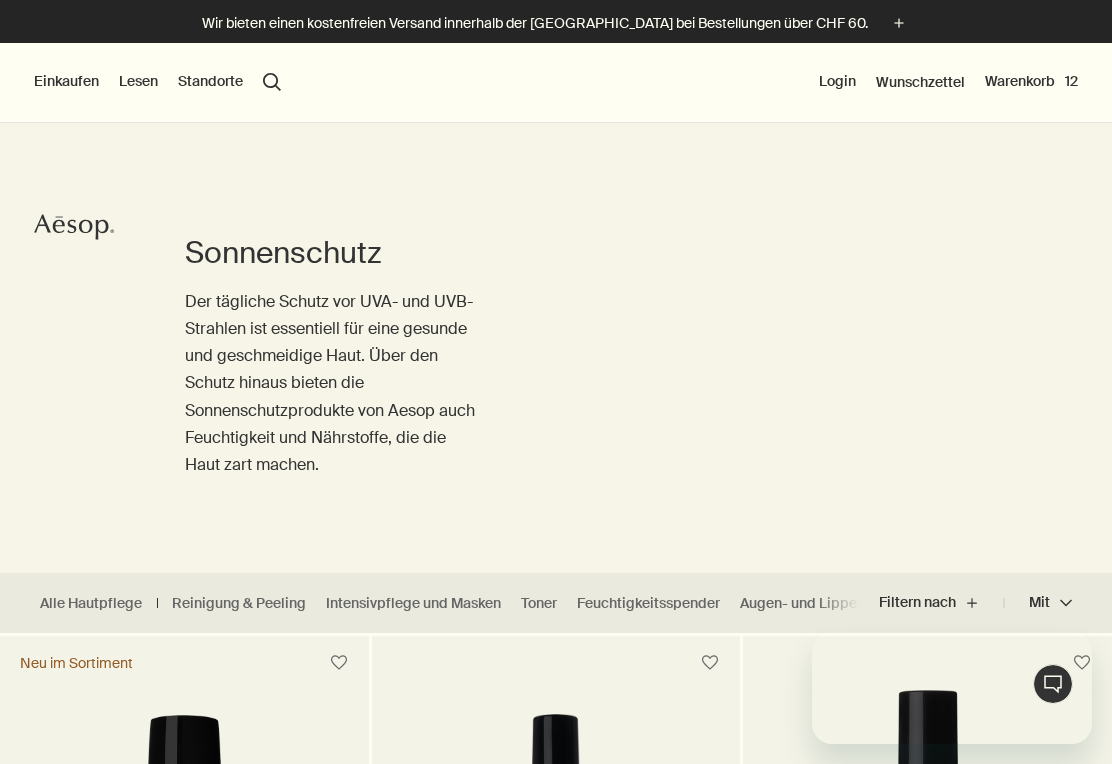 scroll, scrollTop: 0, scrollLeft: 0, axis: both 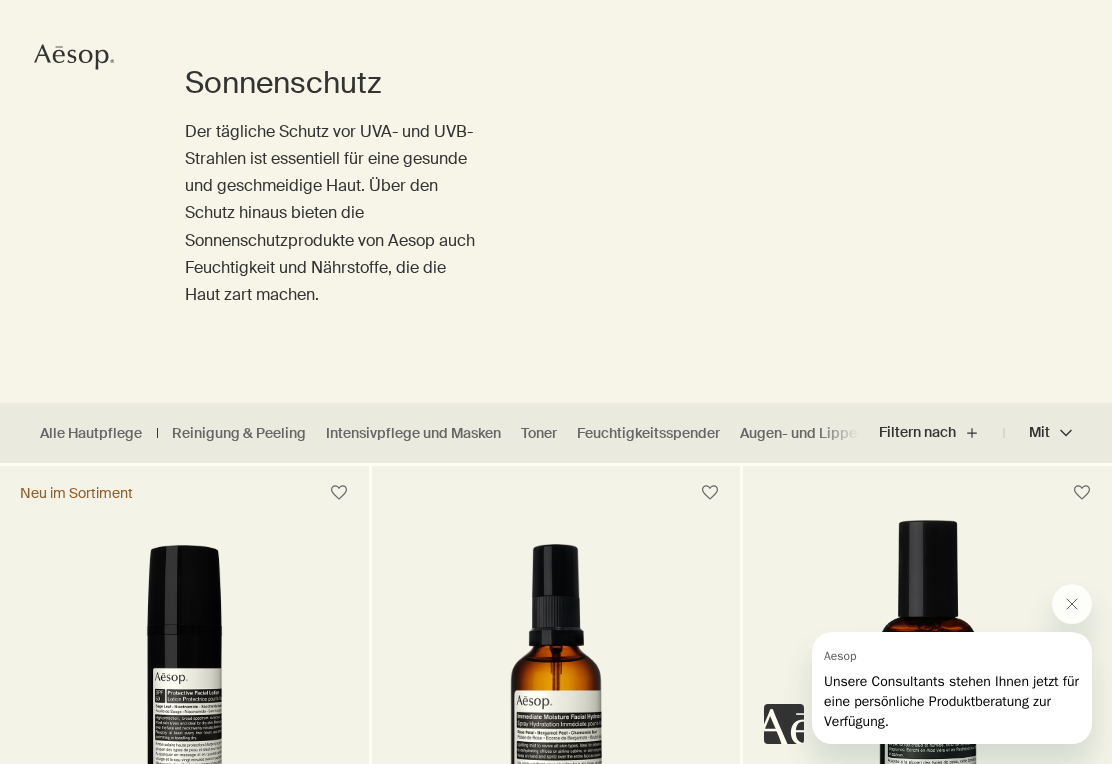 click at bounding box center [1072, 604] 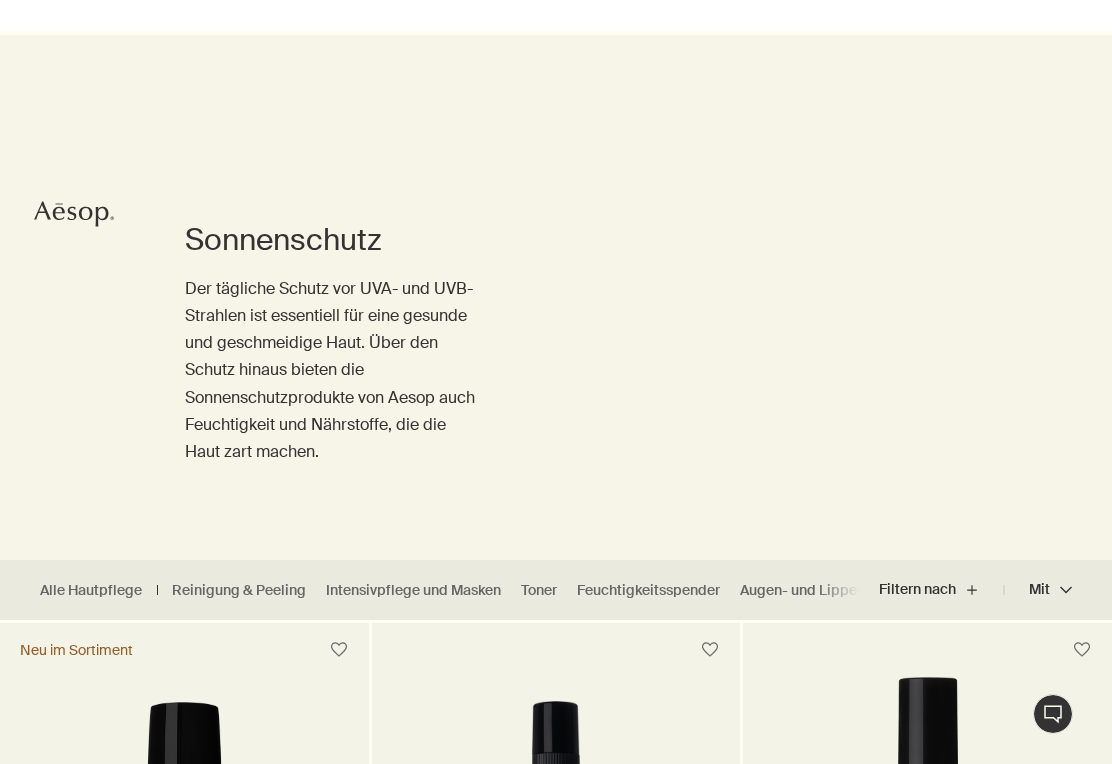 scroll, scrollTop: 0, scrollLeft: 0, axis: both 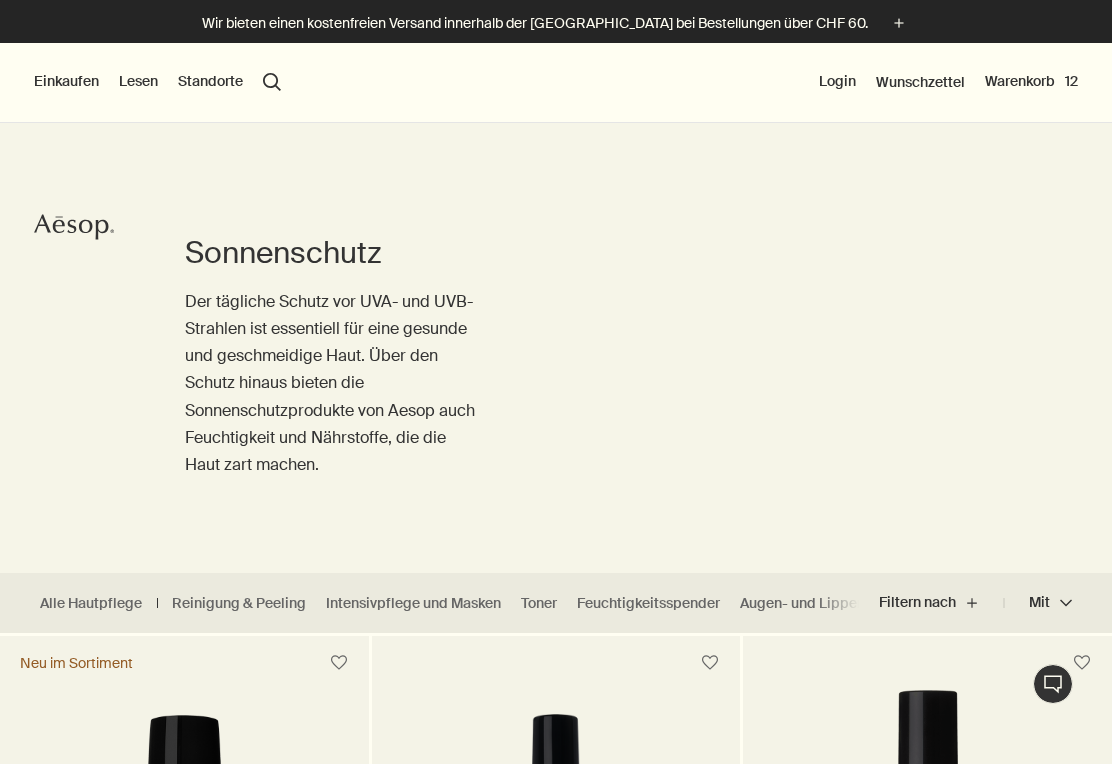 click on "Einkaufen" at bounding box center (66, 82) 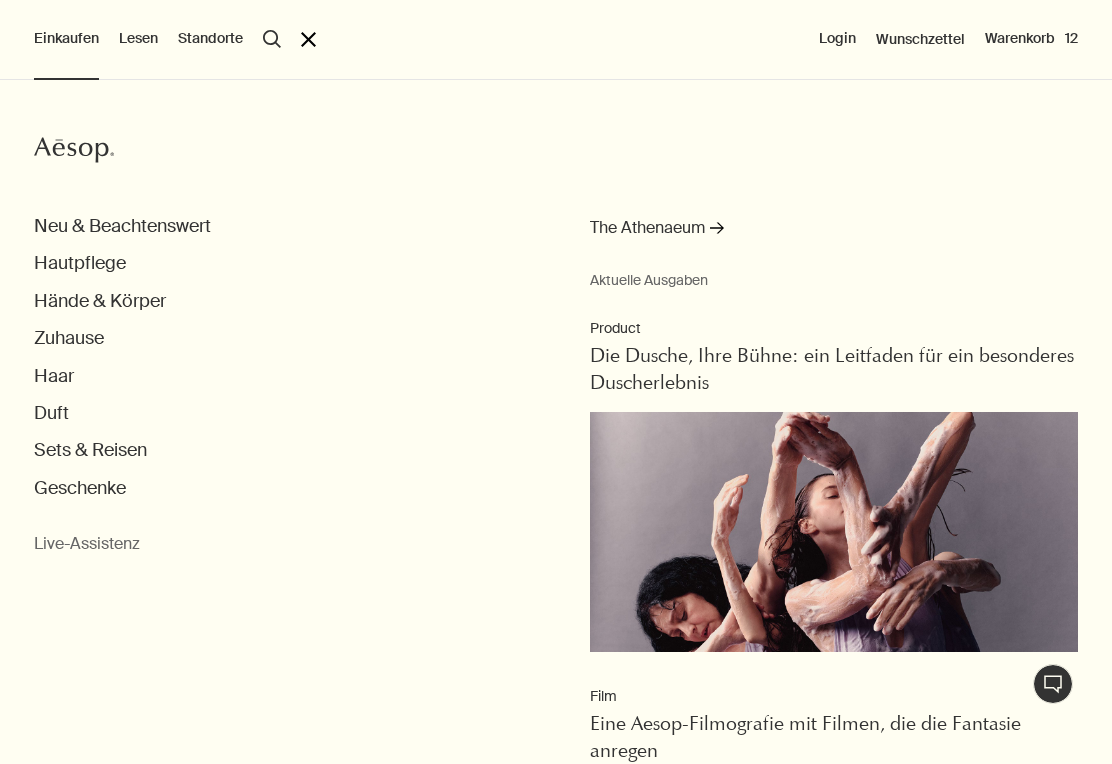 click on "Sets & Reisen" at bounding box center [90, 450] 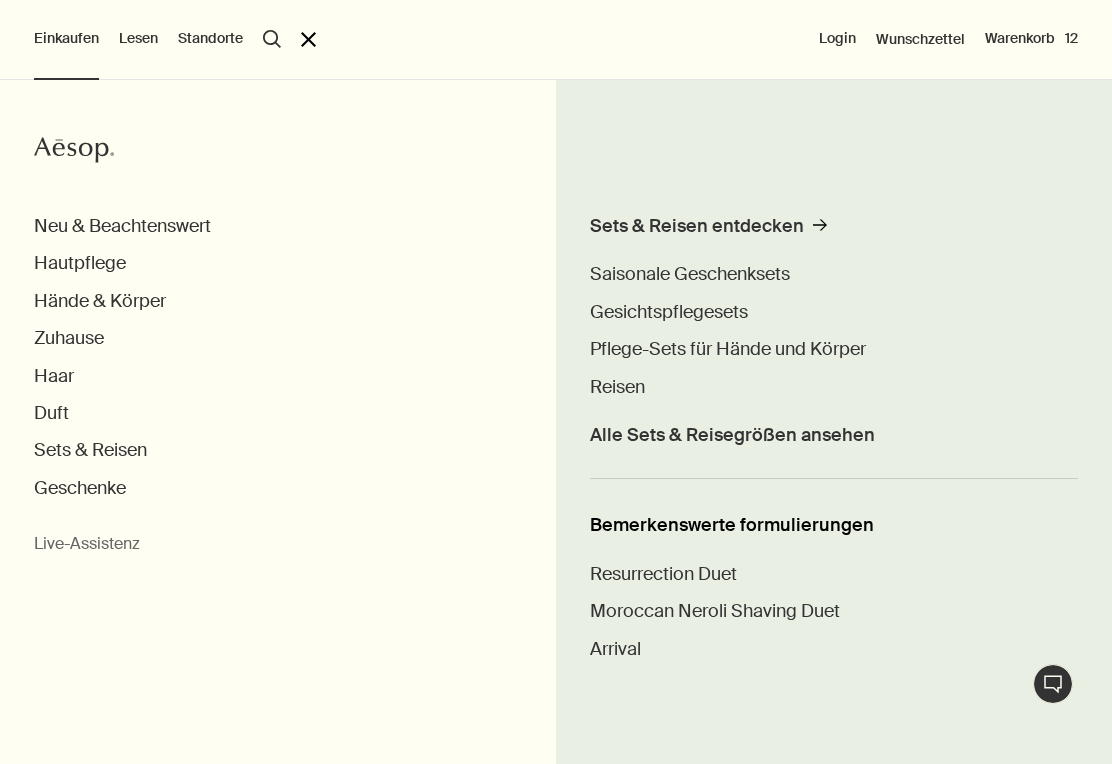 click on "Reisen" at bounding box center (617, 387) 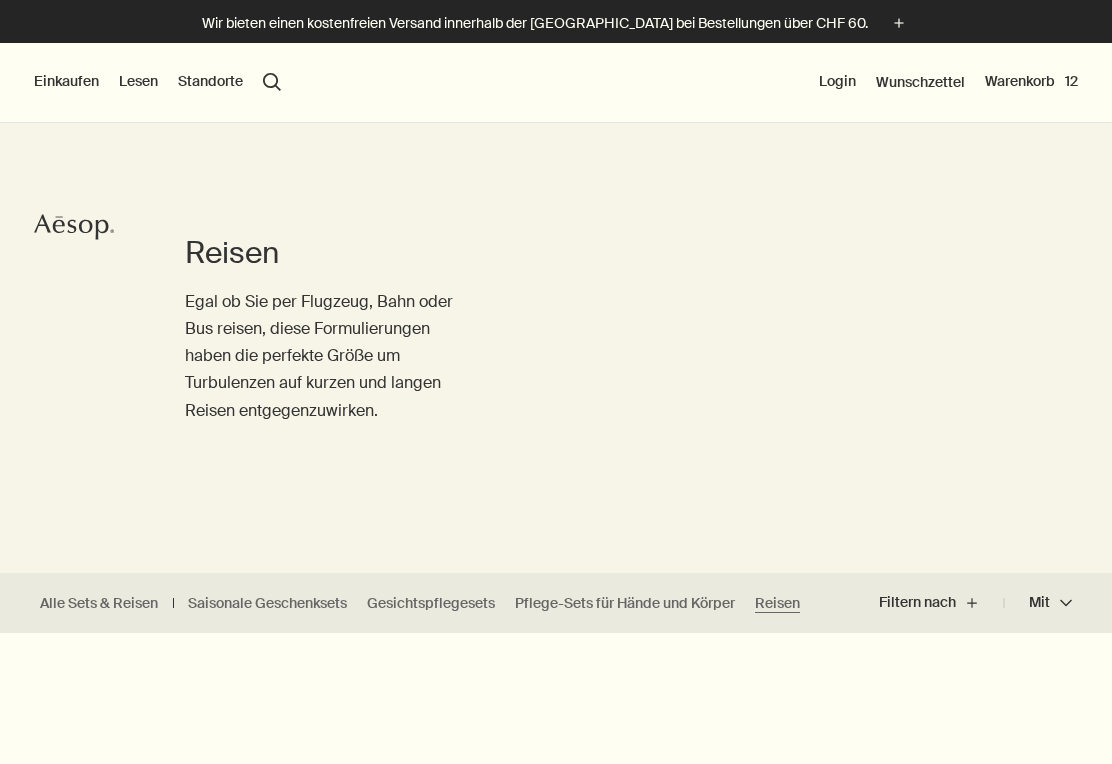 scroll, scrollTop: 0, scrollLeft: 0, axis: both 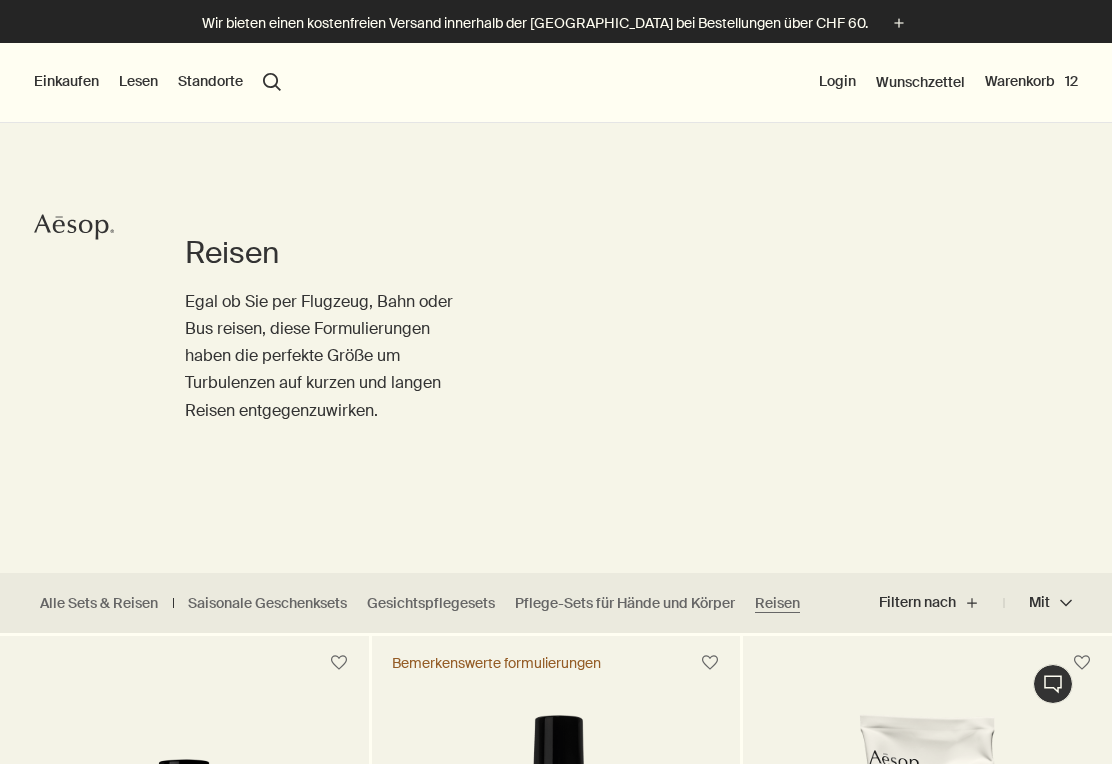 click on "Einkaufen" at bounding box center [66, 82] 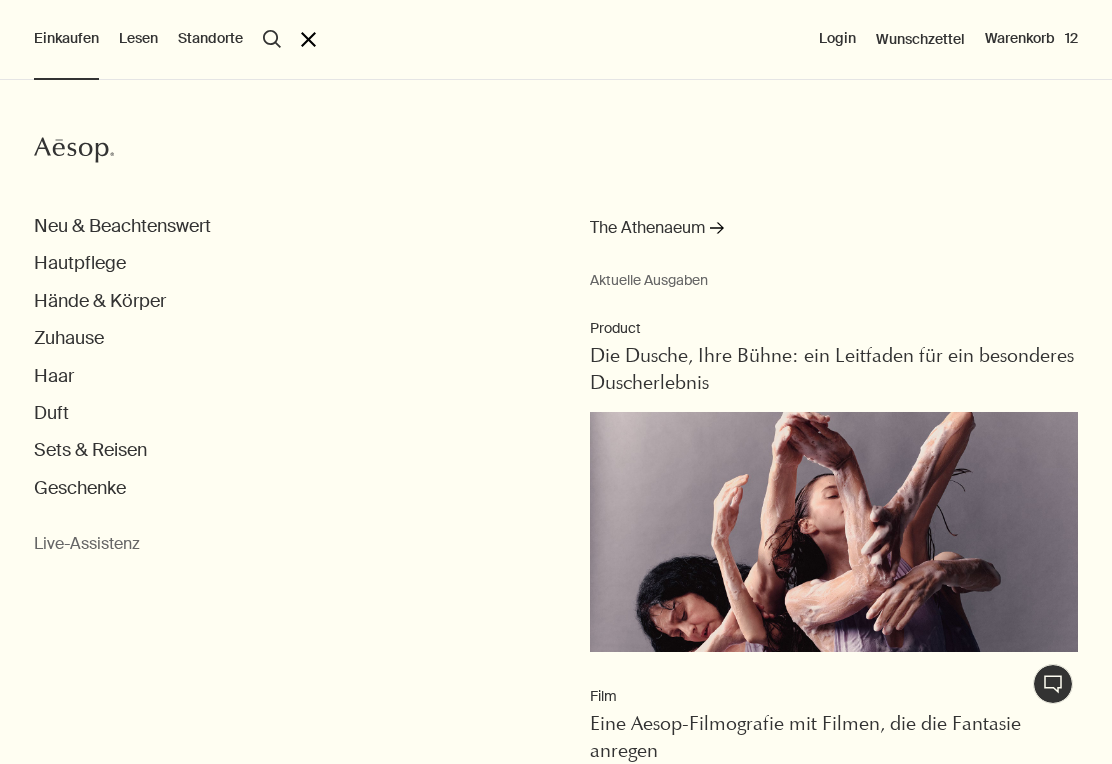 click on "Hautpflege" at bounding box center [80, 263] 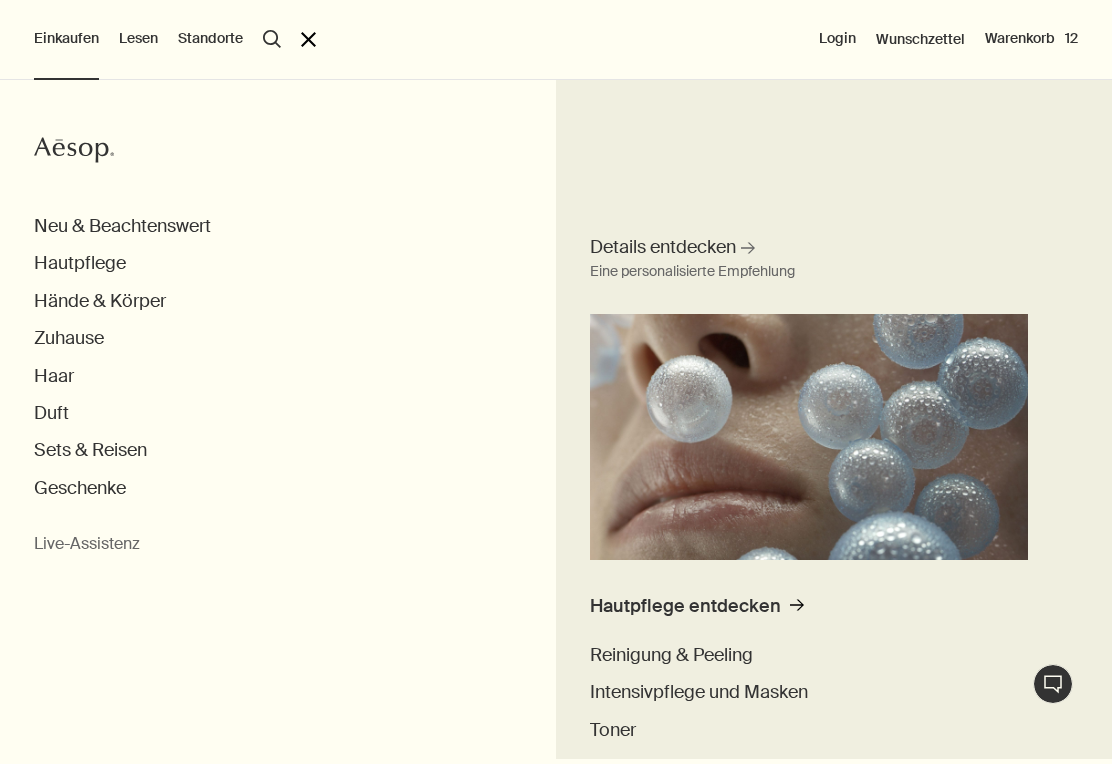click on "Geschenke" at bounding box center [80, 488] 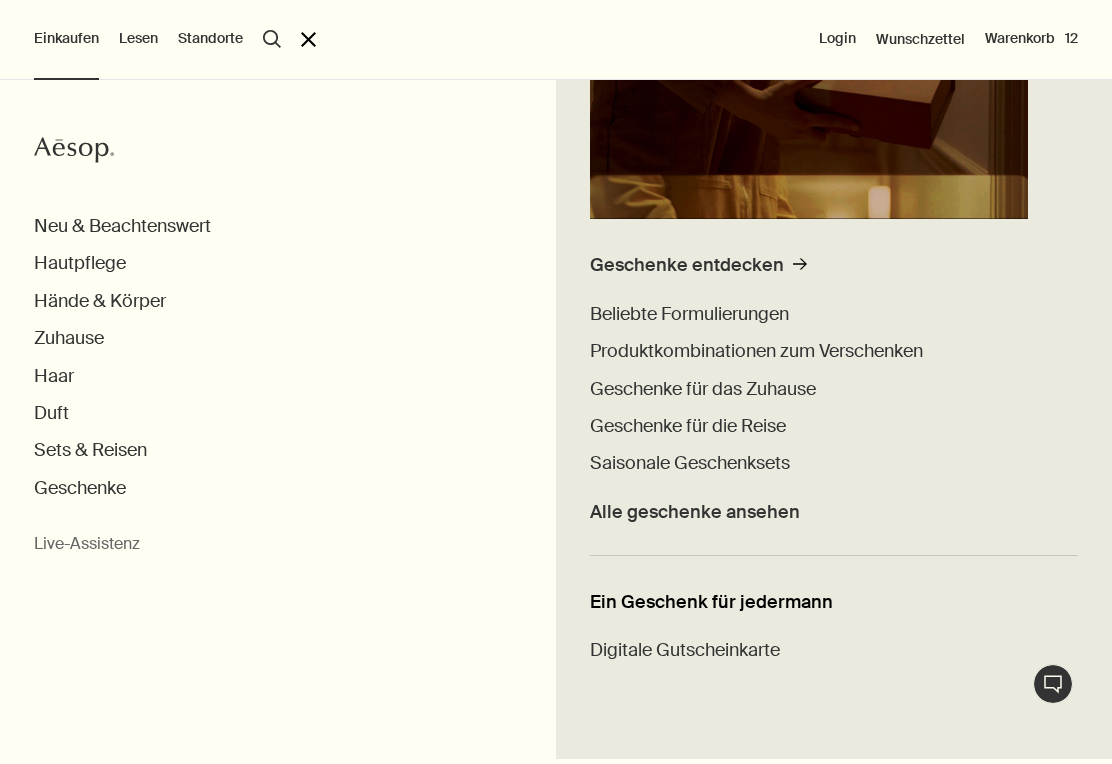scroll, scrollTop: 340, scrollLeft: 0, axis: vertical 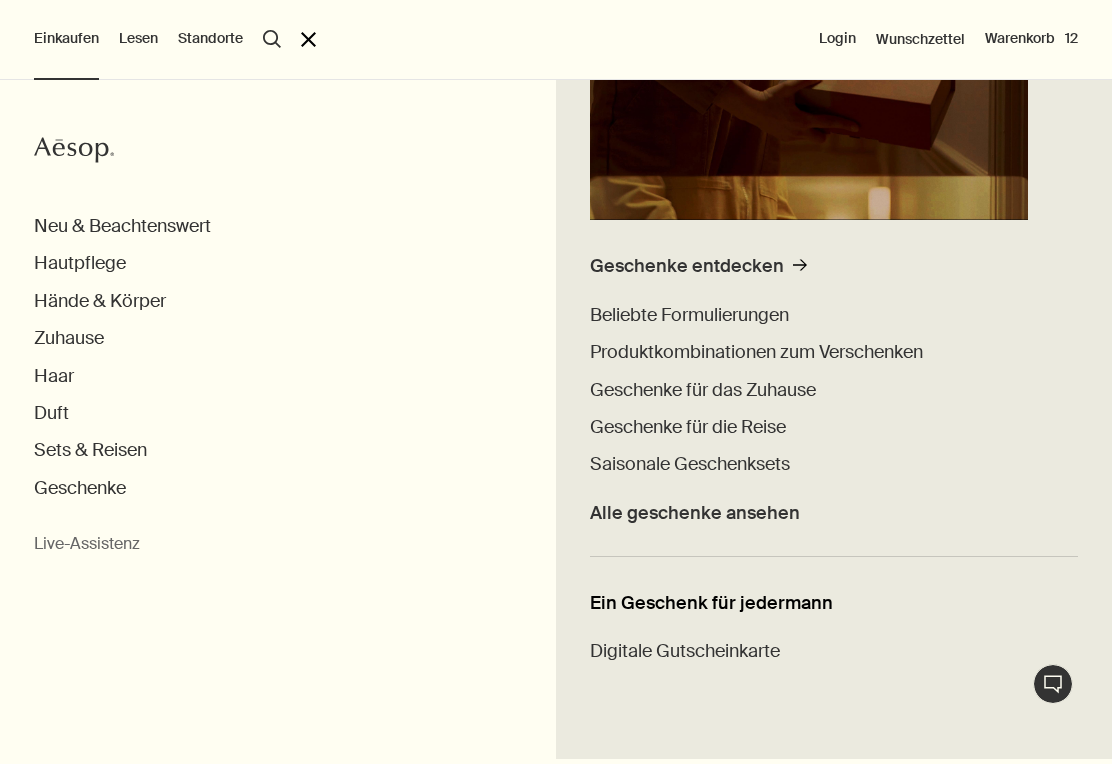 click on "Hautpflege" at bounding box center [80, 263] 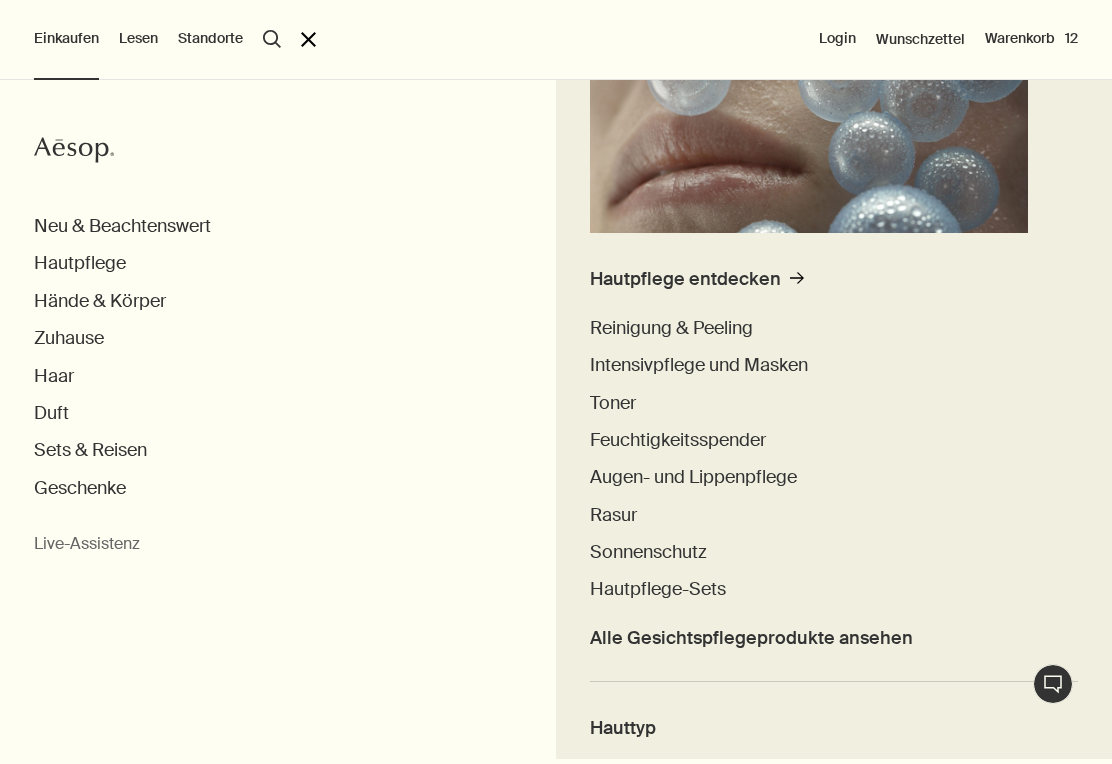 scroll, scrollTop: 333, scrollLeft: 0, axis: vertical 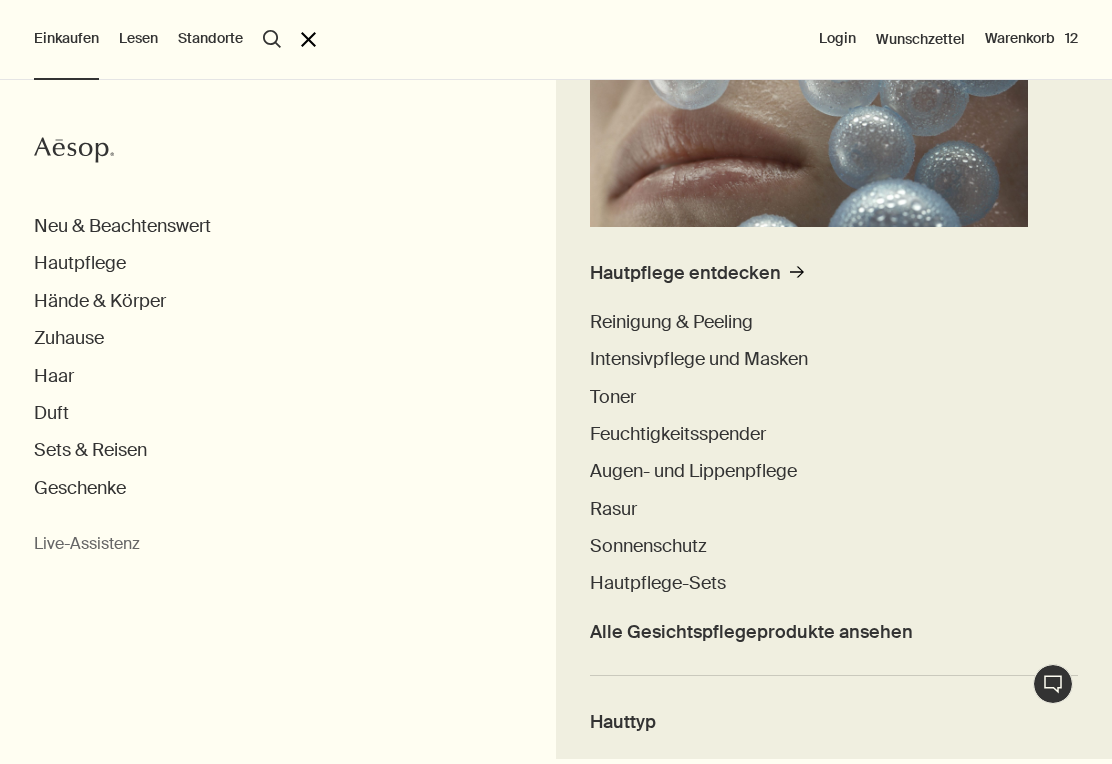 click on "Alle Gesichtspflegeprodukte ansehen" at bounding box center [751, 632] 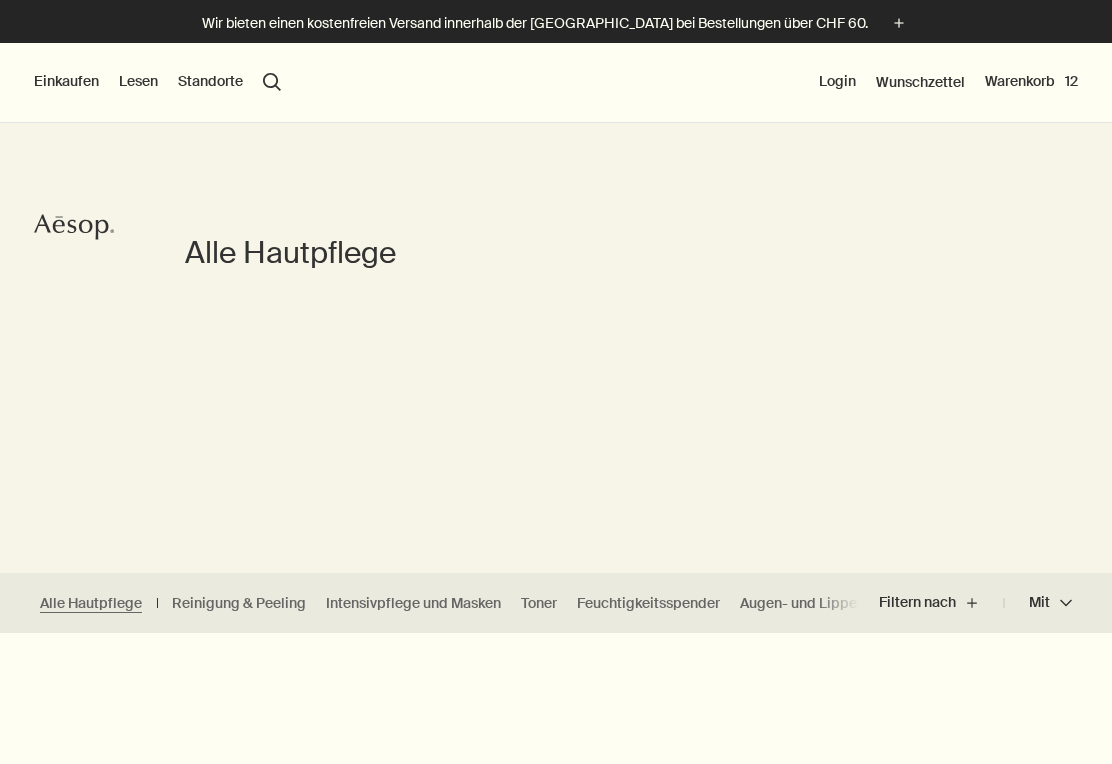 scroll, scrollTop: 0, scrollLeft: 0, axis: both 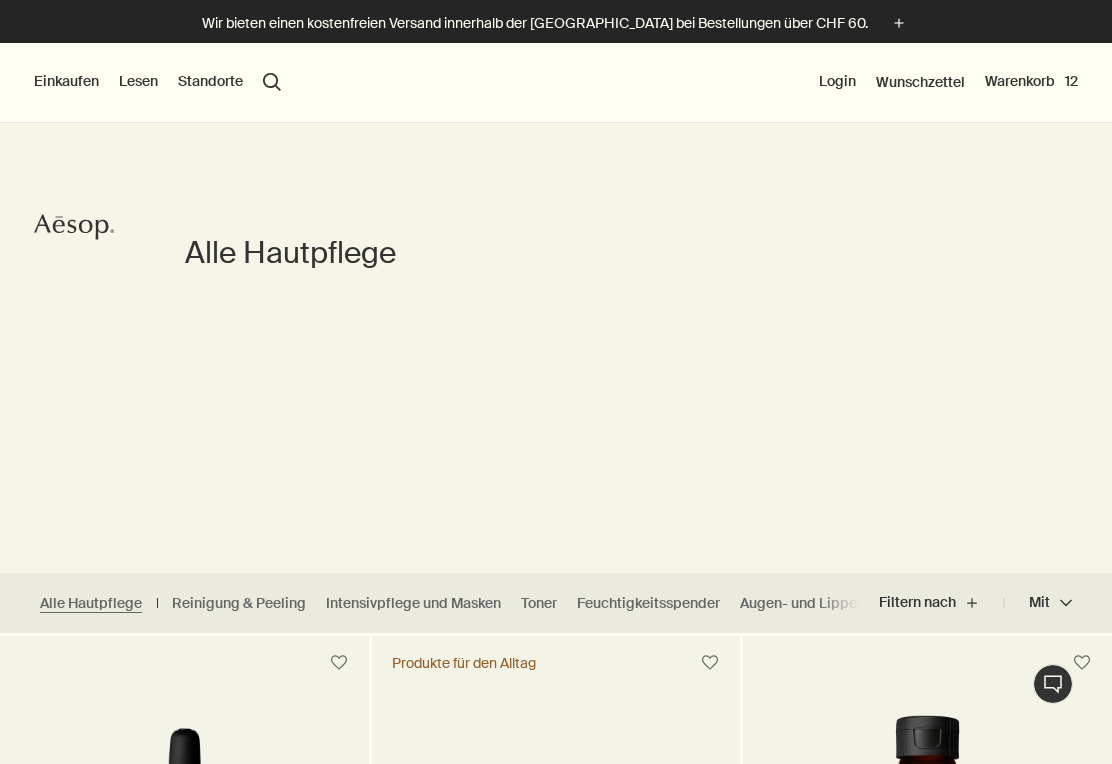 click on "search Suchen" at bounding box center (272, 82) 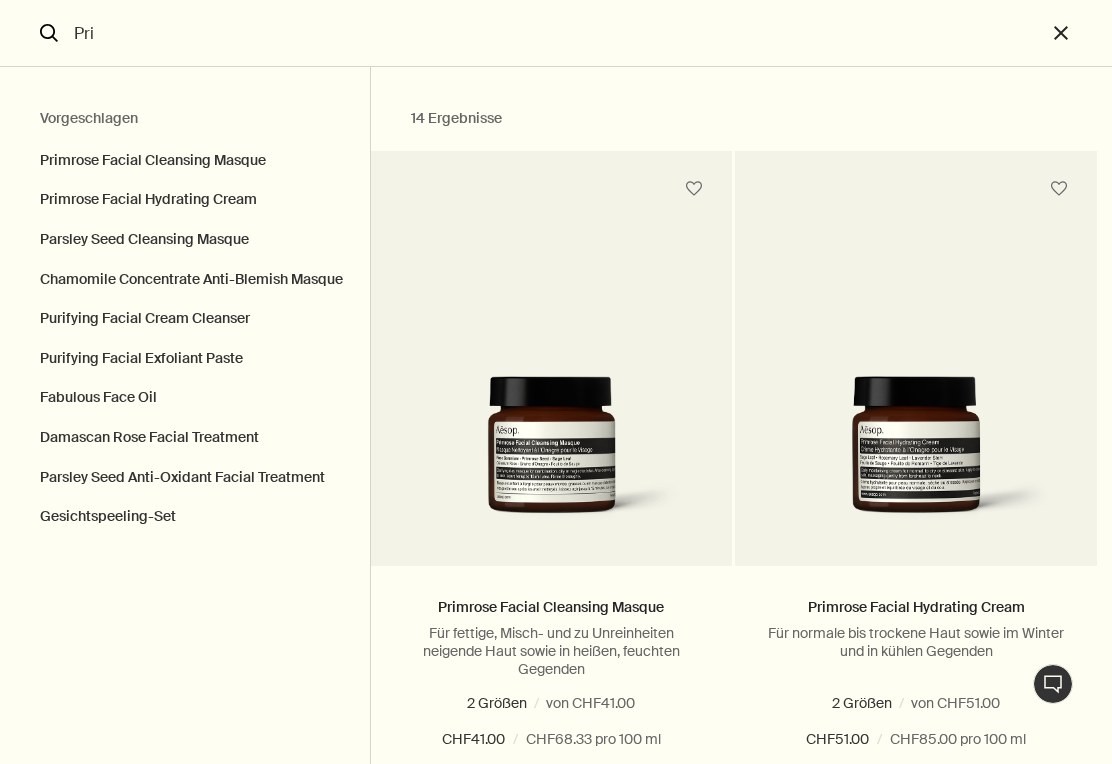 click on "Primrose Facial Hydrating Cream" at bounding box center (185, 200) 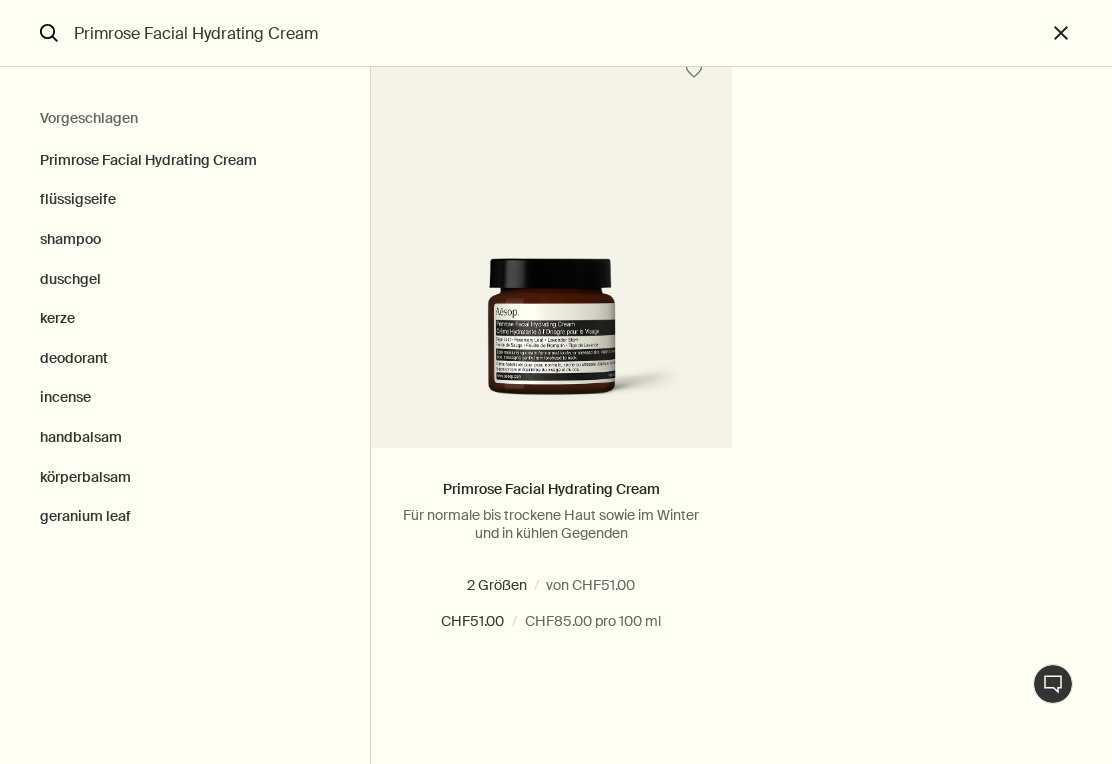 scroll, scrollTop: 124, scrollLeft: 0, axis: vertical 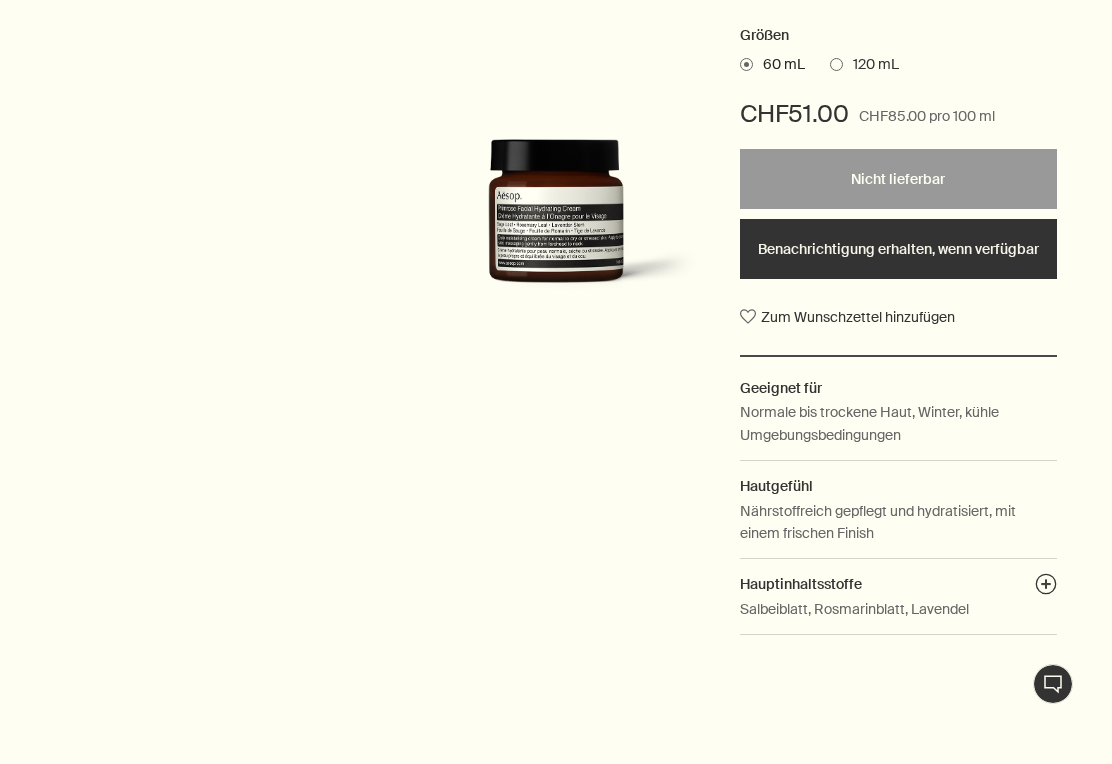 click on "Normale bis trockene Haut, Winter, kühle Umgebungsbedingungen" at bounding box center (898, 423) 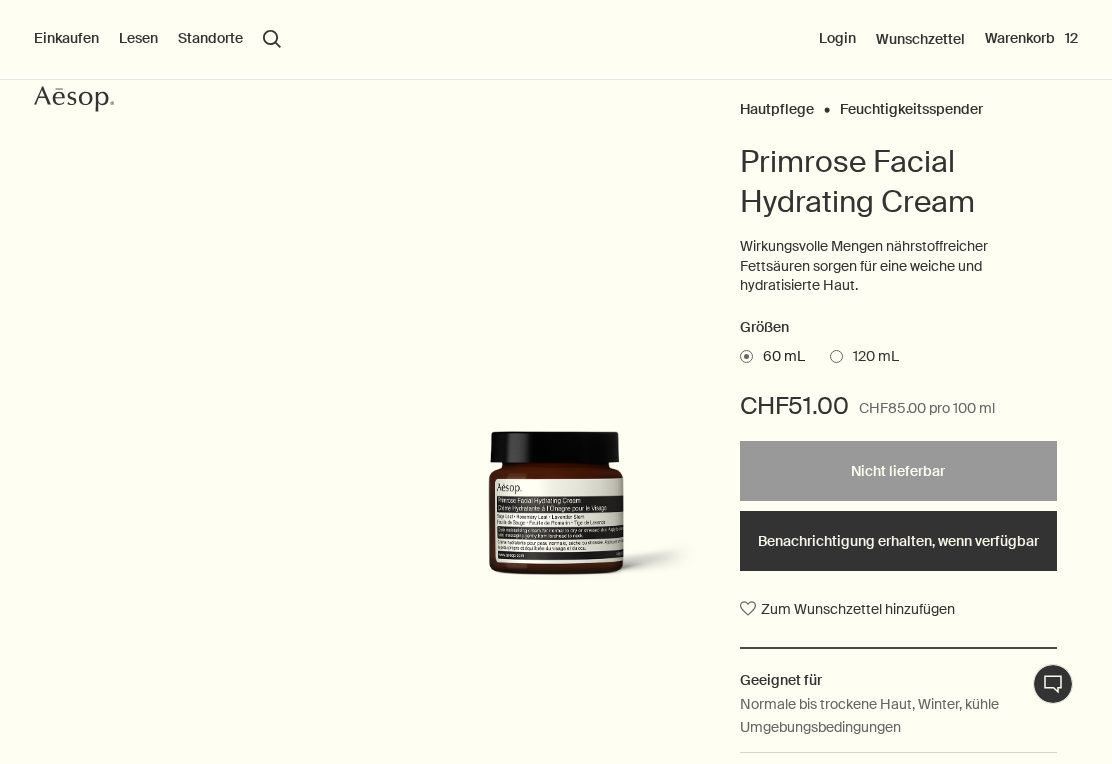 scroll, scrollTop: 127, scrollLeft: 0, axis: vertical 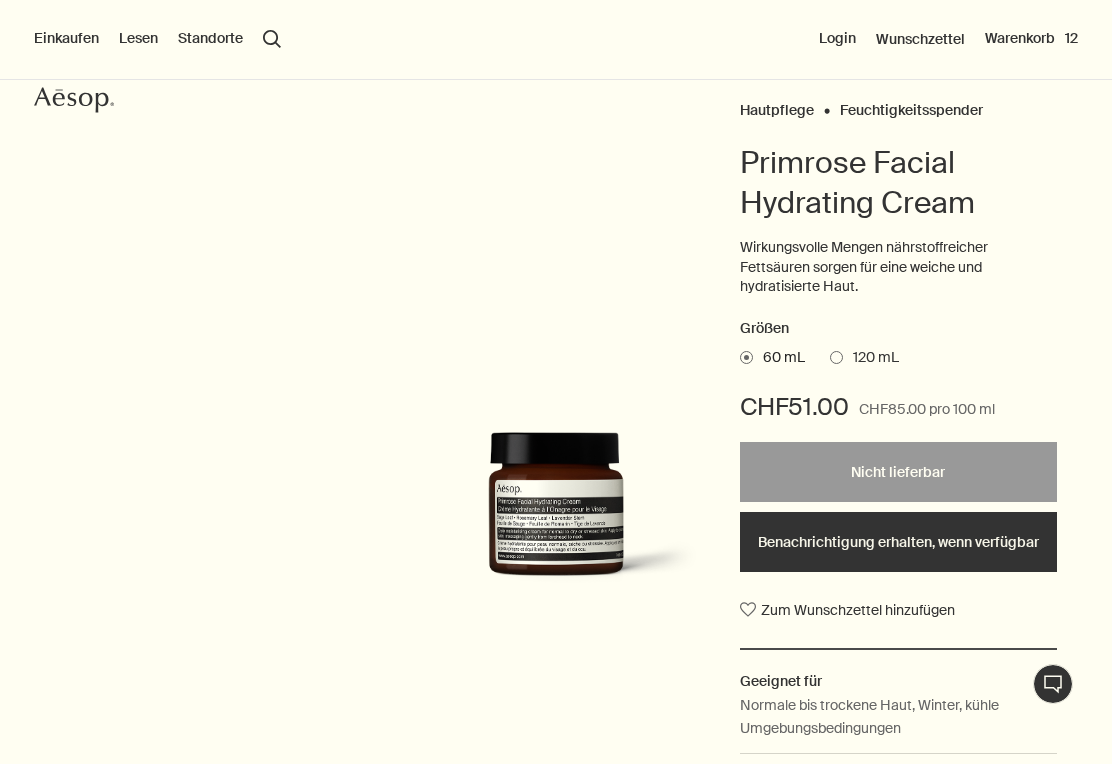 click on "Login" at bounding box center [837, 39] 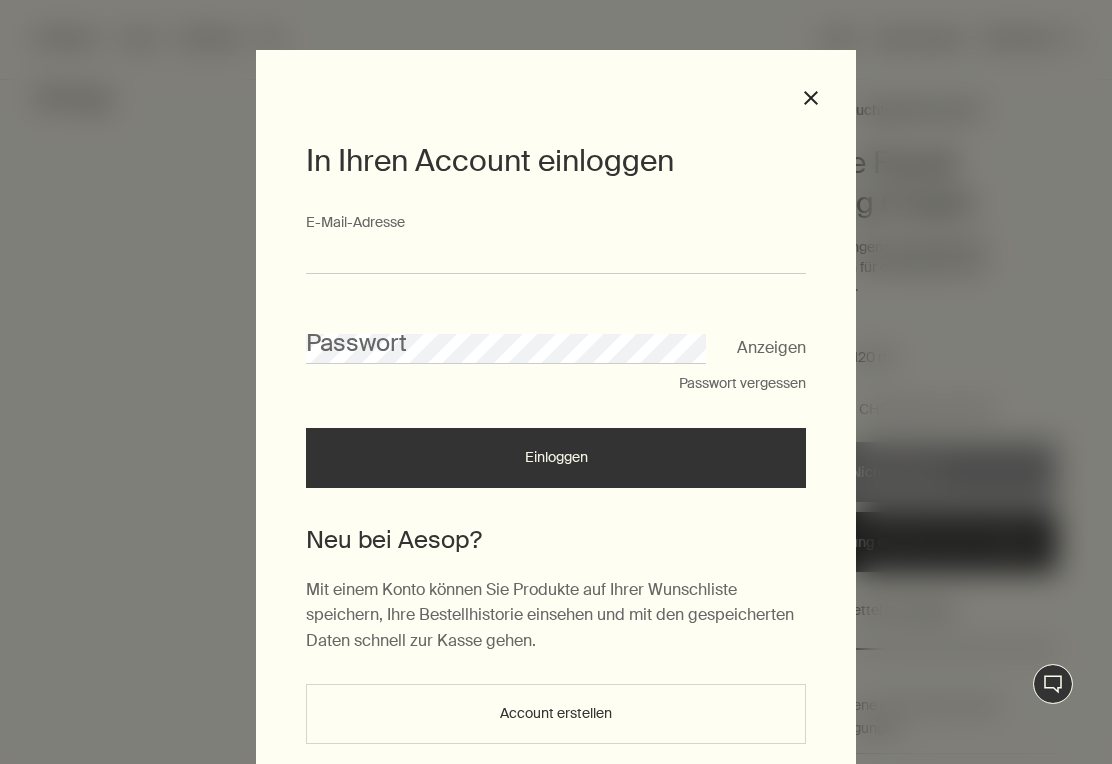 click on "E-Mail-Ad­res­se" at bounding box center (556, 255) 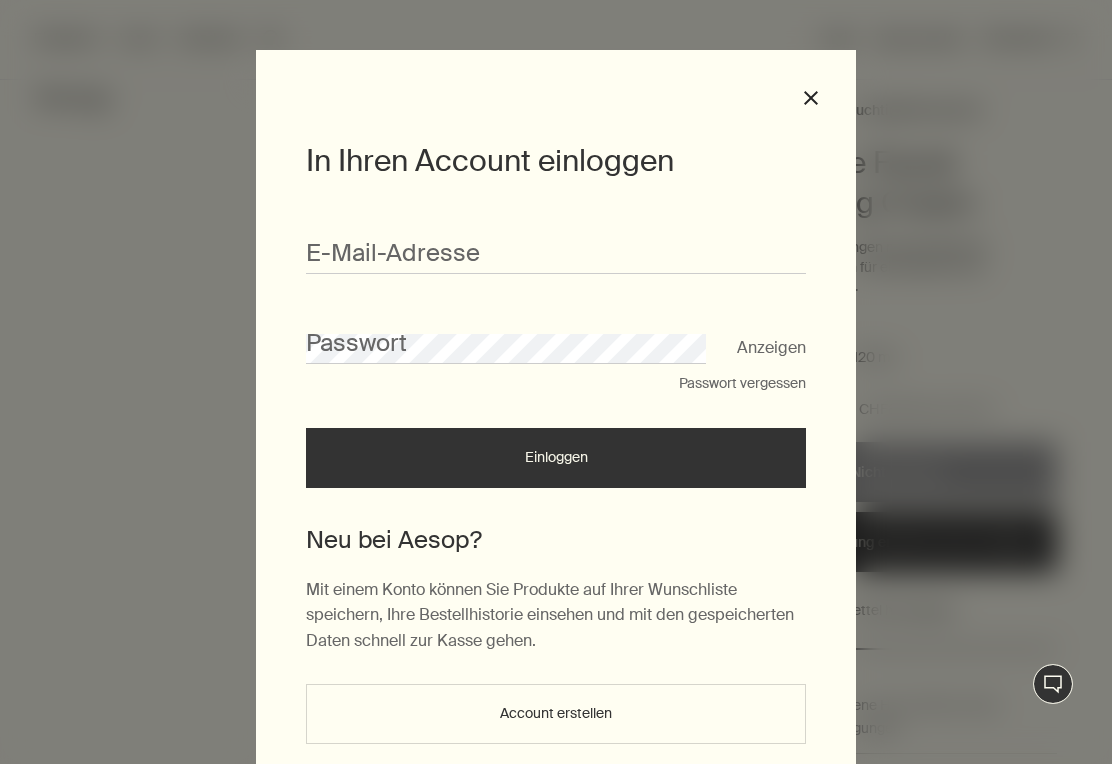 click on "In Ihren Account einloggen E-Mail-Ad­res­se Passwort Anzeigen Passwort vergessen Einloggen Neu bei Aesop? Mit einem Konto können Sie Produkte auf Ihrer Wunschliste speichern, Ihre Bestellhistorie einsehen und mit den gespeicherten Daten schnell zur Kasse gehen. Account erstellen close" at bounding box center [556, 382] 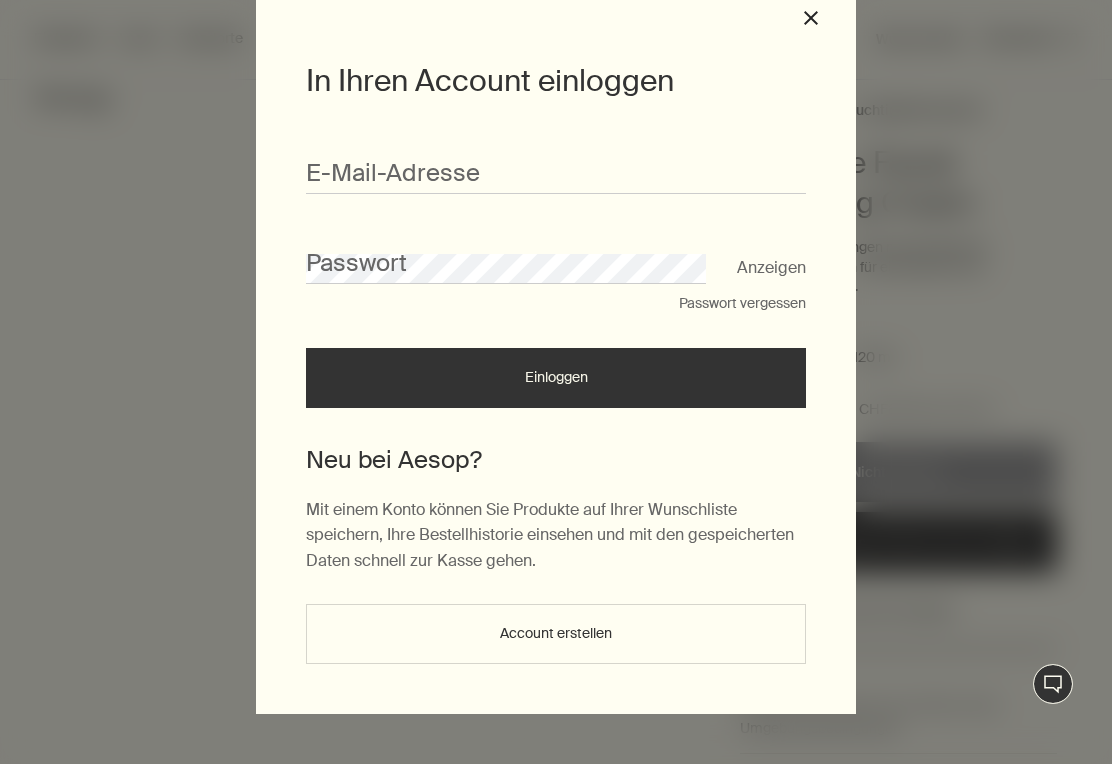 scroll, scrollTop: 84, scrollLeft: 0, axis: vertical 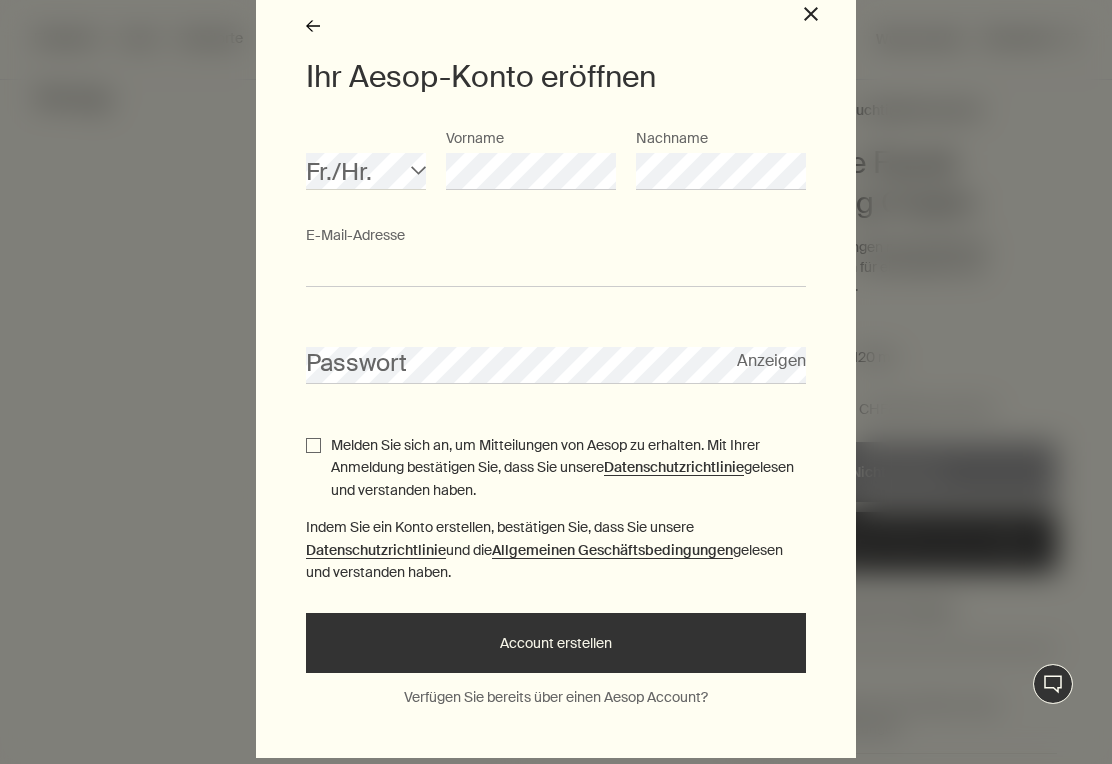click on "E-Mail-Ad­res­se" at bounding box center (556, 268) 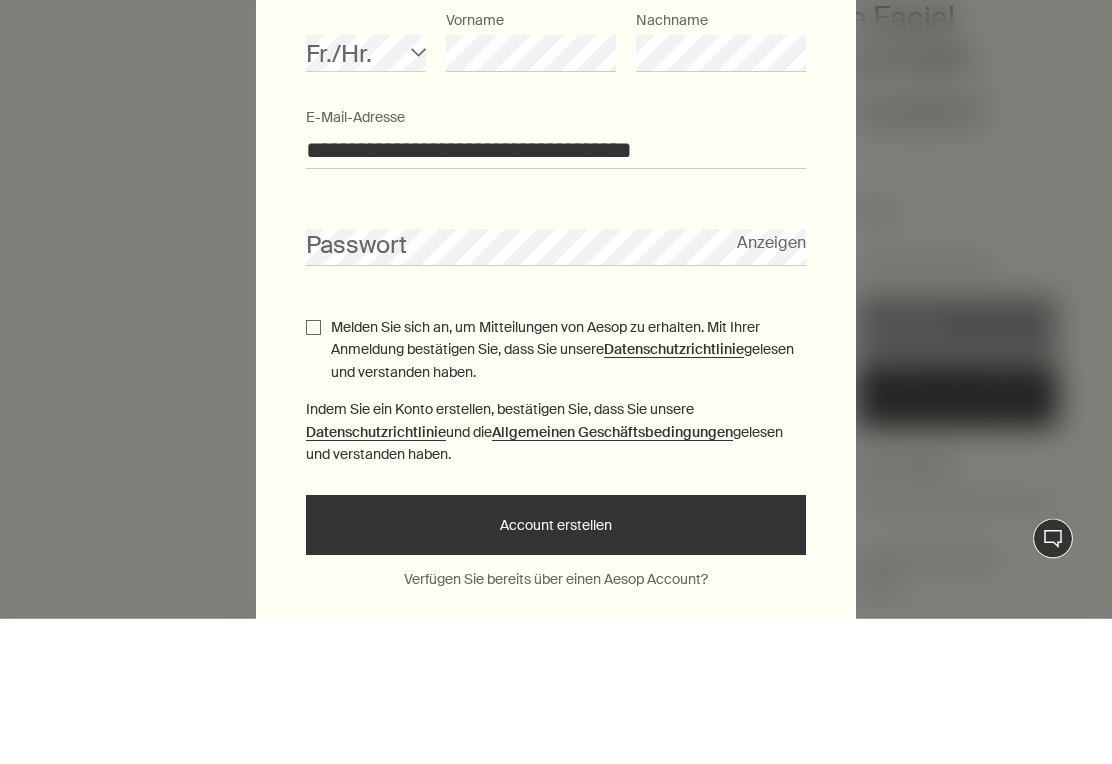 scroll, scrollTop: 55, scrollLeft: 0, axis: vertical 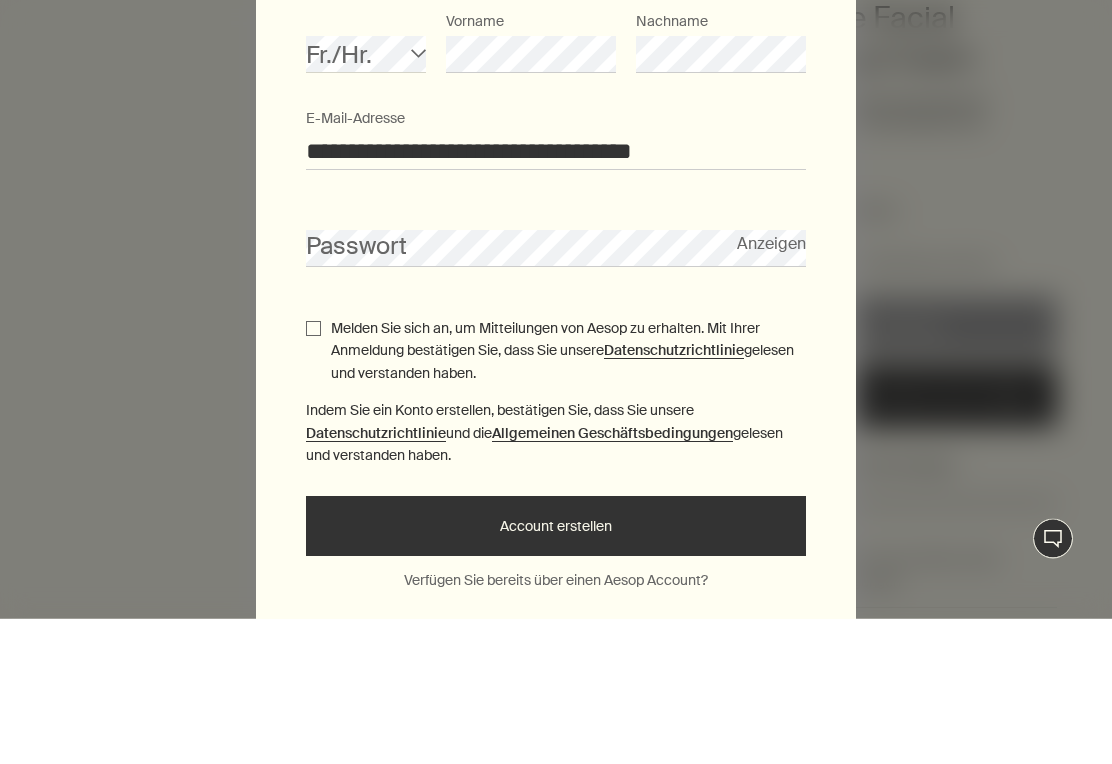 click on "Anzeigen" at bounding box center [771, 389] 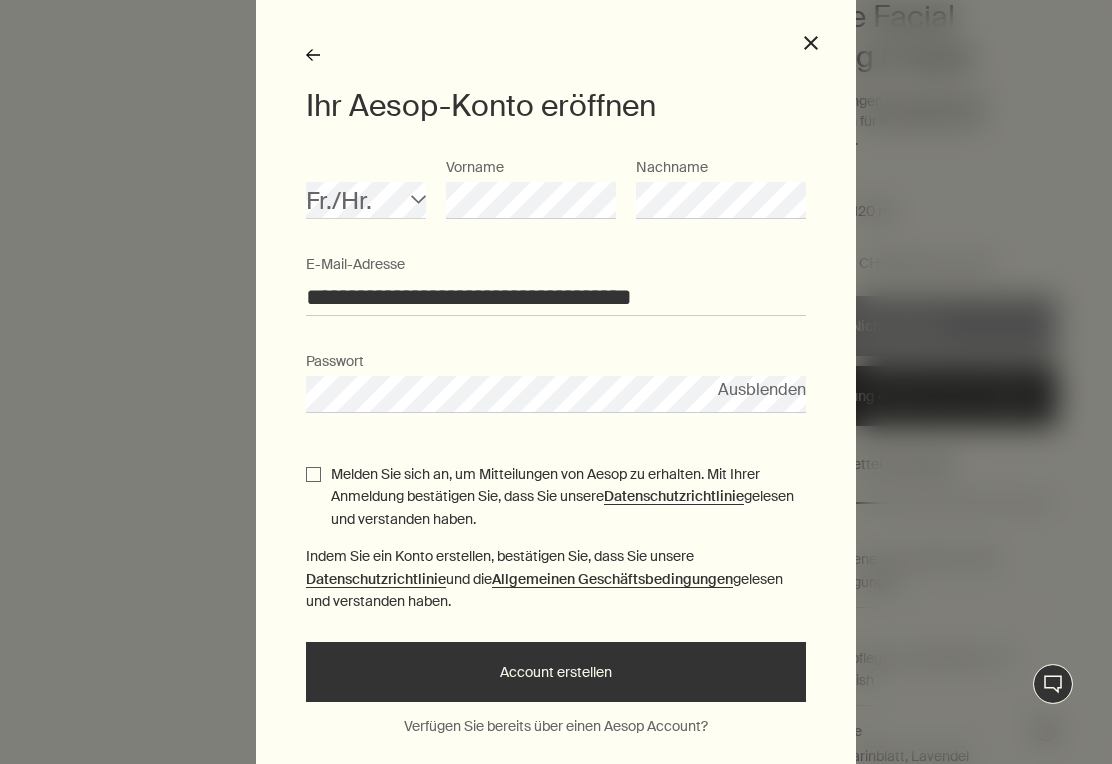 scroll, scrollTop: 272, scrollLeft: 0, axis: vertical 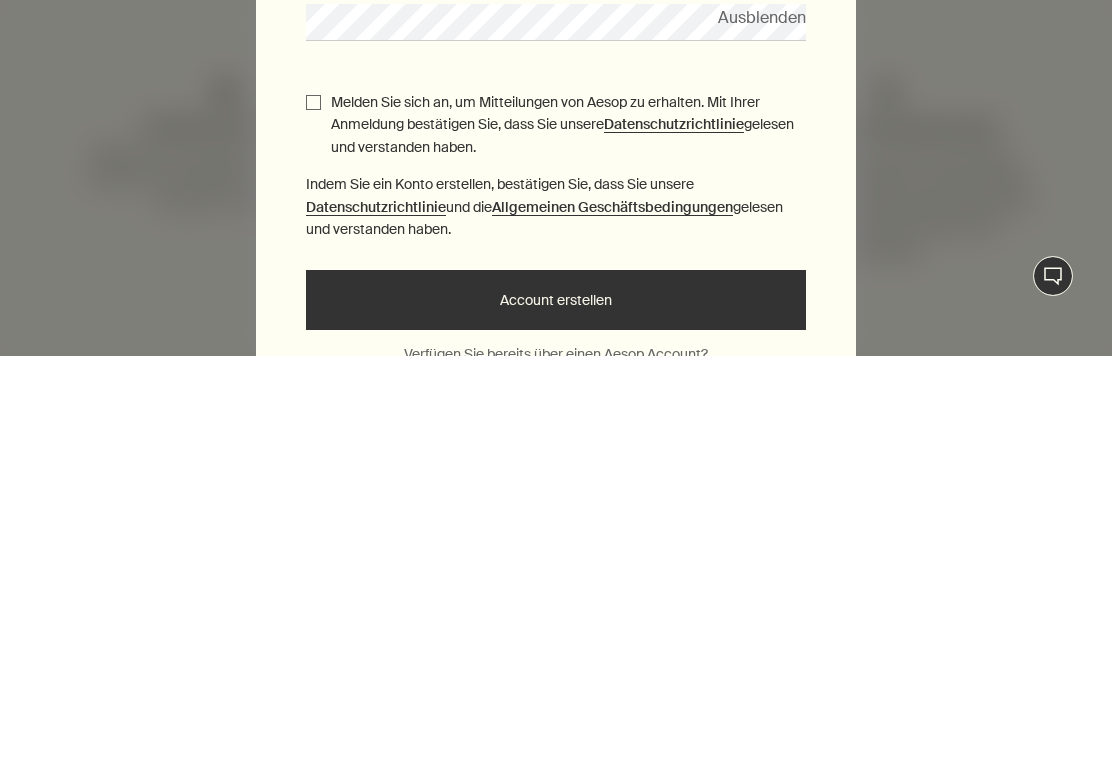 click on "Account erstellen" at bounding box center (556, 708) 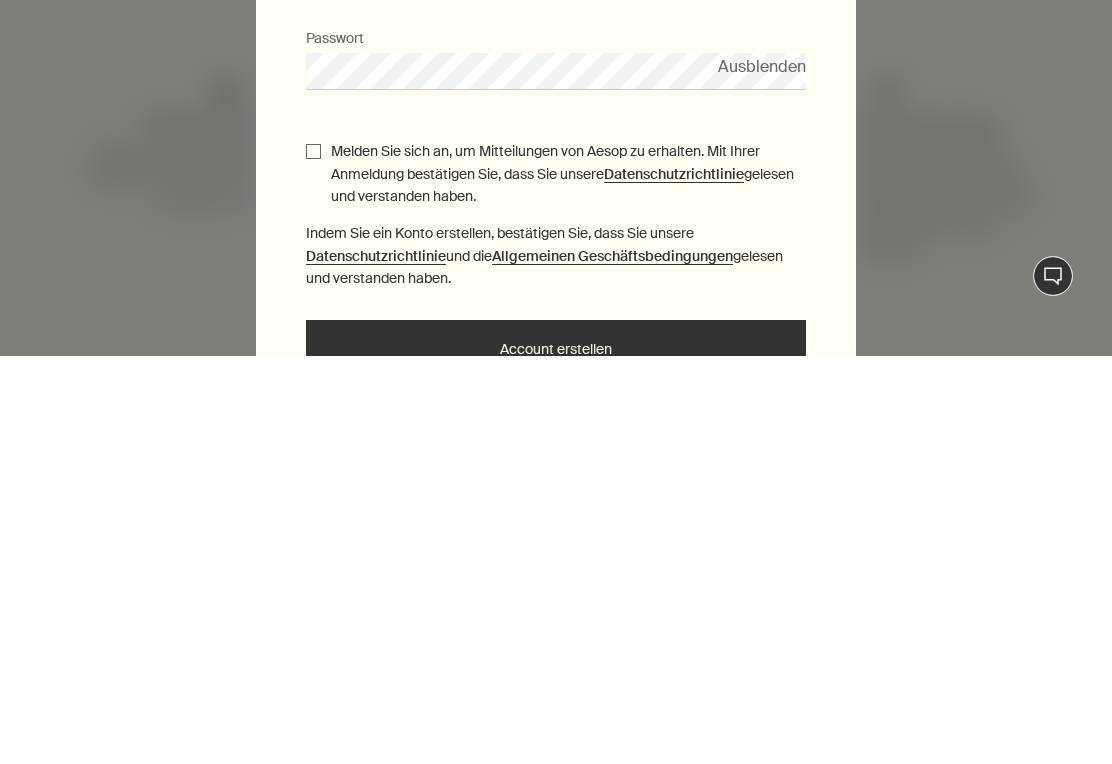 scroll, scrollTop: 1118, scrollLeft: 0, axis: vertical 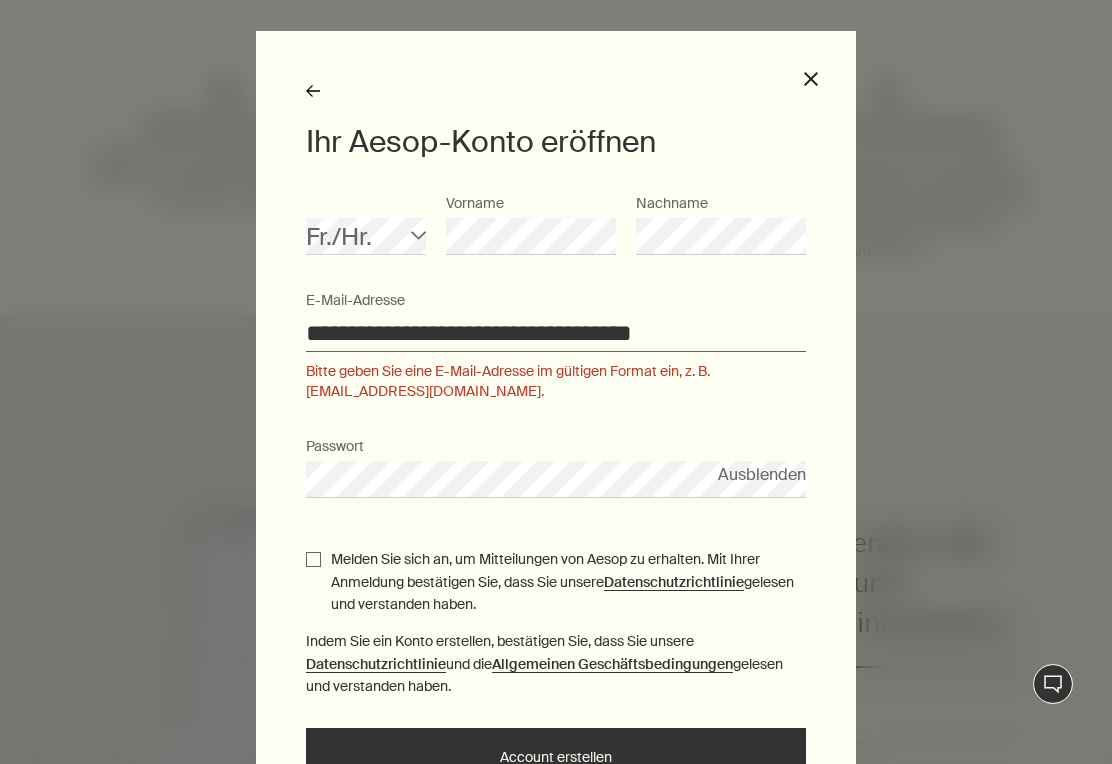 click on "**********" at bounding box center [556, 333] 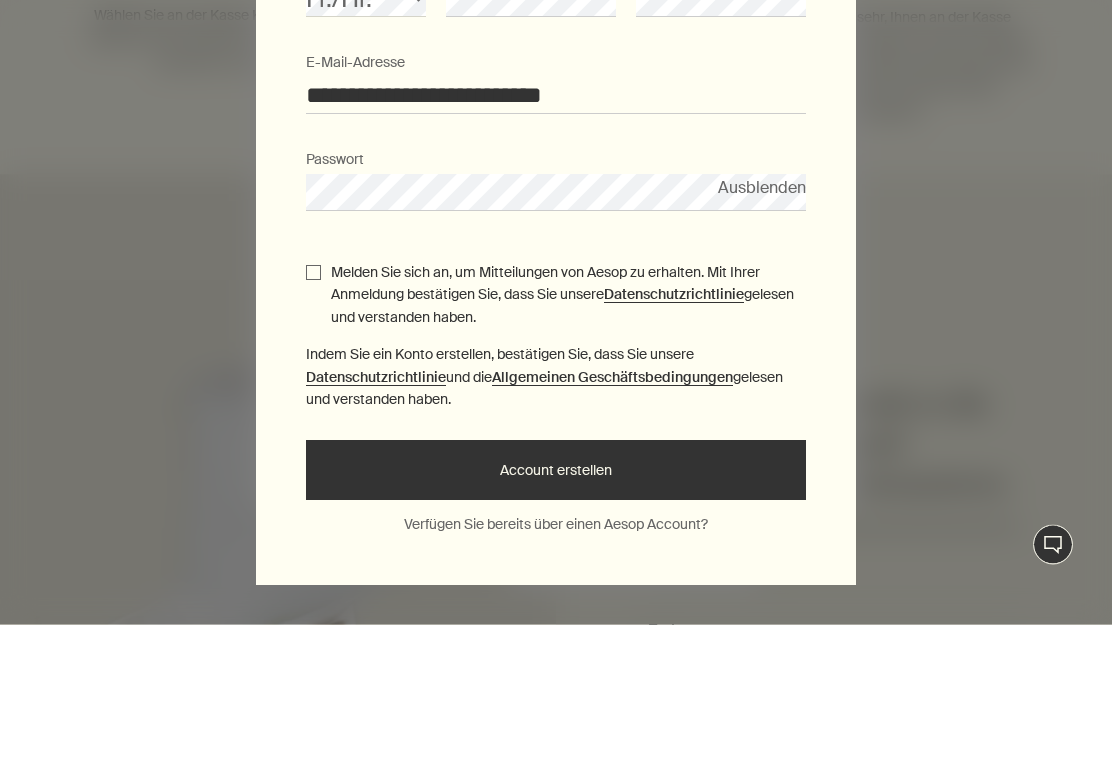 scroll, scrollTop: 116, scrollLeft: 0, axis: vertical 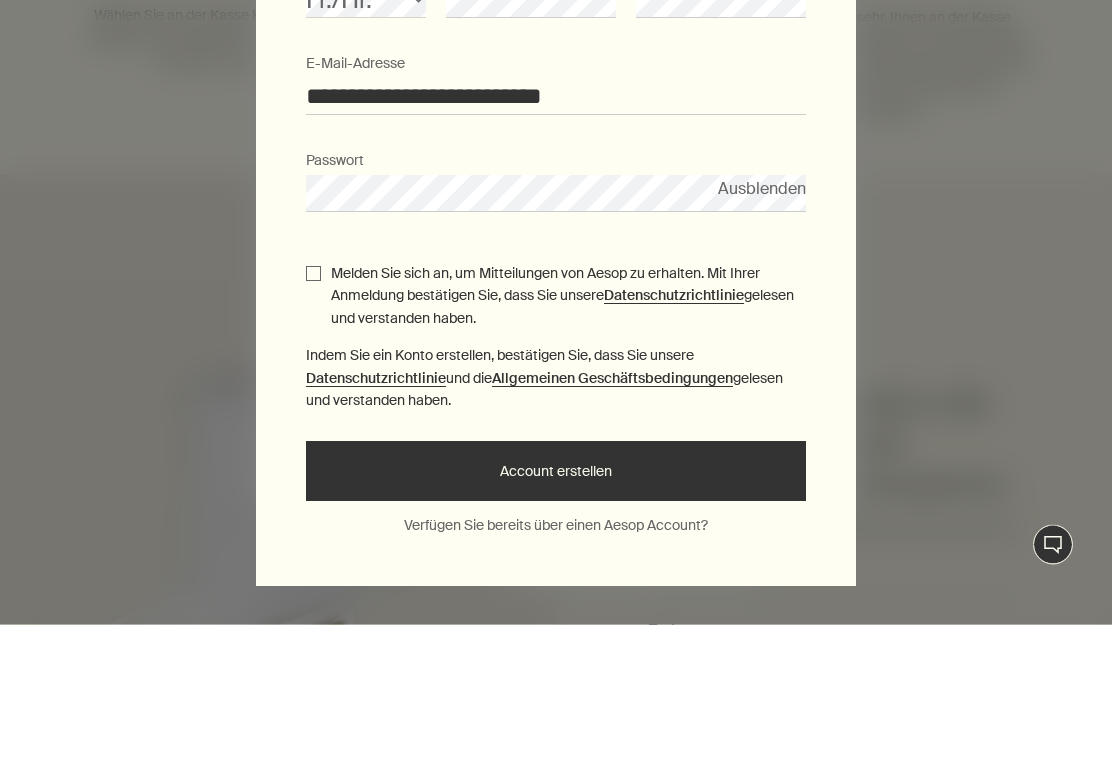 type on "**********" 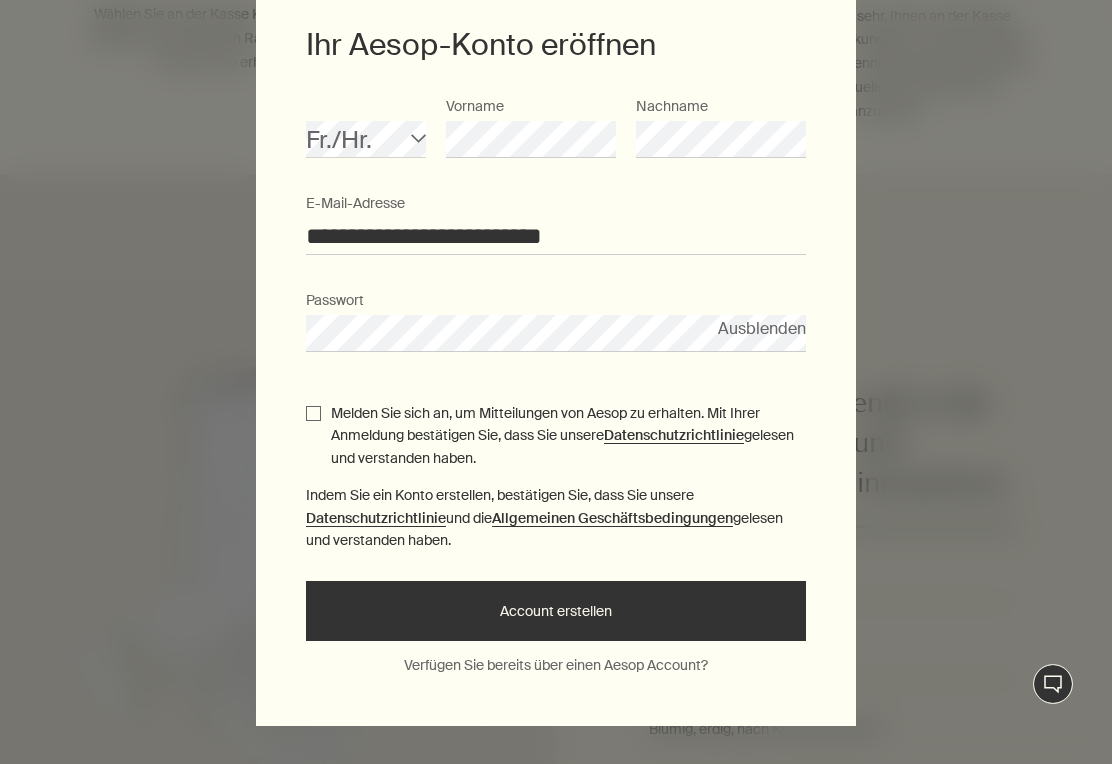 click on "Account erstellen" at bounding box center [556, 611] 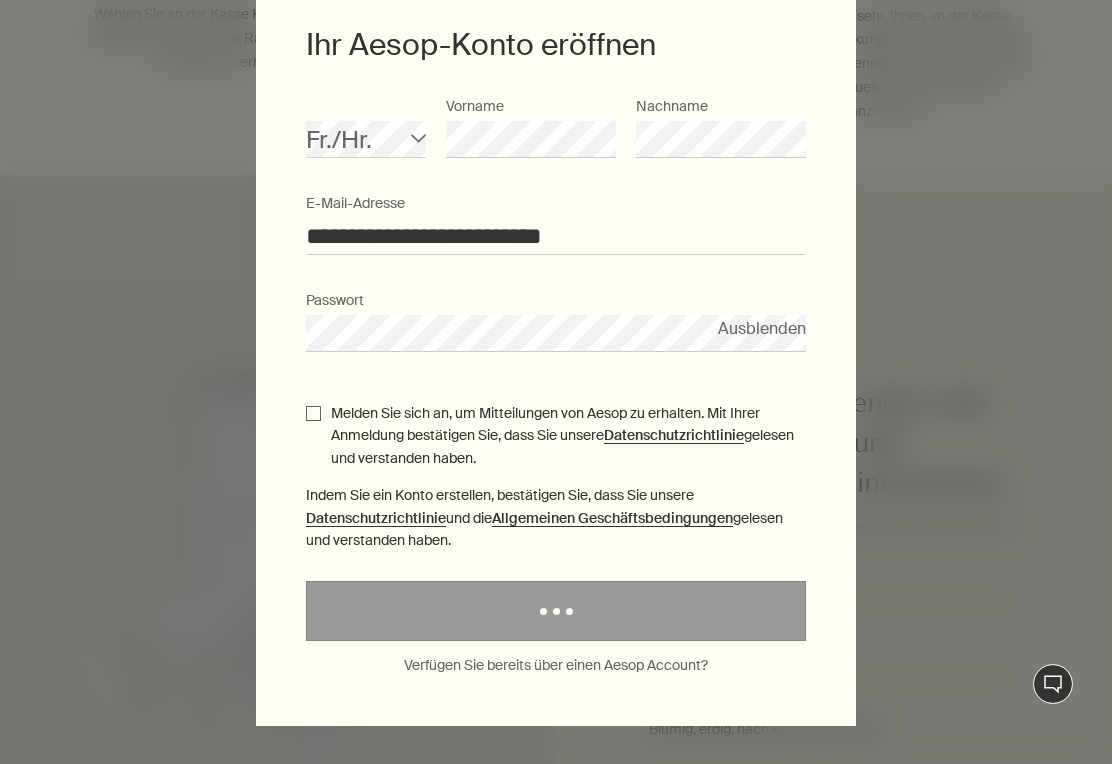 scroll, scrollTop: 0, scrollLeft: 0, axis: both 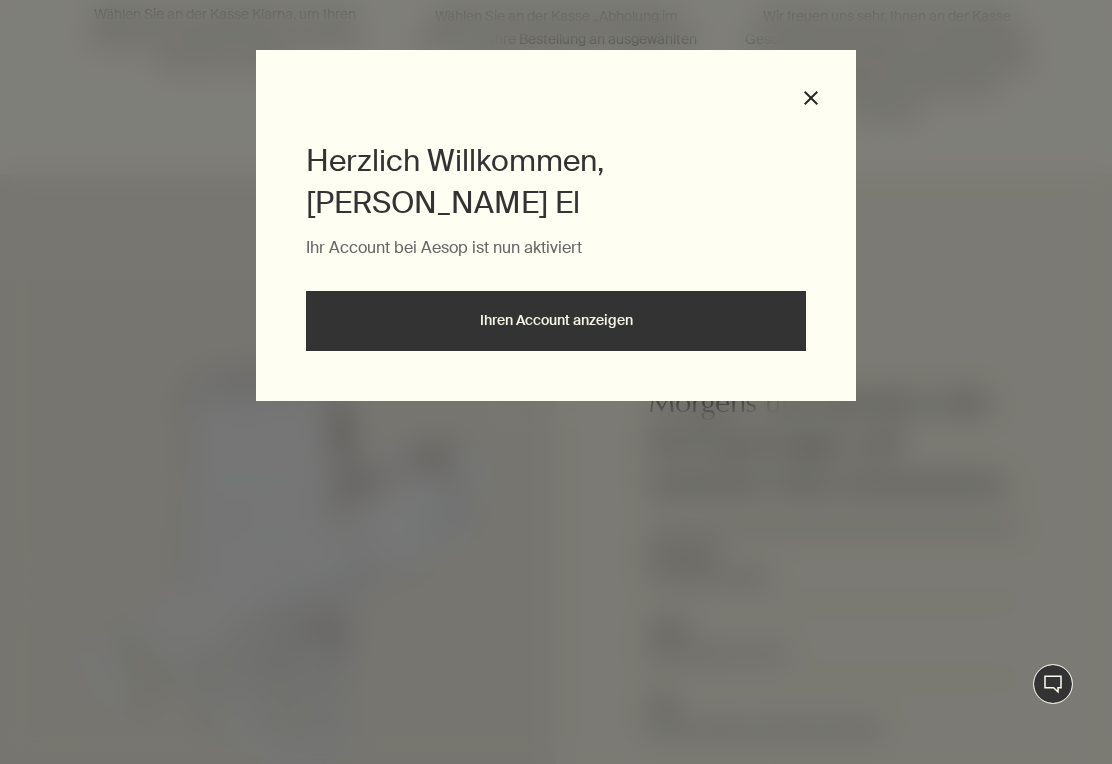 click on "Ihren Account anzeigen" at bounding box center (556, 321) 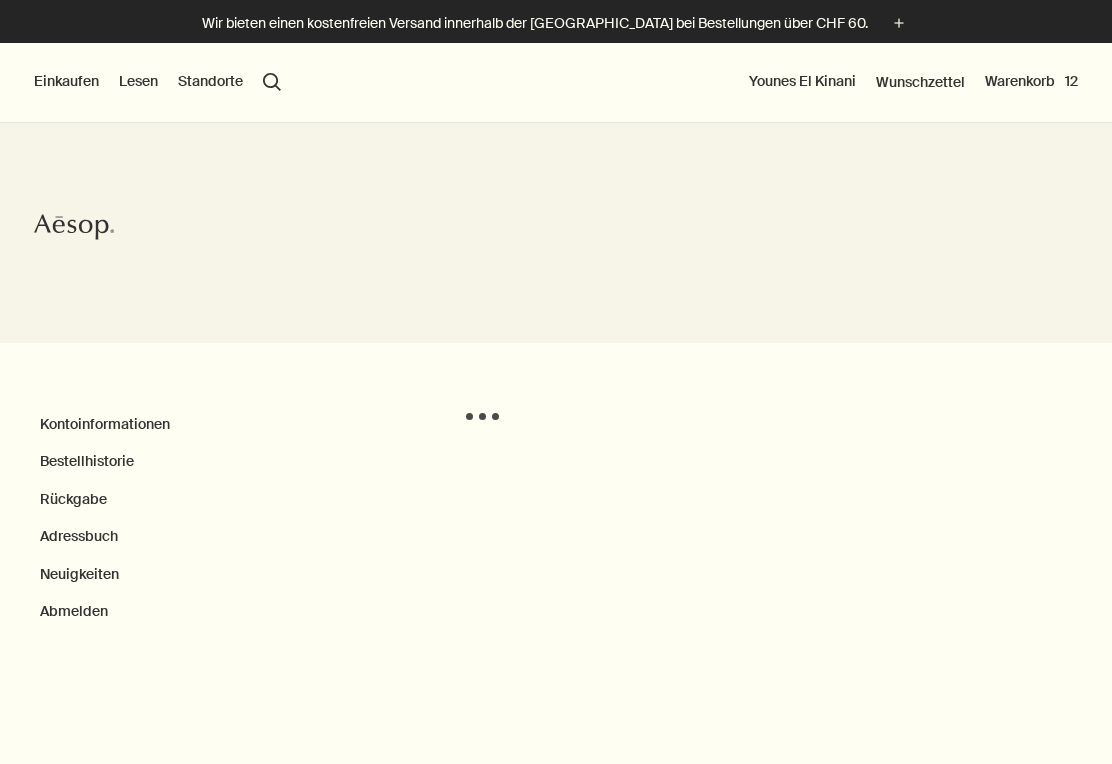 scroll, scrollTop: 0, scrollLeft: 0, axis: both 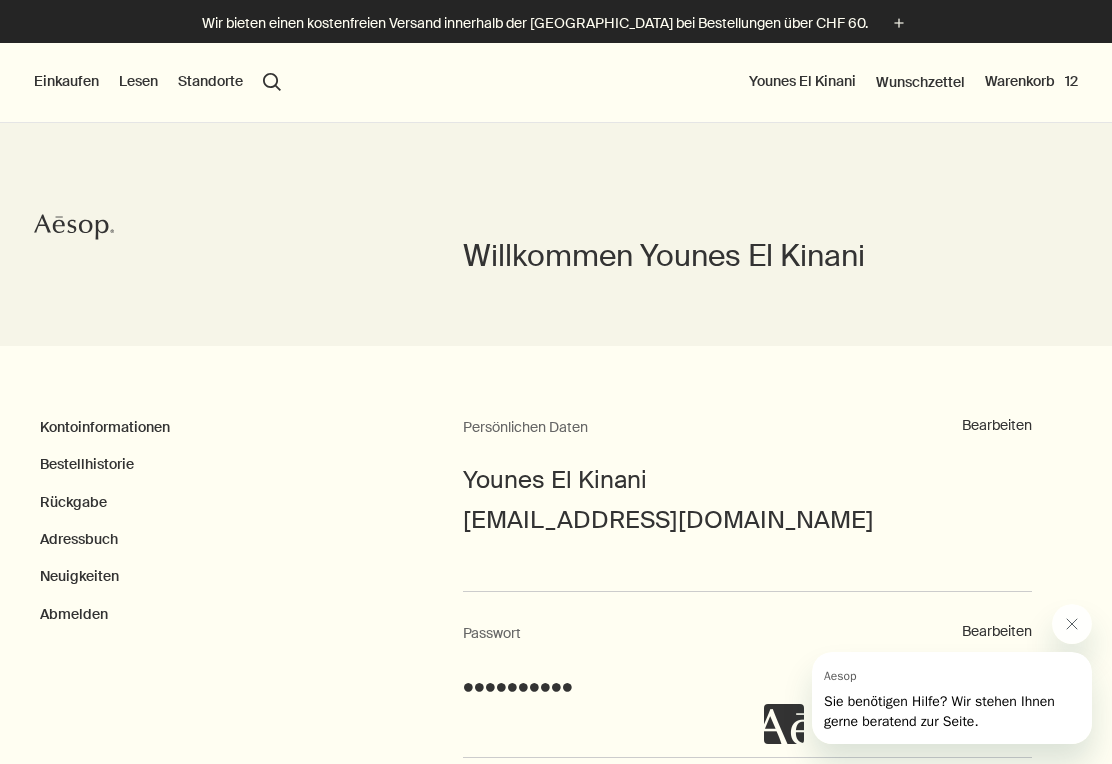 click on "Warenkorb 12" at bounding box center [1031, 82] 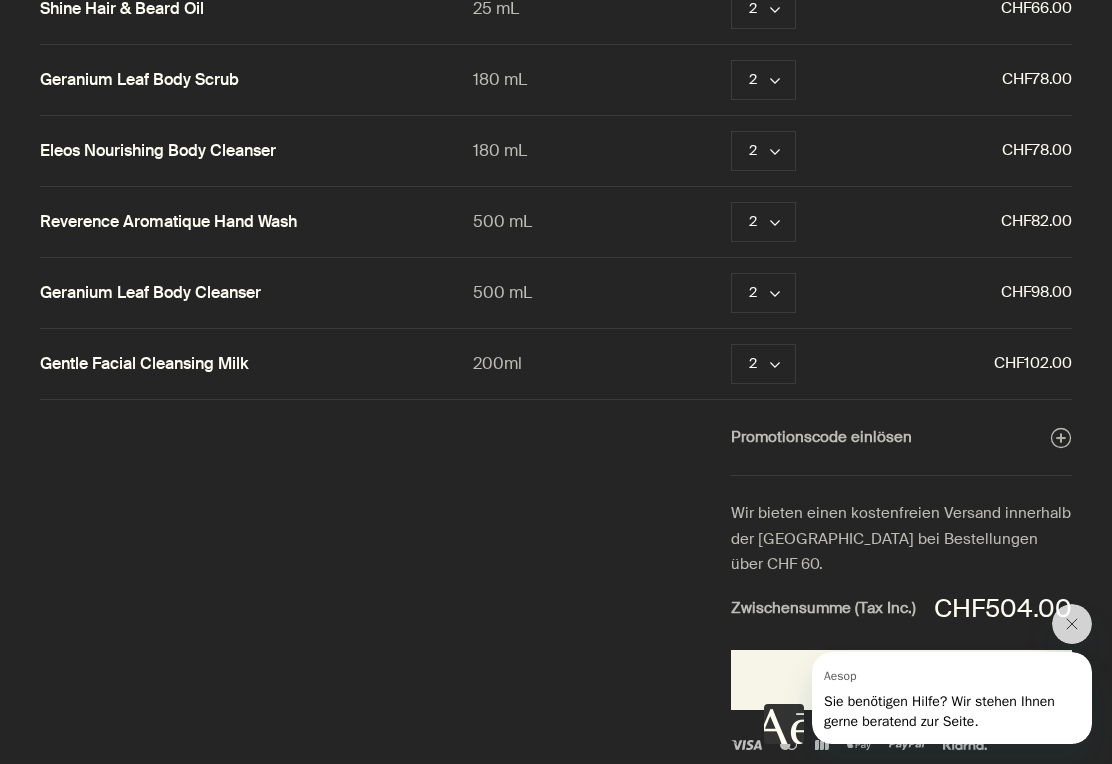 scroll, scrollTop: 103, scrollLeft: 0, axis: vertical 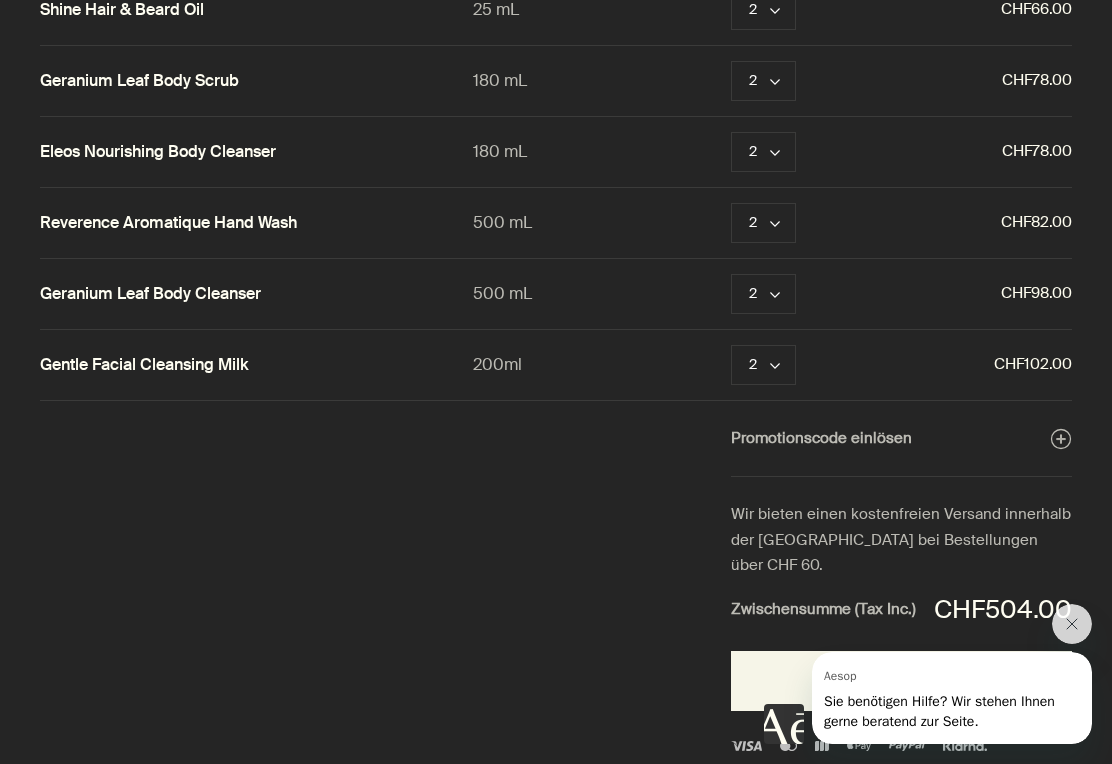 click at bounding box center (1072, 624) 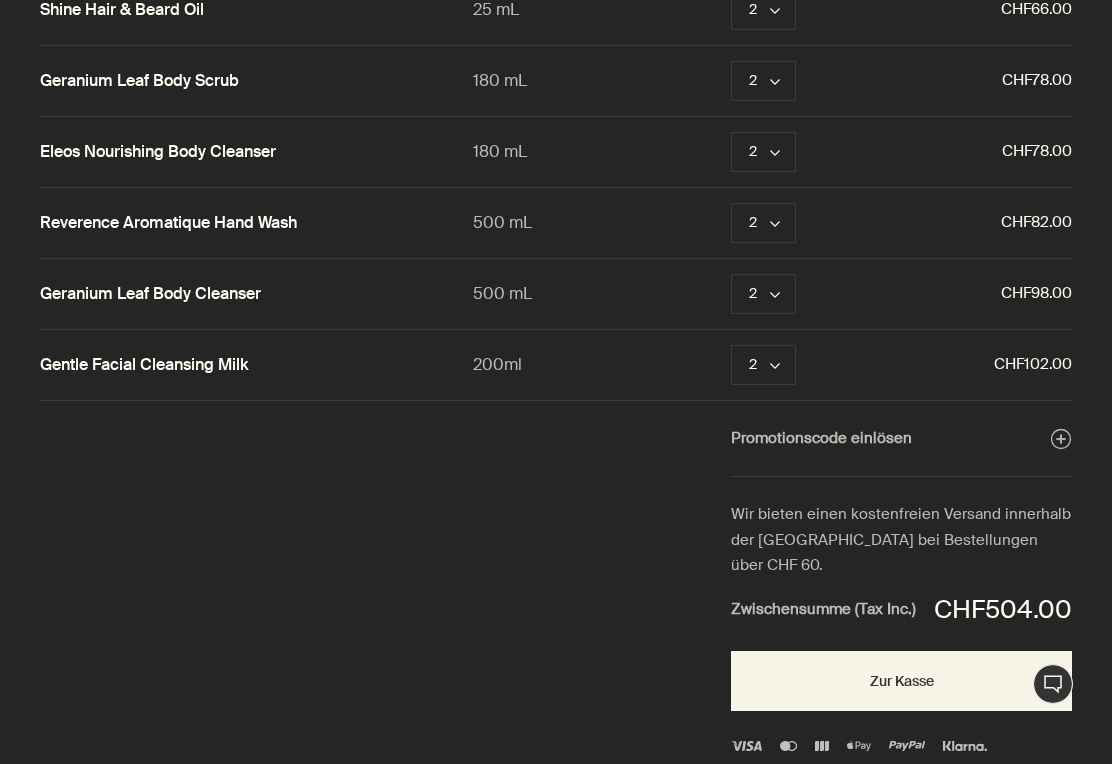 click on "Zur Kasse" at bounding box center (901, 681) 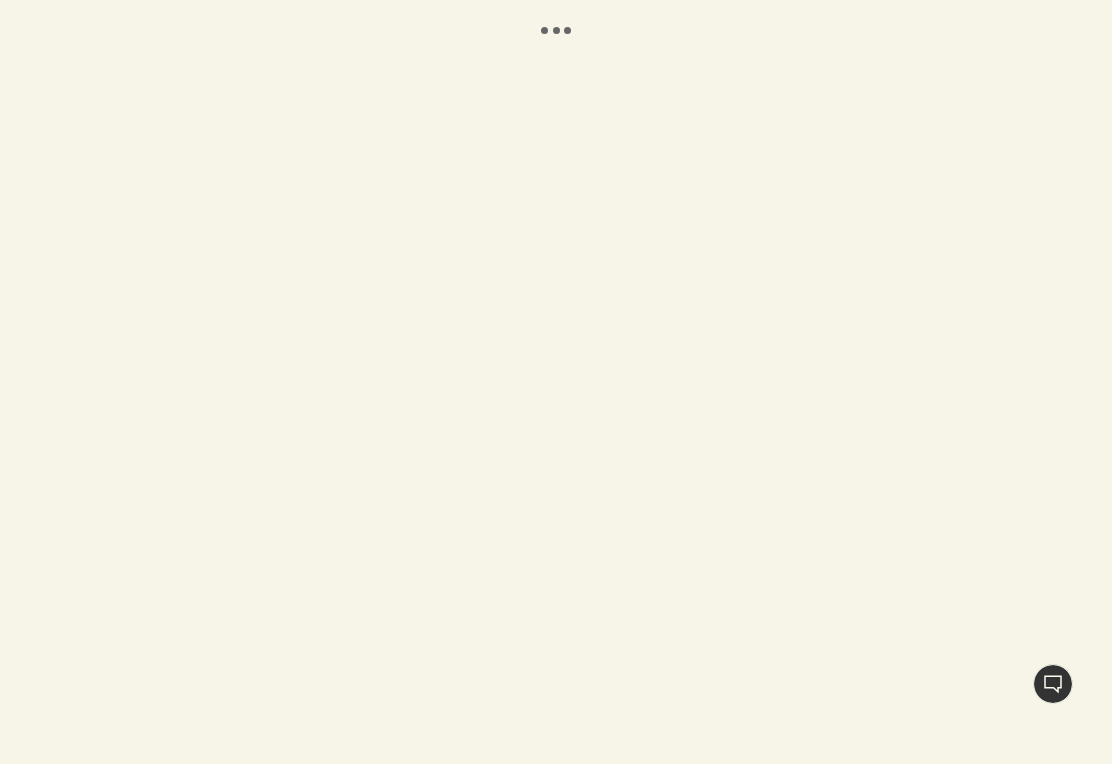 scroll, scrollTop: 0, scrollLeft: 0, axis: both 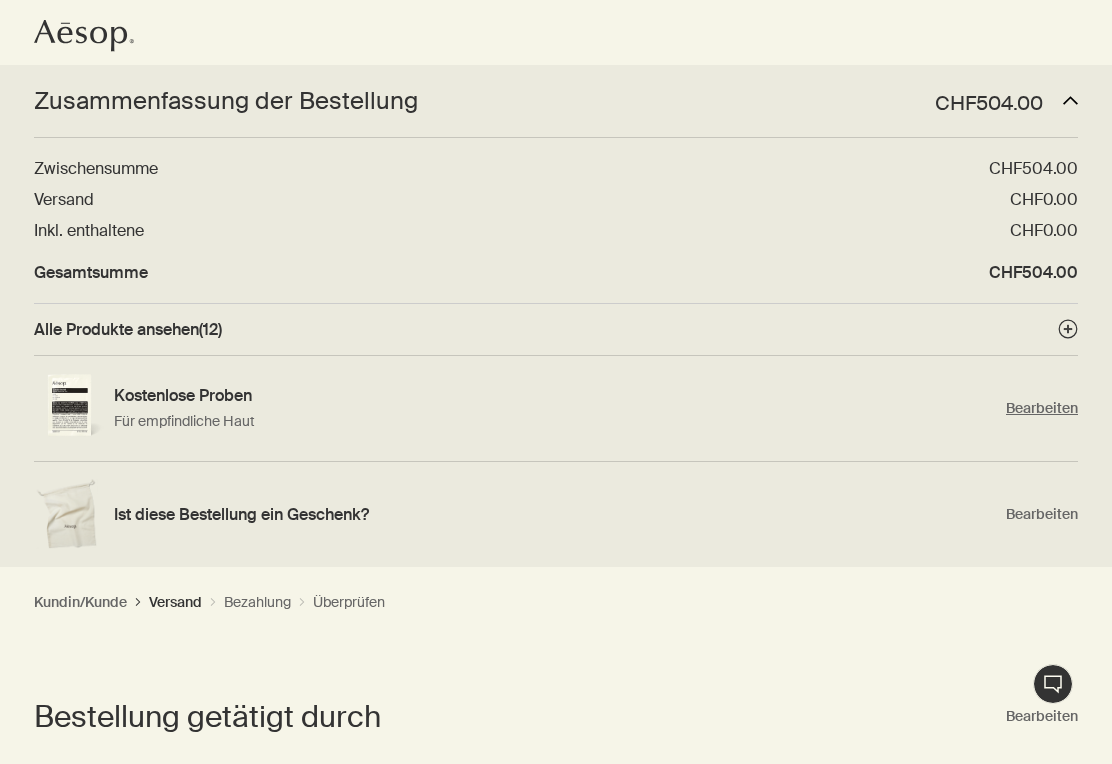 click on "Kostenlose Proben Für empfindliche Haut Bearbeiten" at bounding box center (556, 409) 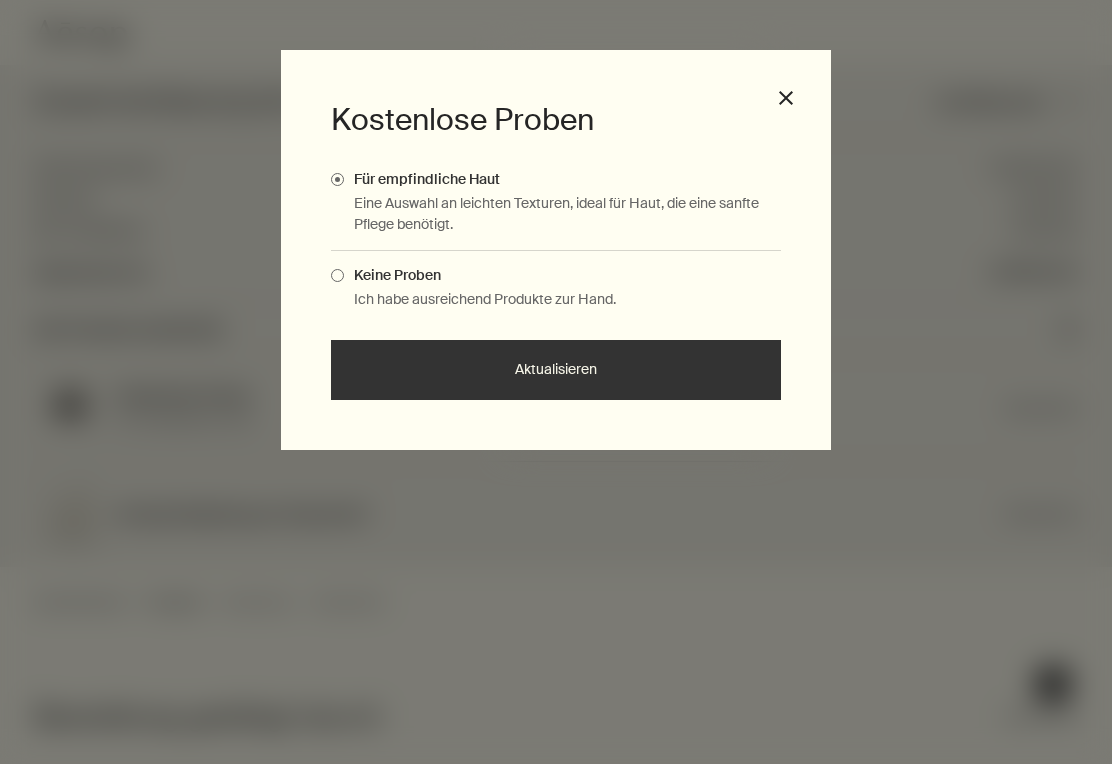 click on "close" at bounding box center (786, 98) 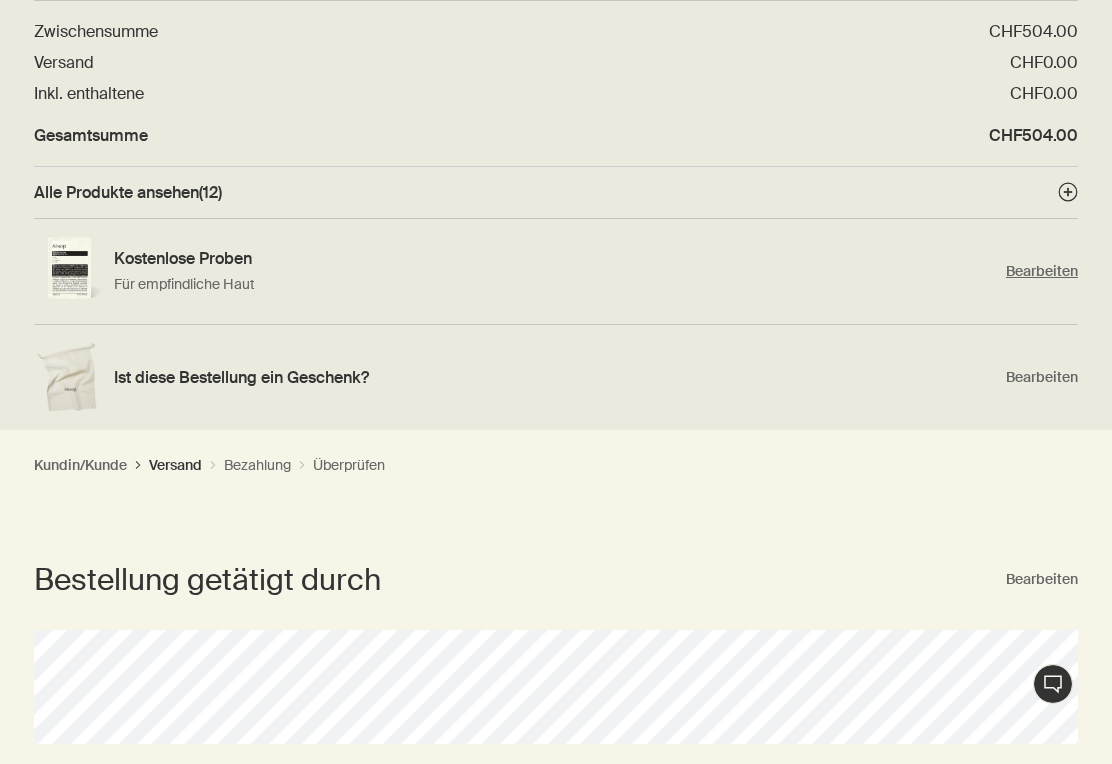 scroll, scrollTop: 80, scrollLeft: 0, axis: vertical 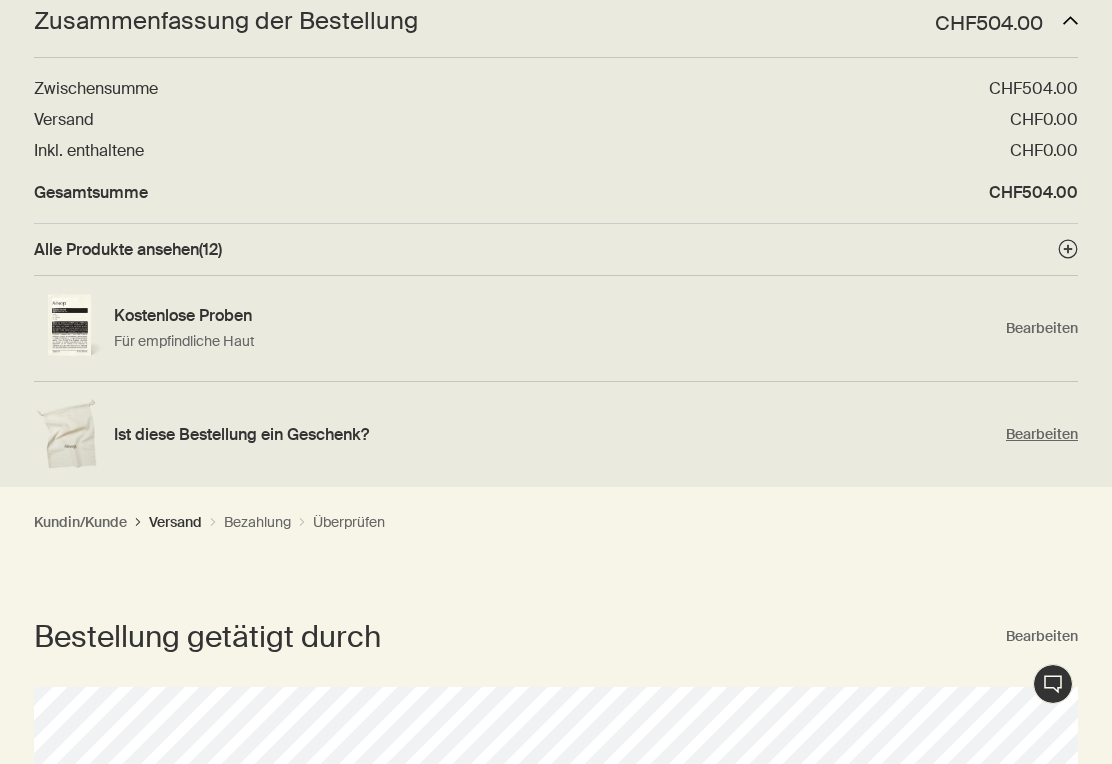 click on "Bearbeiten" at bounding box center [1042, 434] 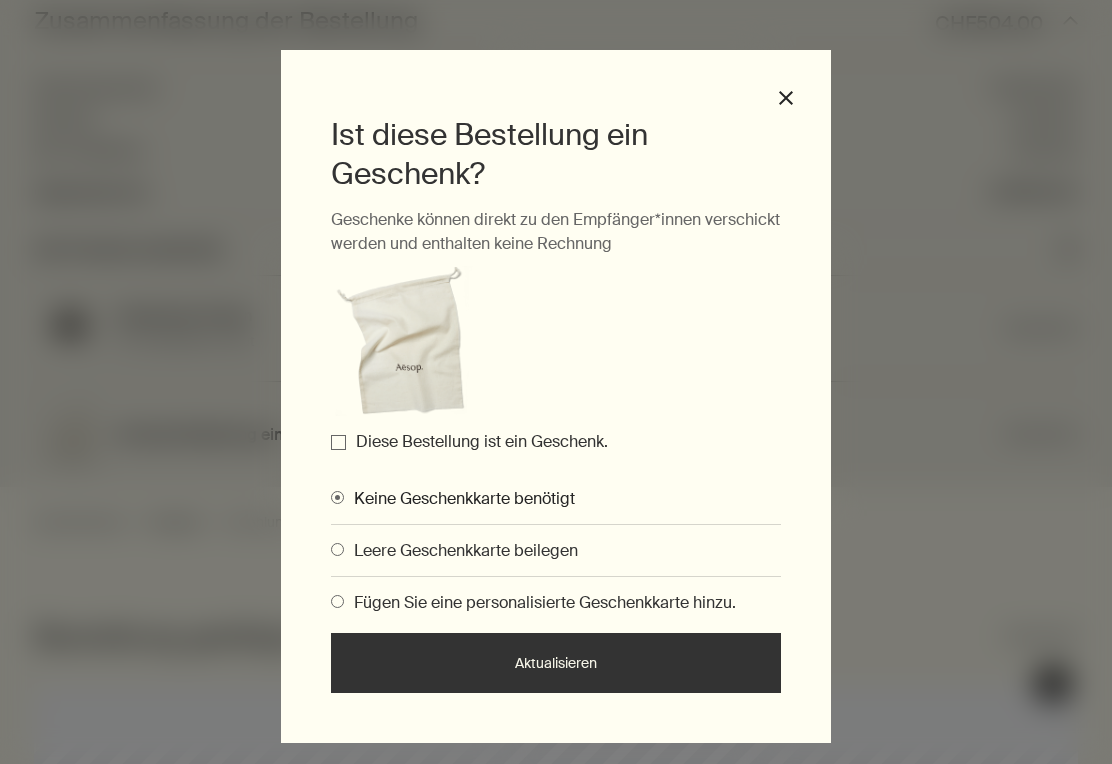 click on "Ist diese Bestellung ein Geschenk? Geschenke können direkt zu den Empfänger*innen verschickt werden und enthalten keine Rechnung Diese Bestellung ist ein Geschenk. Keine Geschenkkarte benötigt Leere Geschenkkarte beilegen Fügen Sie eine personalisierte Geschenkkarte hinzu. Aktualisieren close" at bounding box center [556, 382] 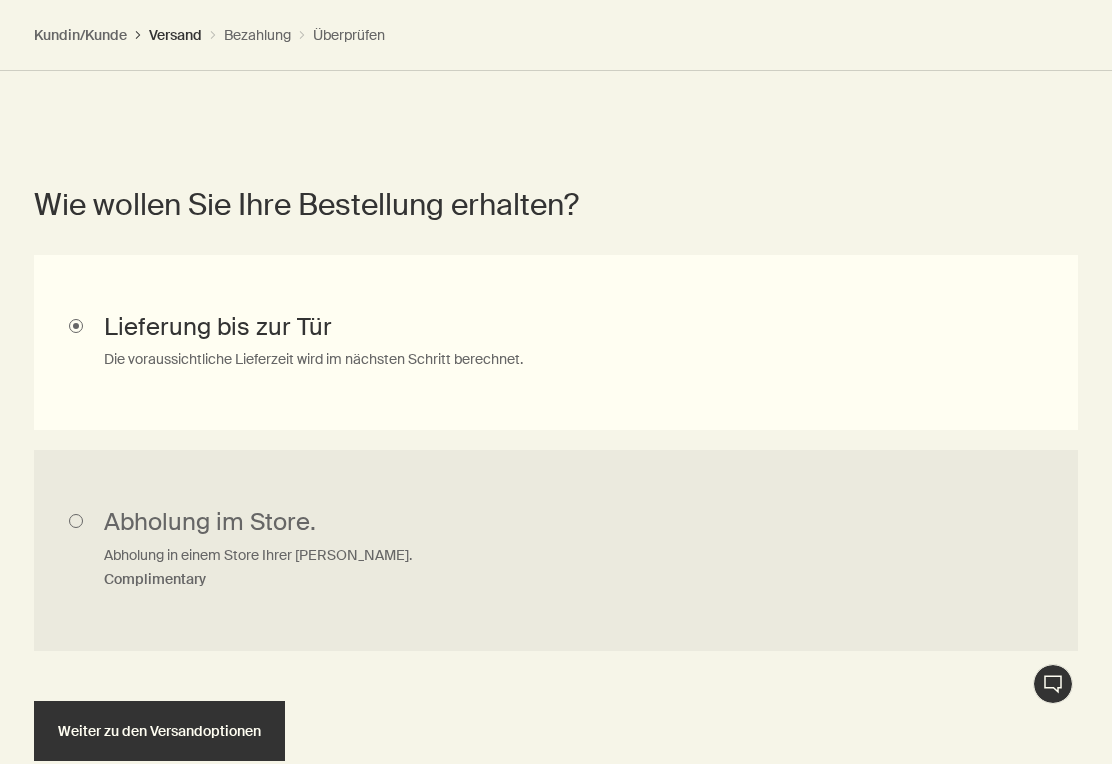scroll, scrollTop: 1046, scrollLeft: 0, axis: vertical 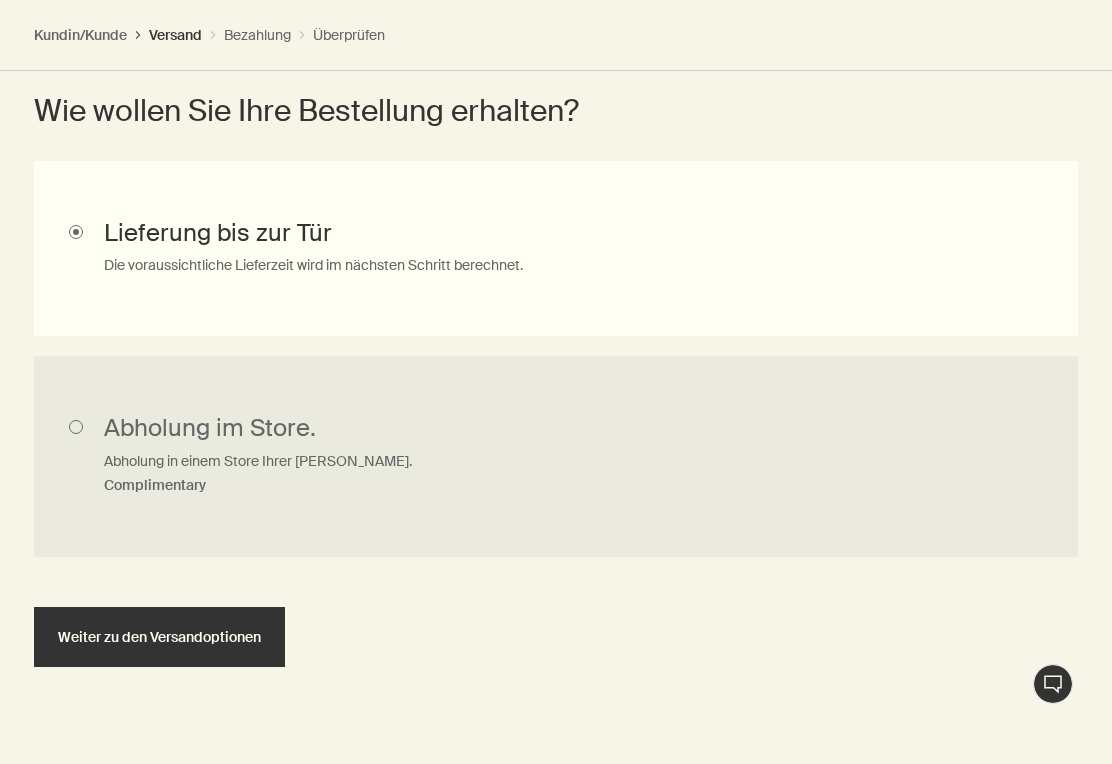 click on "Weiter zu den Versandoptionen" at bounding box center [159, 637] 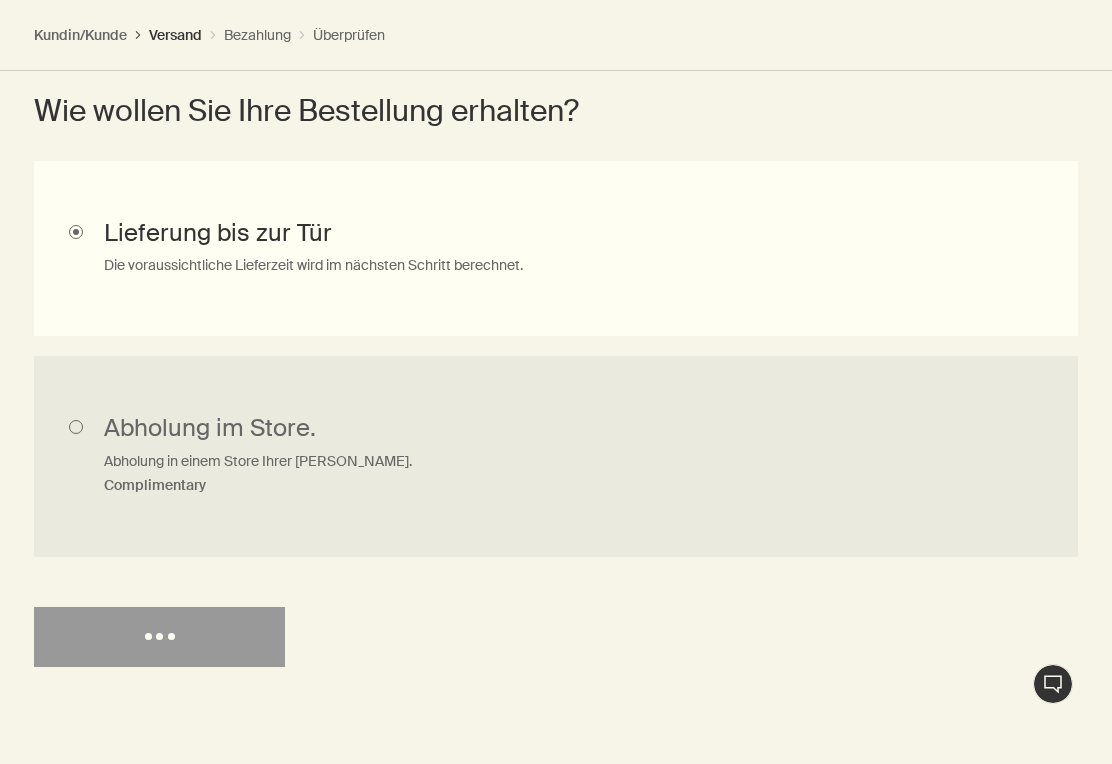 select on "CH" 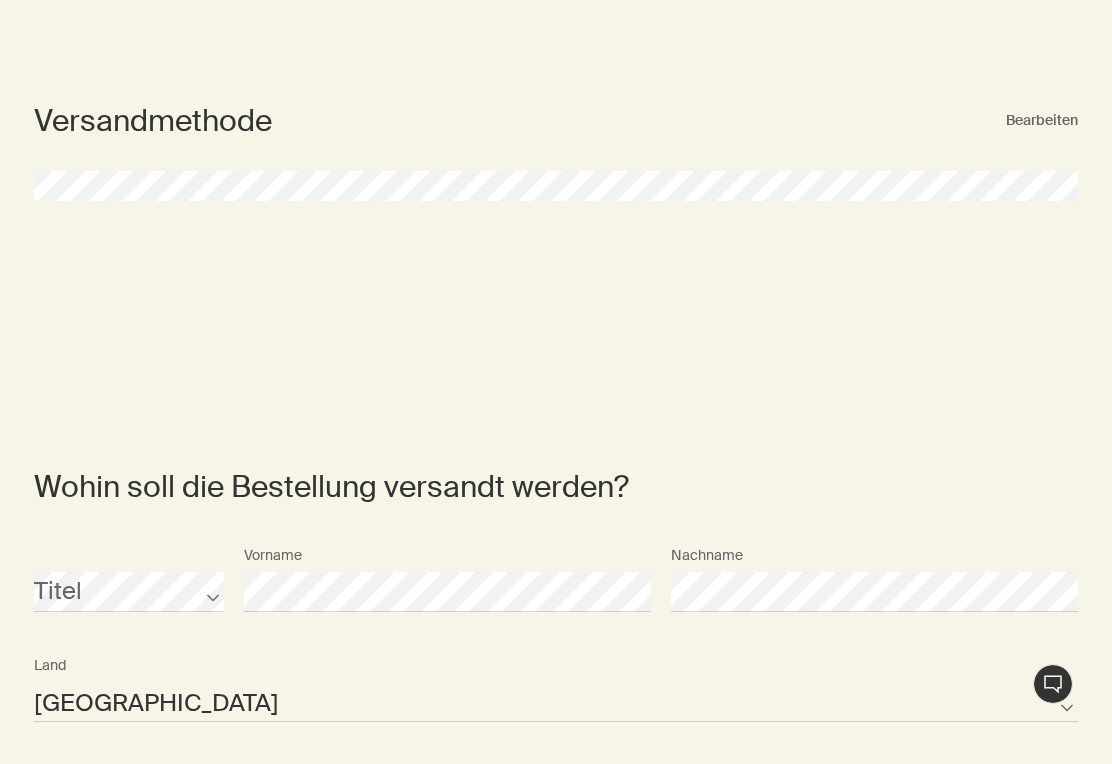 scroll, scrollTop: 0, scrollLeft: 0, axis: both 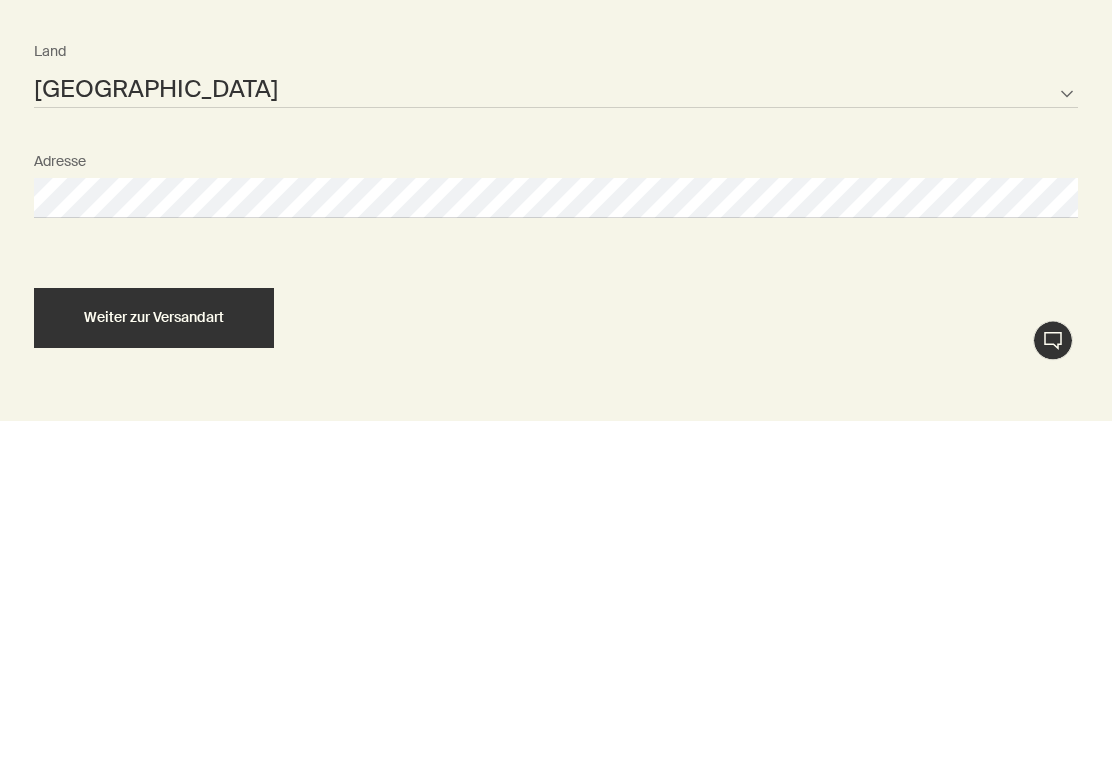 select on "CH" 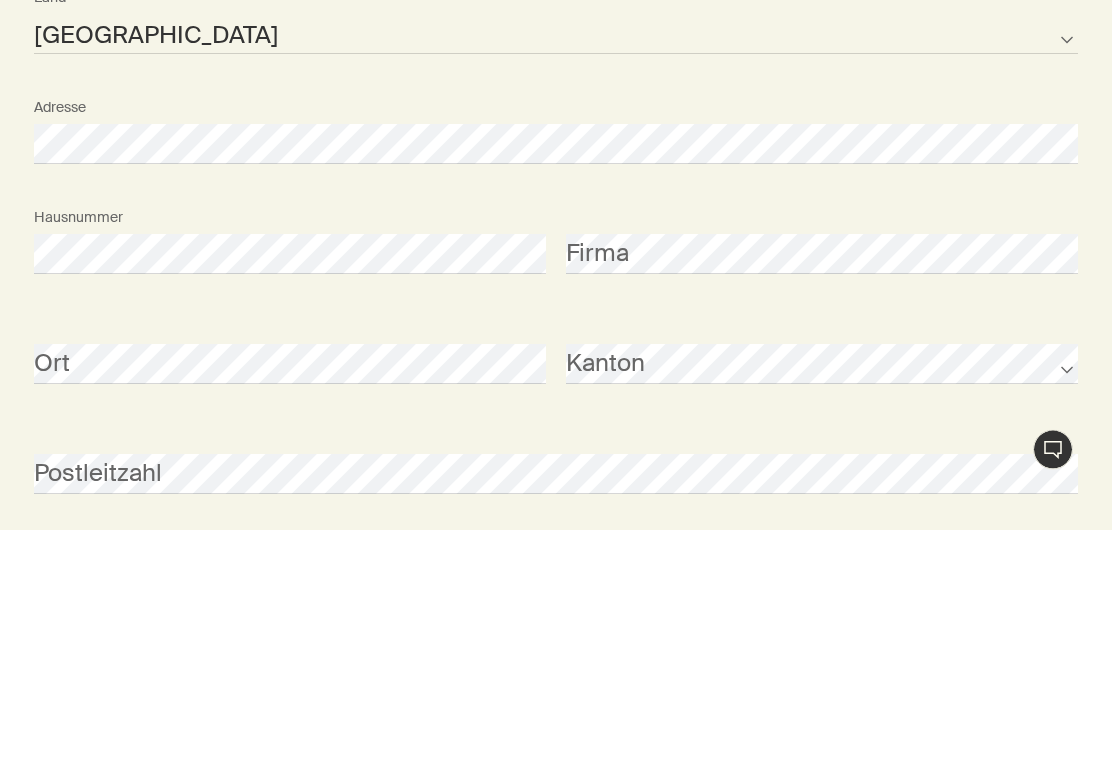 scroll, scrollTop: 1522, scrollLeft: 0, axis: vertical 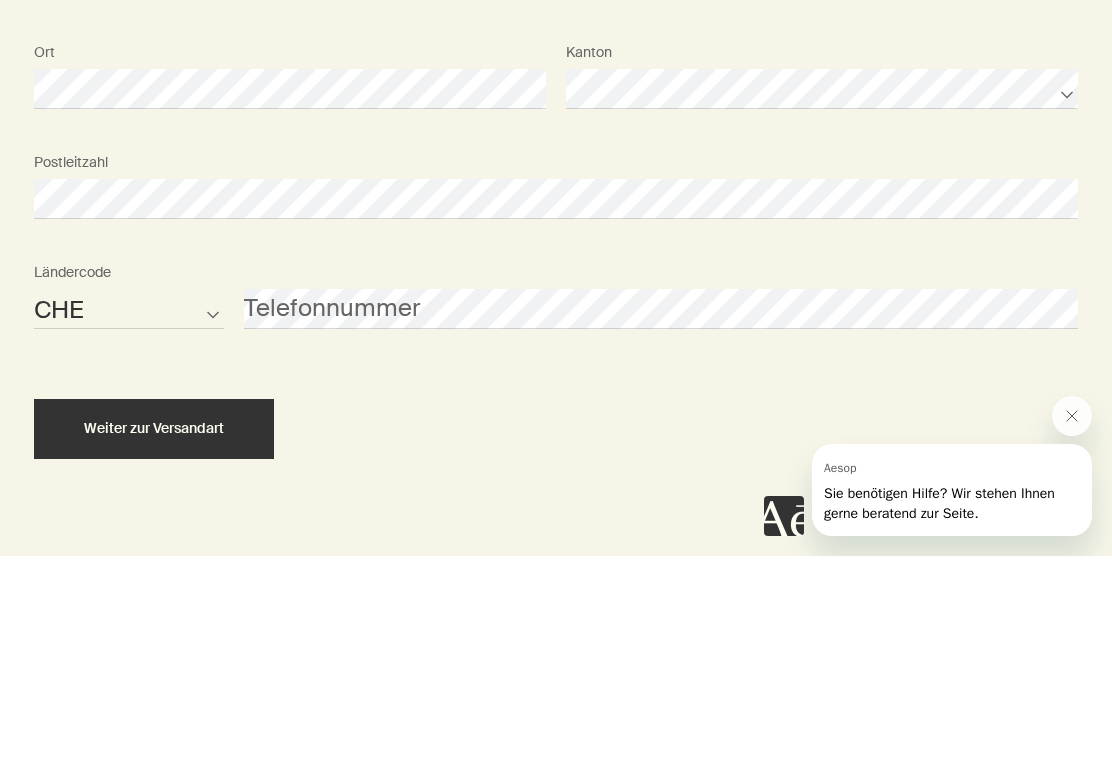 click on "AFG ALB DZA ASM AND AGO AIA ATA ATG ARG ARM ABW AUS AUT AZE BHS BHR BGD BRB BLR BEL BLZ BEN BMU BTN BOL BIH BWA BRA IOT VGB BRN BGR BFA BDI KHM CMR CAN CPV CYM CAF TCD CHL CHN CXR CCK COL COM COK CRI HRV CUB CUW CYP CZE COD DNK DJI DMA DOM TLS ECU EGY SLV GNQ ERI EST ETH FLK FRO FJI FIN FRA PYF GAB GMB GEO DEU GHA GIB GRC GRL GRD GUM GTM GGY GIN GNB GUY HTI HND HKG HUN ISL IND IDN IRN IRQ IRL IMN ISR ITA CIV JAM JPN JEY JOR KAZ KEN KIR XKX KWT KGZ LAO LVA LBN LSO LBR LBY LIE LTU LUX MAC MKD MDG MWI MYS MDV MLI MLT MHL MRT MUS MYT MEX FSM MDA MCO MNG MNE MSR MAR MOZ MMR NAM NRU NPL NLD ANT NCL NZL NIC NER NGA NIU PRK MNP NOR OMN PAK PLW PSE PAN PNG PRY PER PHL PCN POL PRT PRI QAT COG REU ROU RUS RWA BLM SHN KNA LCA MAF SPM VCT WSM SMR STP SAU SEN SRB SYC SLE SGP SXM SVK SVN SLB SOM KOR ZAF SSD ESP LKA SDN SUR SJM SWZ SWE CHE SYR TWN TJK TZA THA TGO TKL TON TTO TUN TUR TKM TCA TUV VIR UGA UKR ARE GBR USA URY UZB VUT VAT VEN VNM WLF ESH YEM ZMB ZWE" at bounding box center (129, 517) 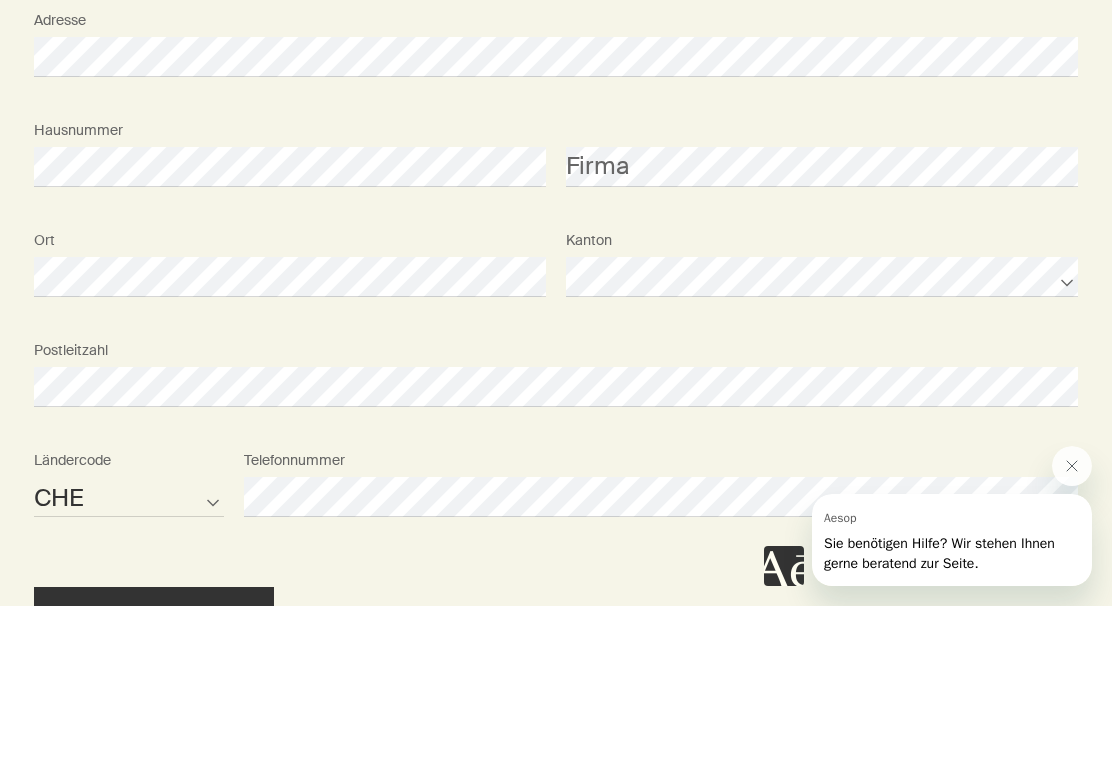 scroll, scrollTop: 1854, scrollLeft: 0, axis: vertical 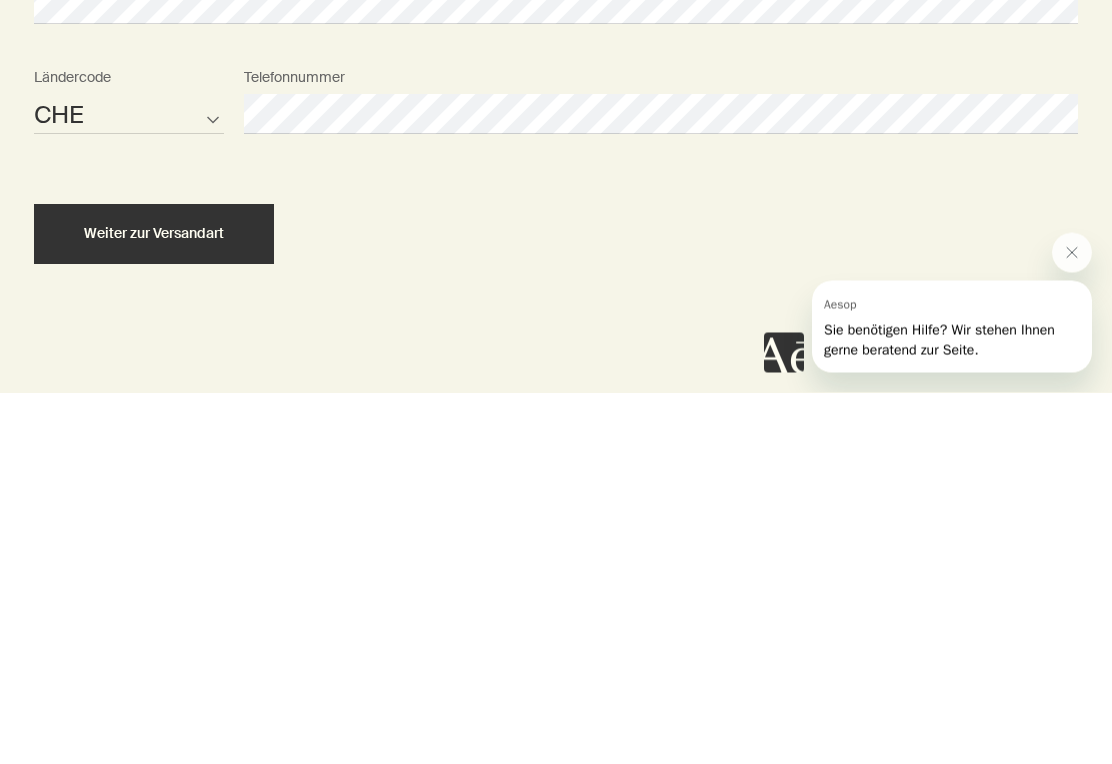 click on "Weiter zur Versandart" at bounding box center [154, 606] 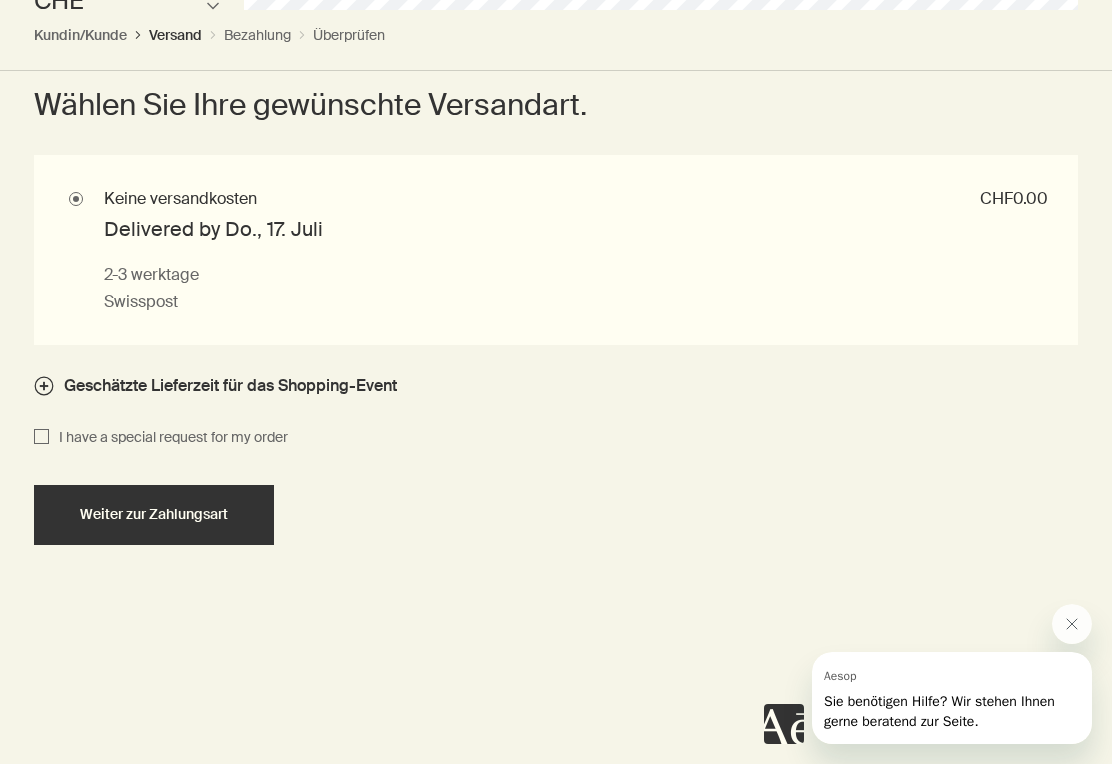 scroll, scrollTop: 2338, scrollLeft: 0, axis: vertical 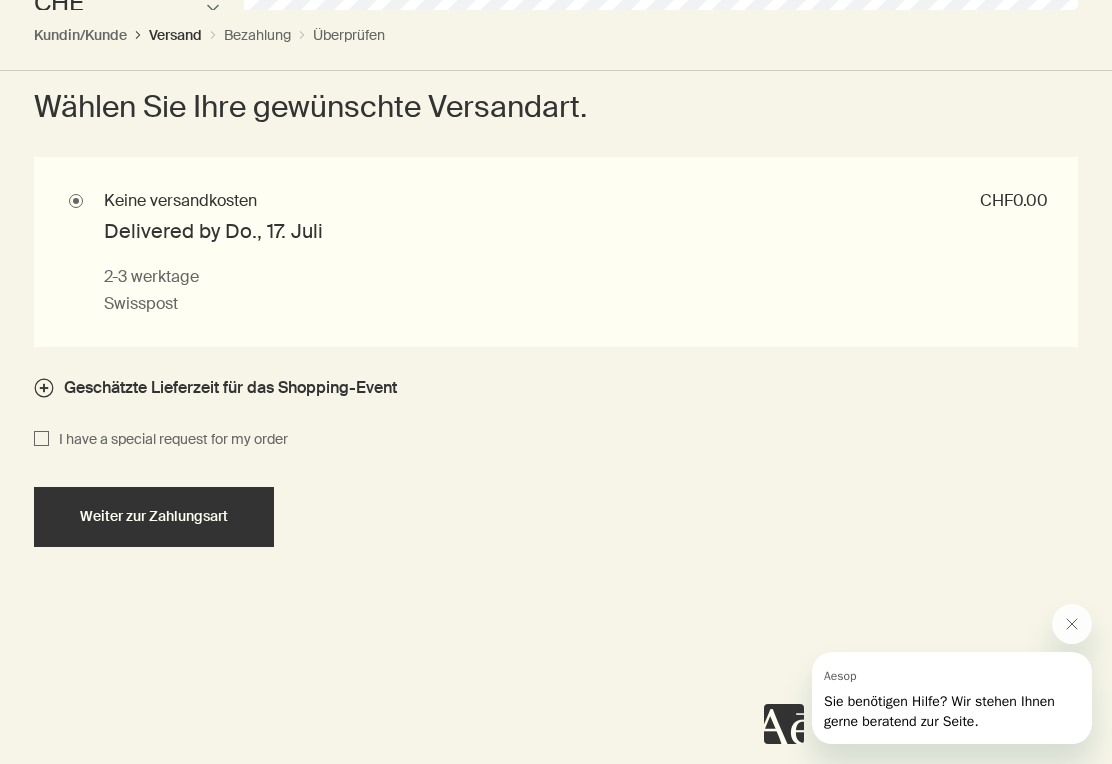 click on "I have a special request for my order" at bounding box center (41, 440) 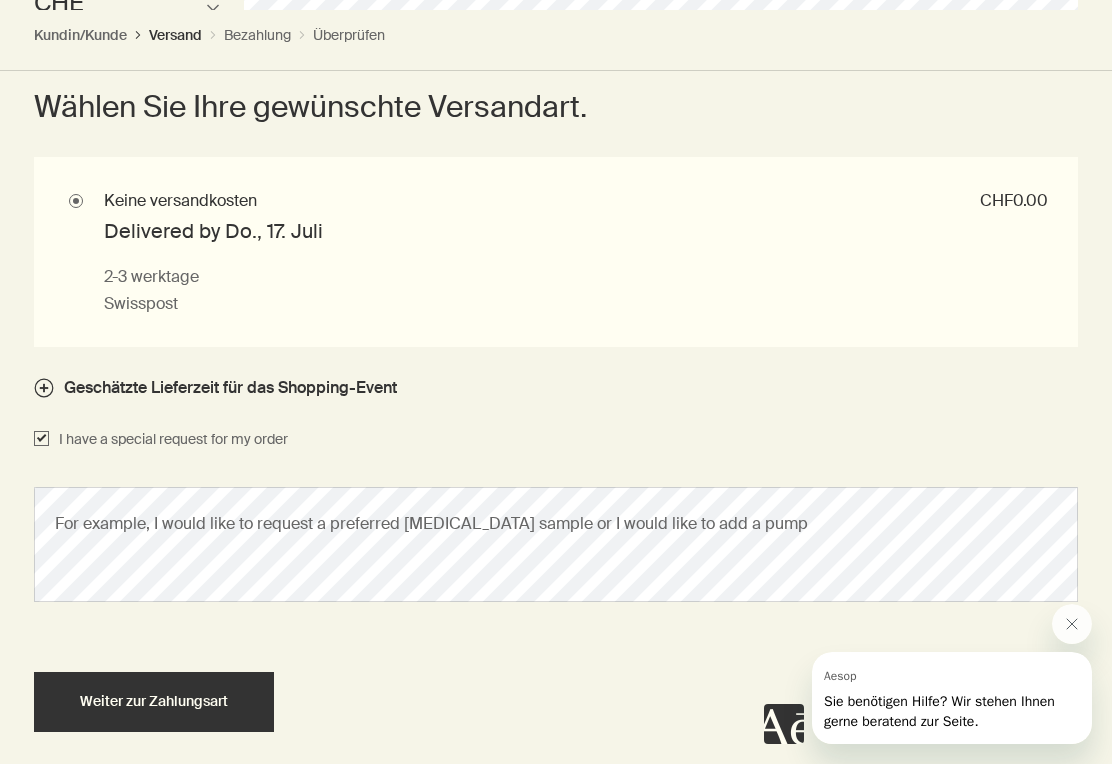 click on "I have a special request for my order" at bounding box center [41, 440] 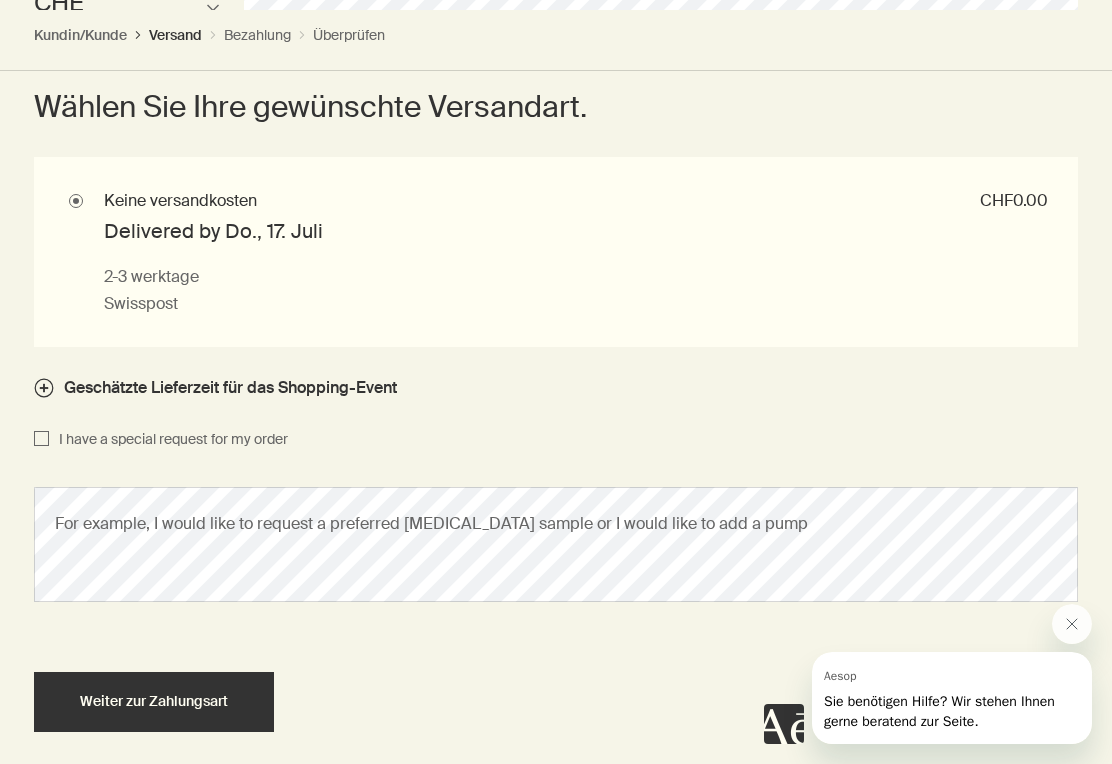 checkbox on "false" 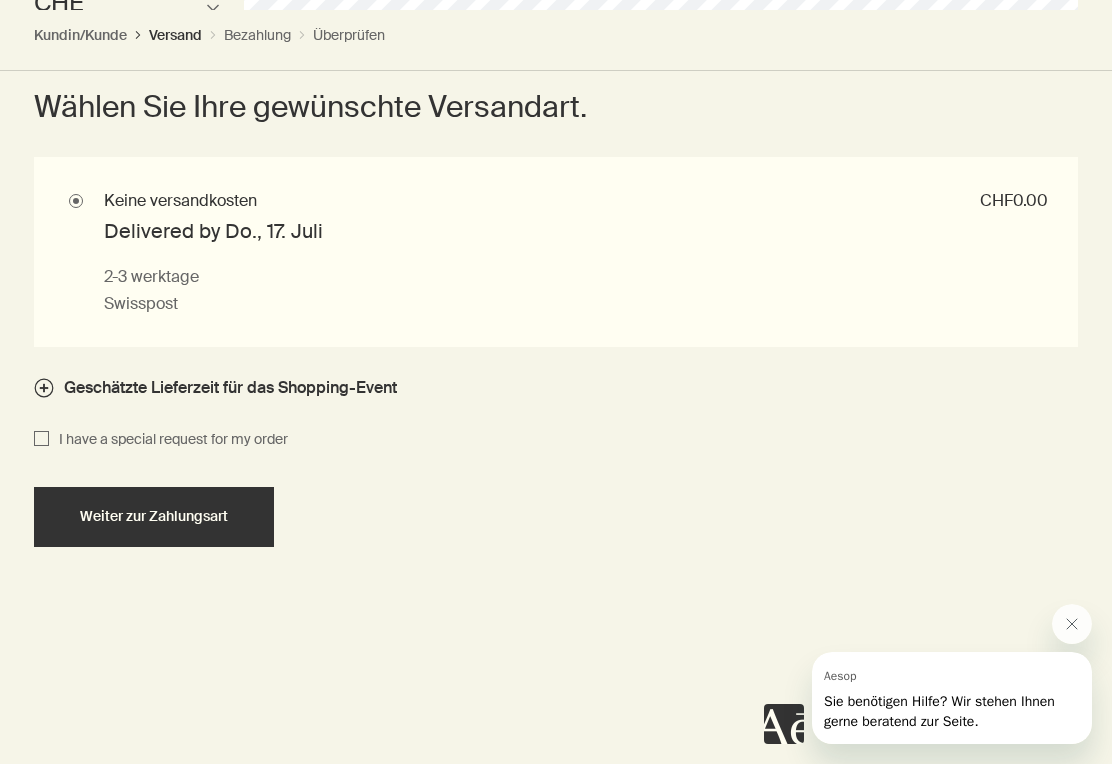 click on "Weiter zur Zahlungsart" at bounding box center (154, 516) 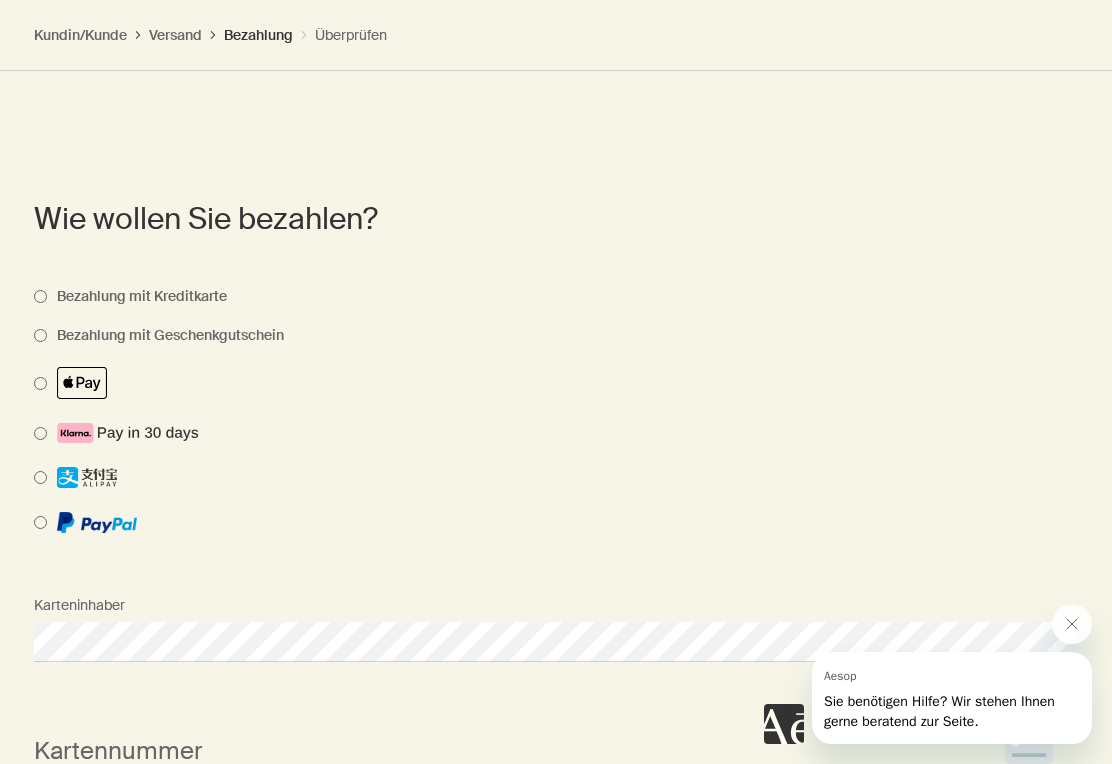 scroll, scrollTop: 1914, scrollLeft: 0, axis: vertical 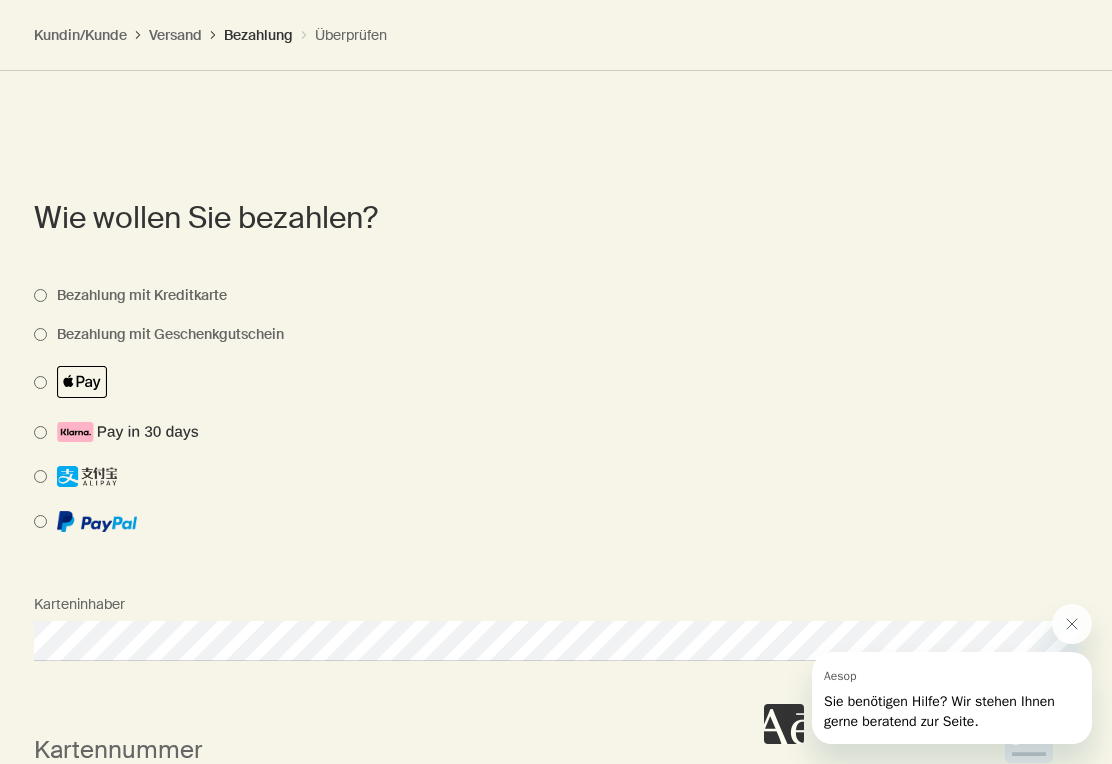select on "CH" 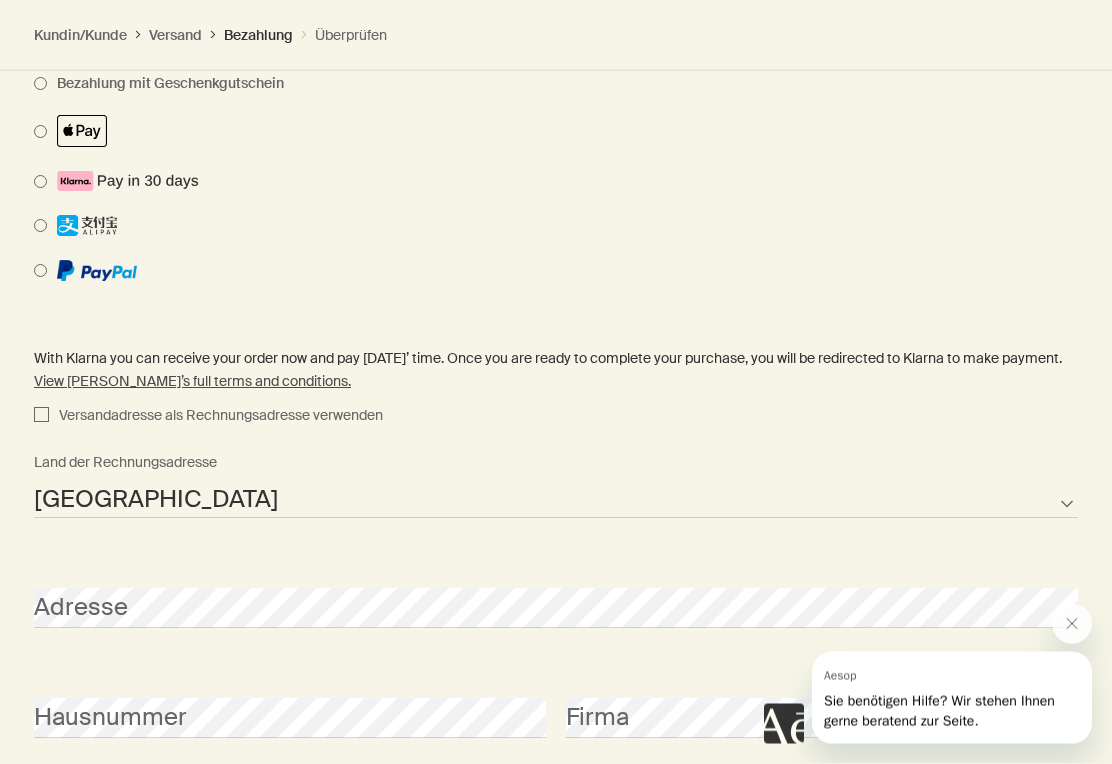 scroll, scrollTop: 2170, scrollLeft: 0, axis: vertical 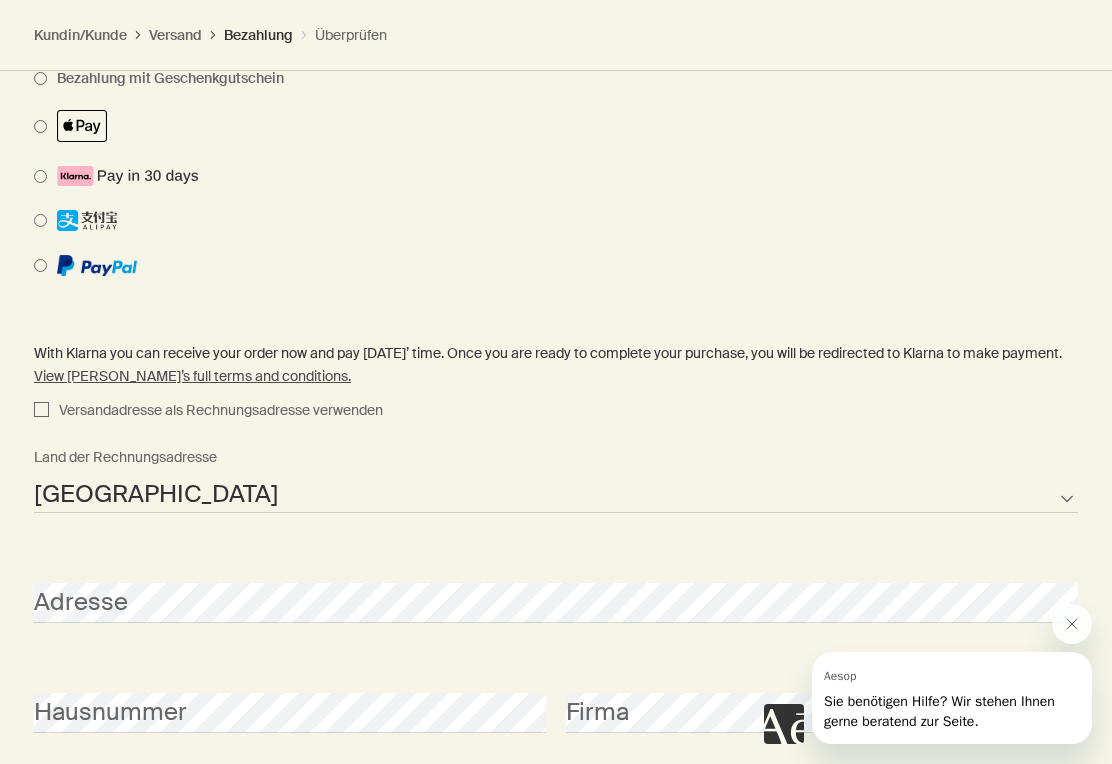 click on "Versandadresse als Rechnungsadresse verwenden" at bounding box center (41, 411) 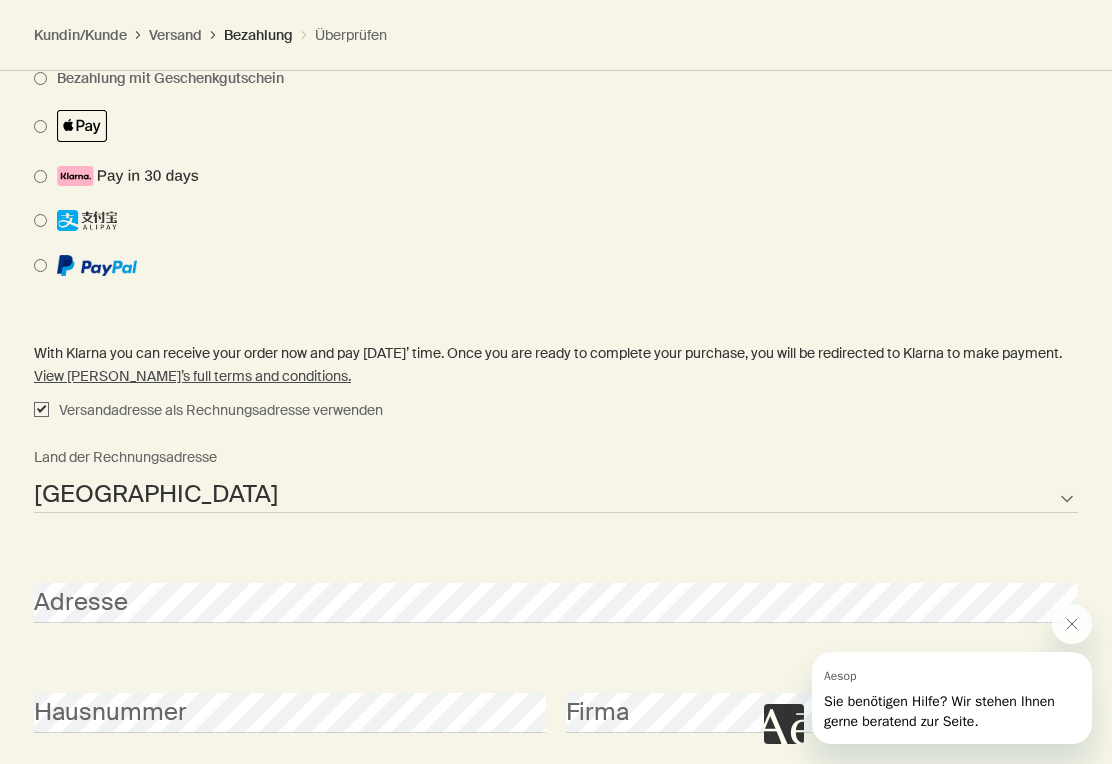 checkbox on "true" 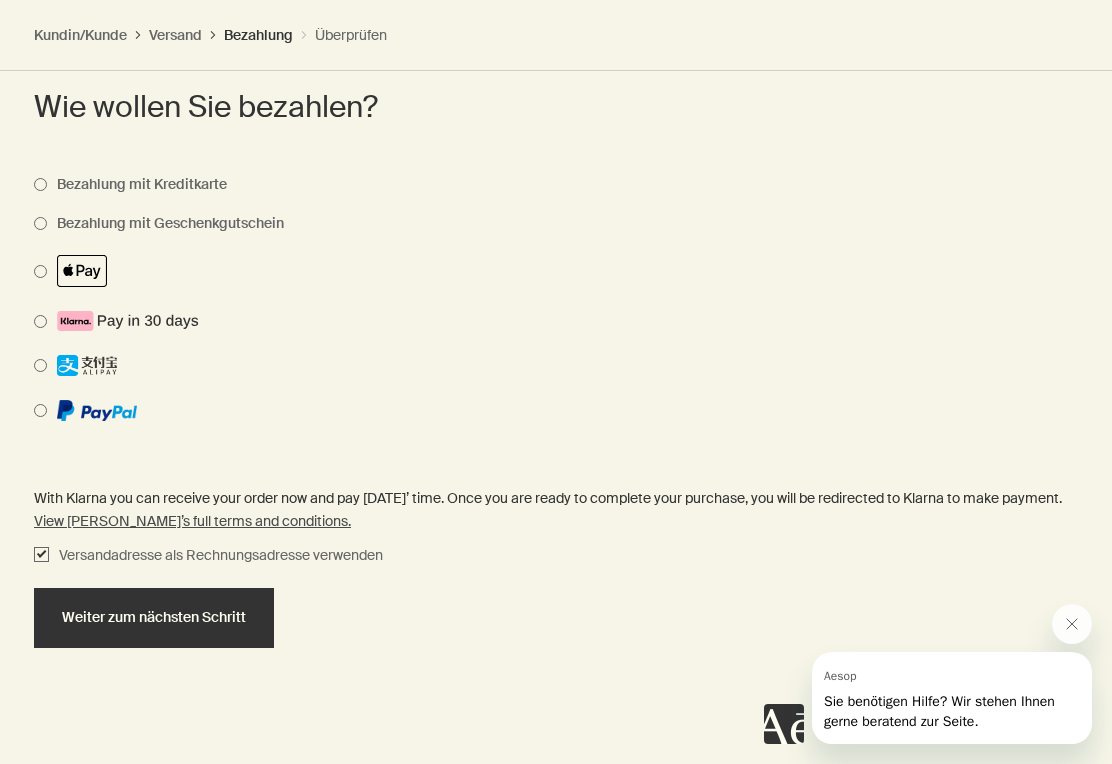 click on "Weiter zum nächsten Schritt" at bounding box center (154, 618) 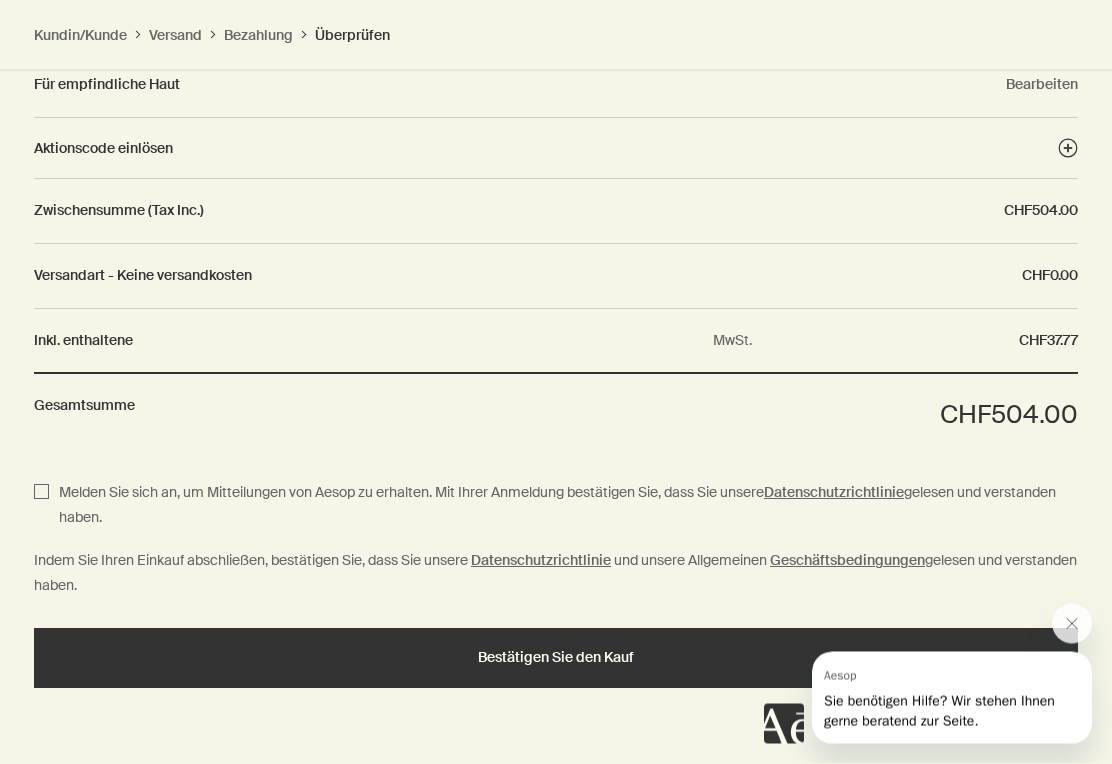 scroll, scrollTop: 3147, scrollLeft: 0, axis: vertical 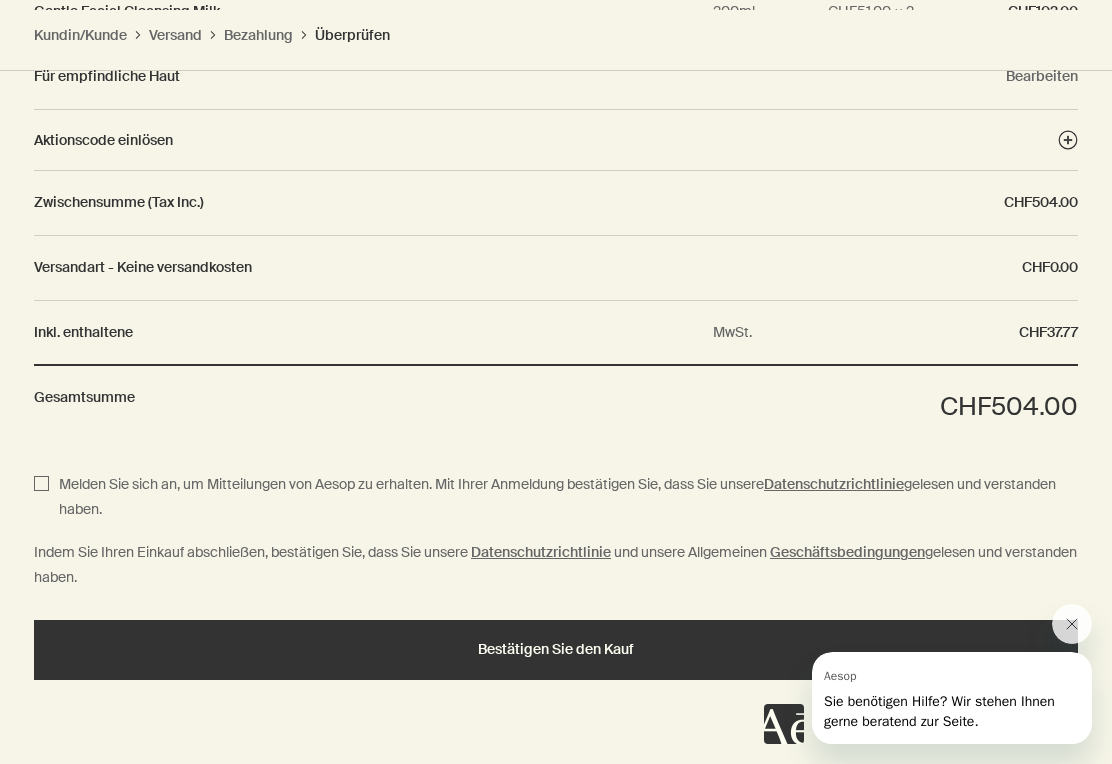 click on "Bestätigen Sie den Kauf" at bounding box center [556, 649] 